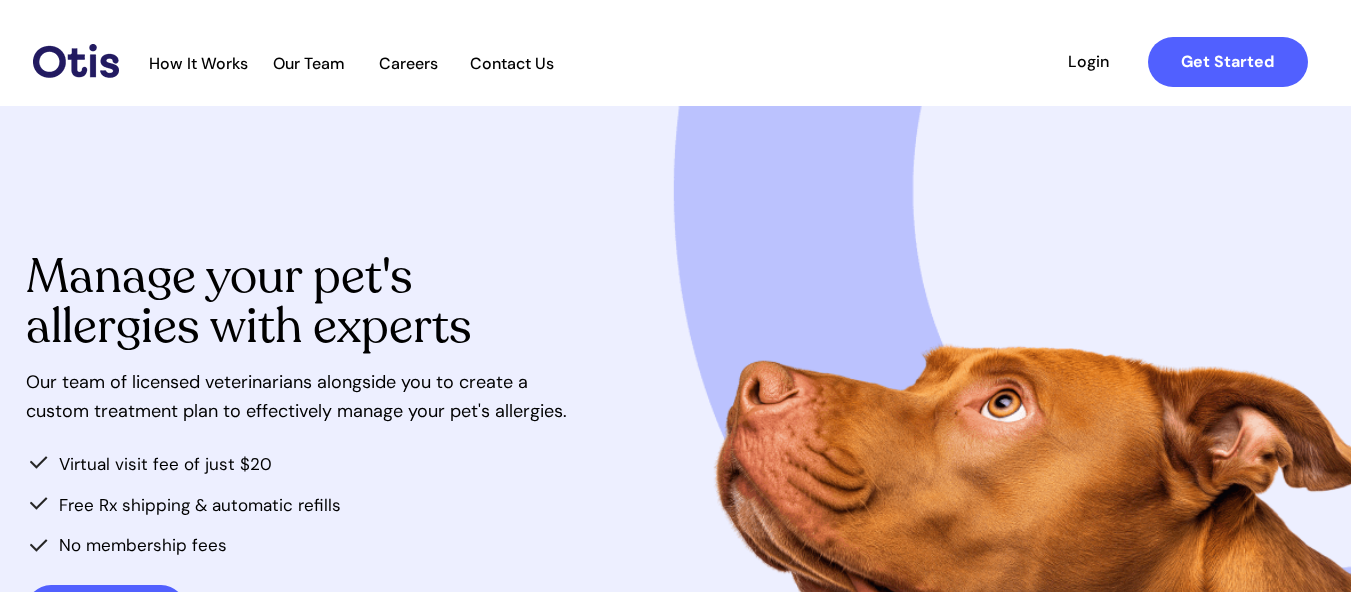 scroll, scrollTop: 0, scrollLeft: 0, axis: both 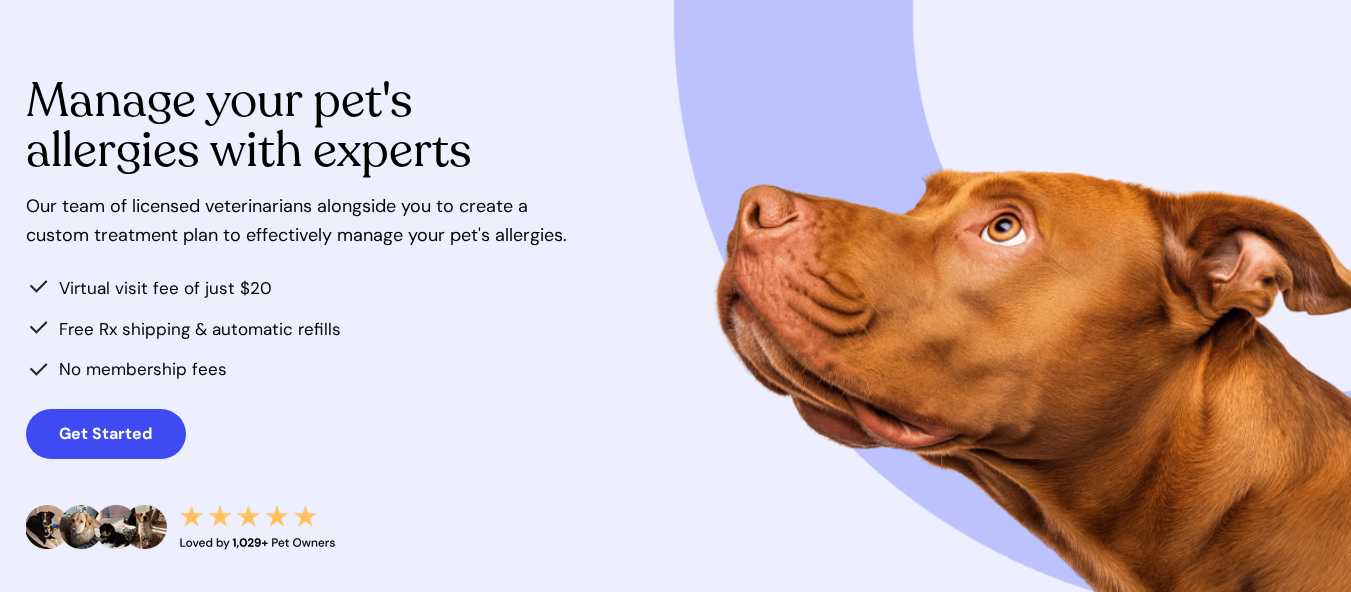 click on "Get Started" at bounding box center [105, 433] 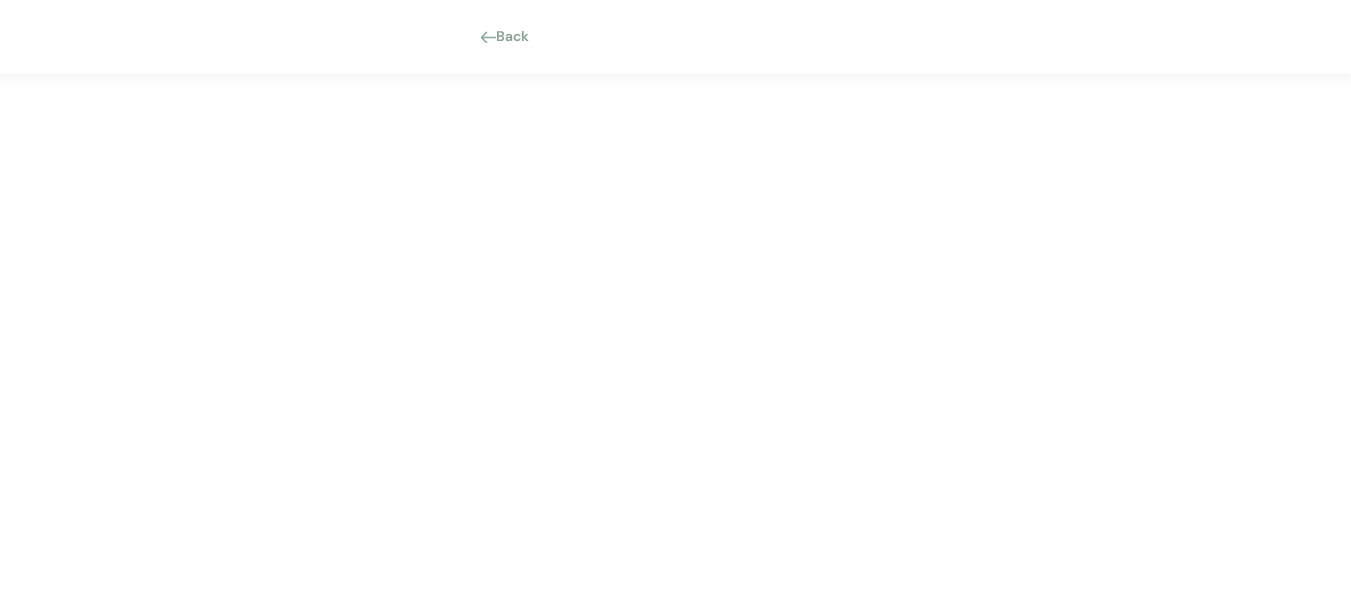 scroll, scrollTop: 0, scrollLeft: 0, axis: both 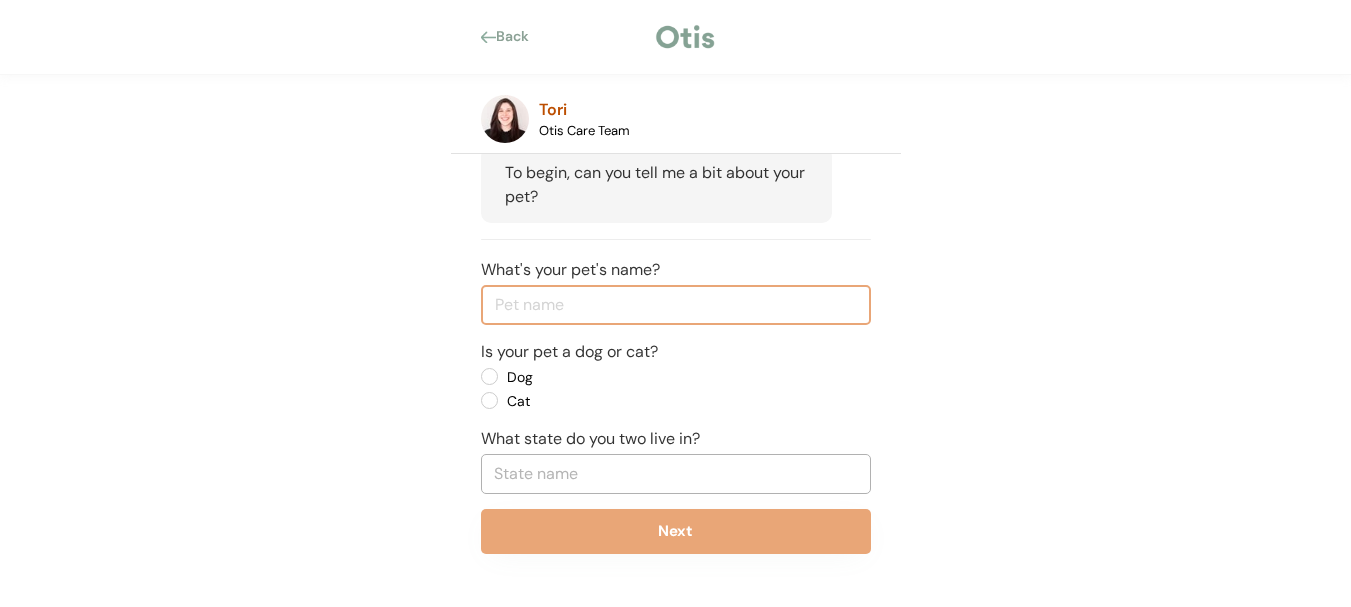 click on "Dog" at bounding box center [591, 377] 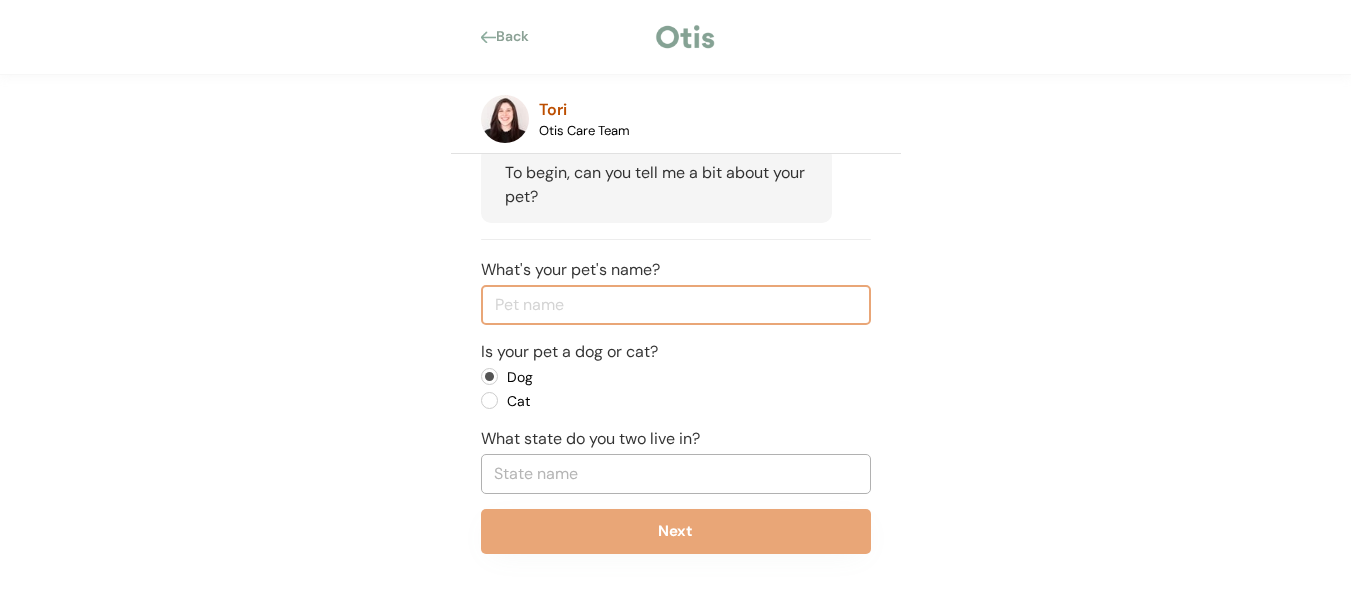click at bounding box center [676, 305] 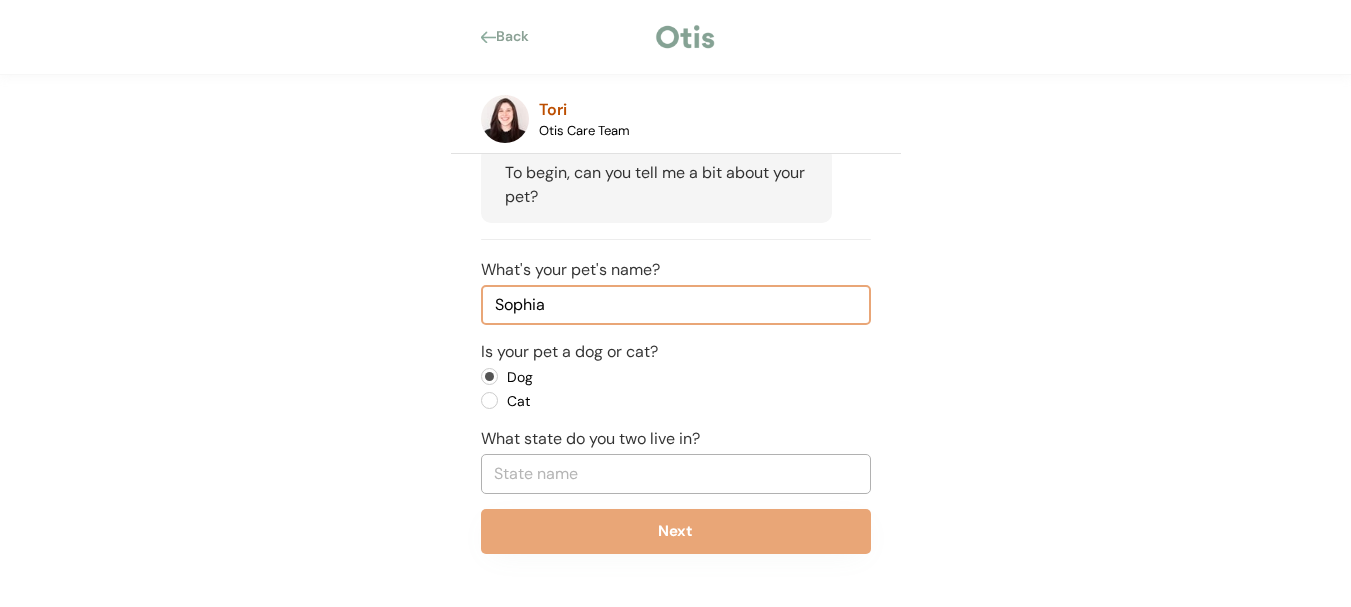 type on "Sophia" 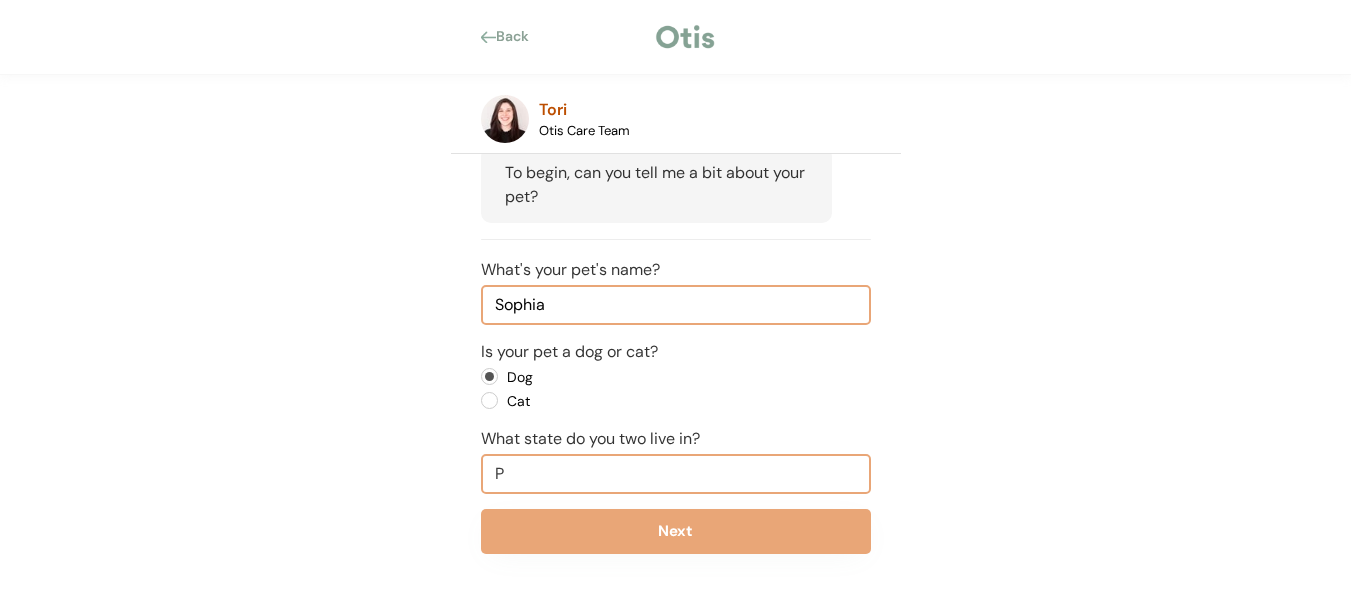 type on "Pe" 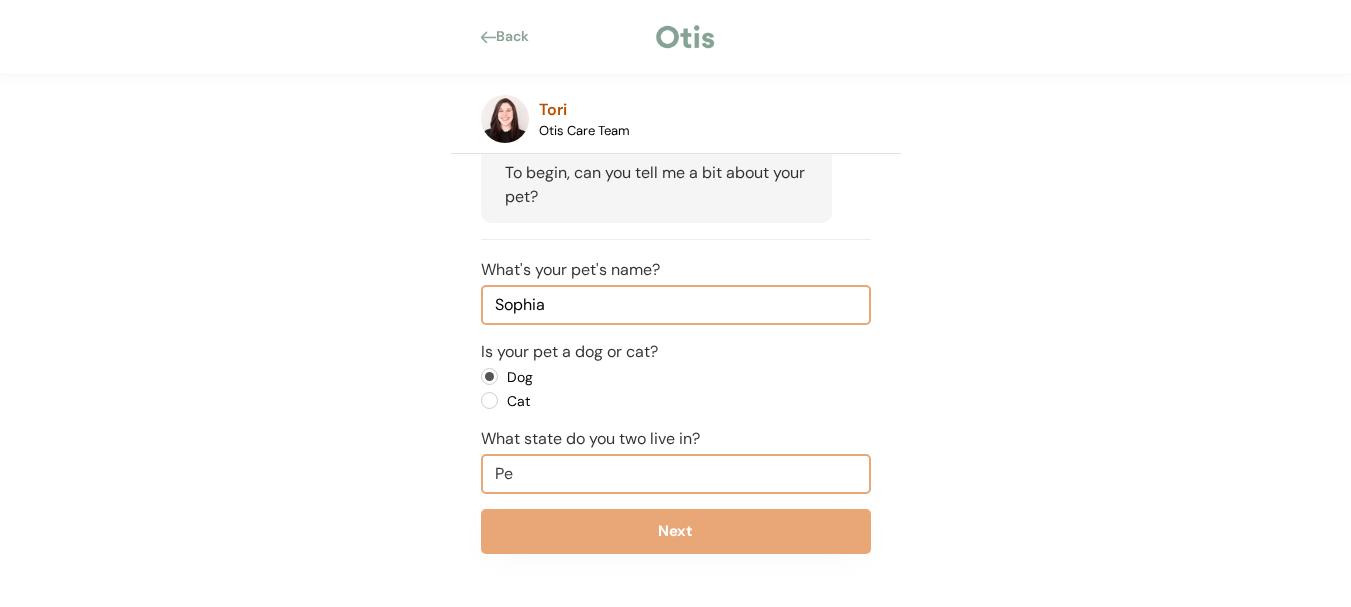 type on "Pennsylvania" 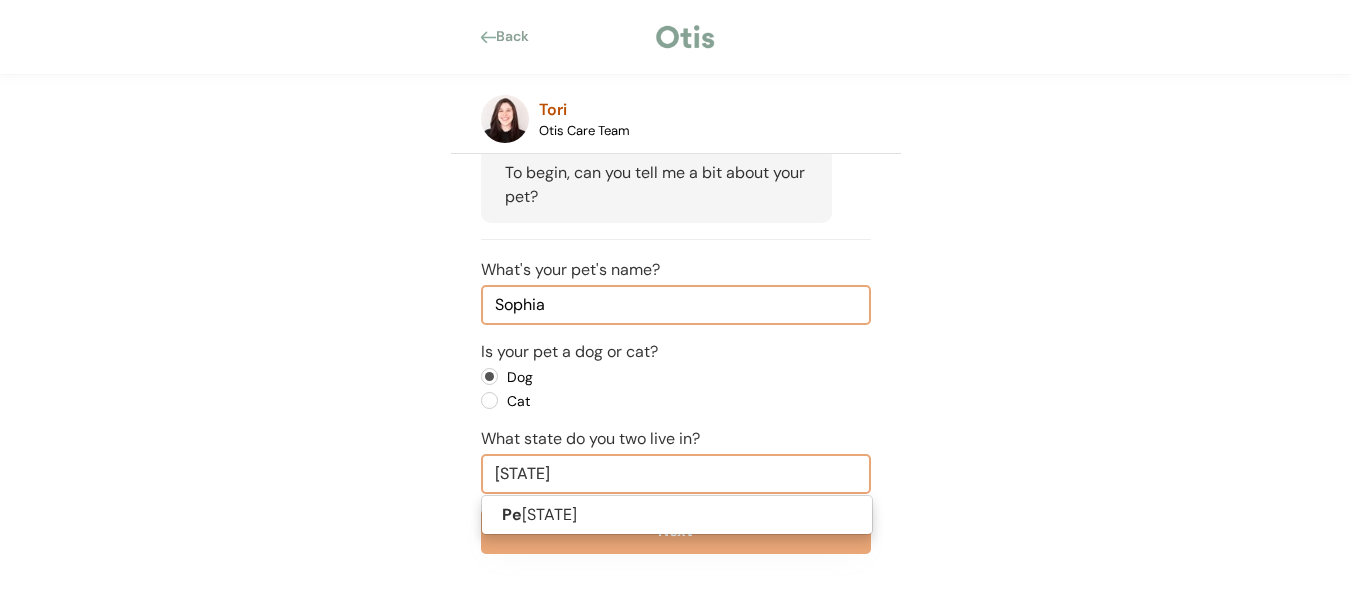 type on "Penn" 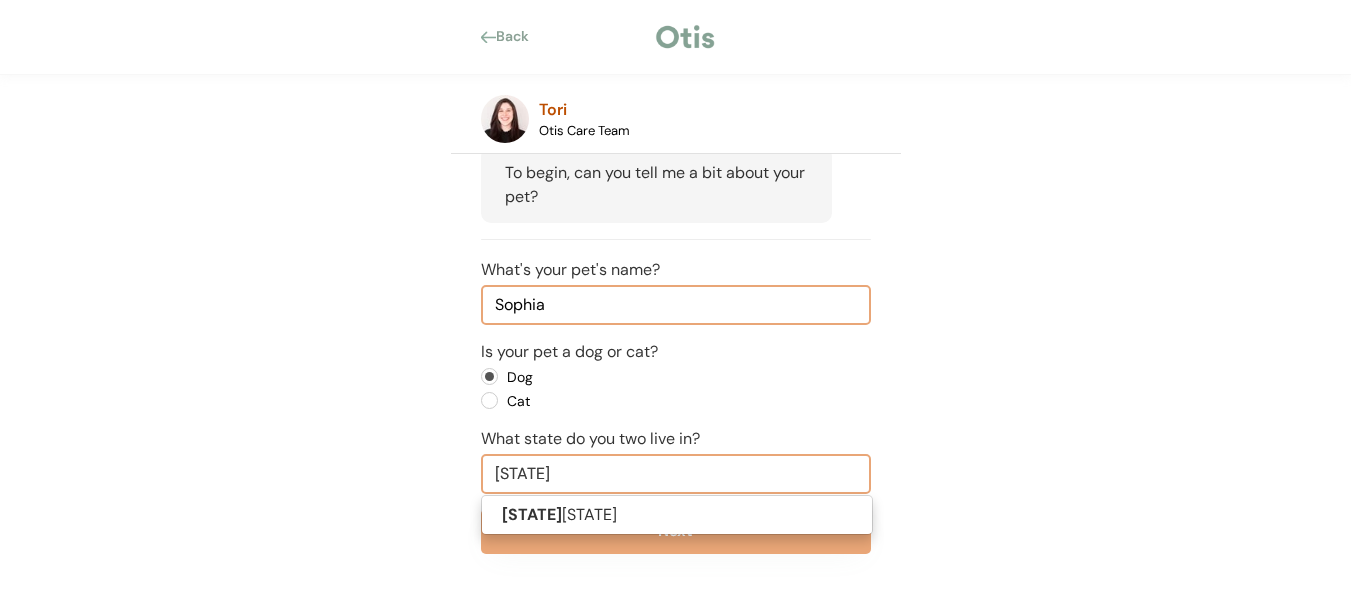 type 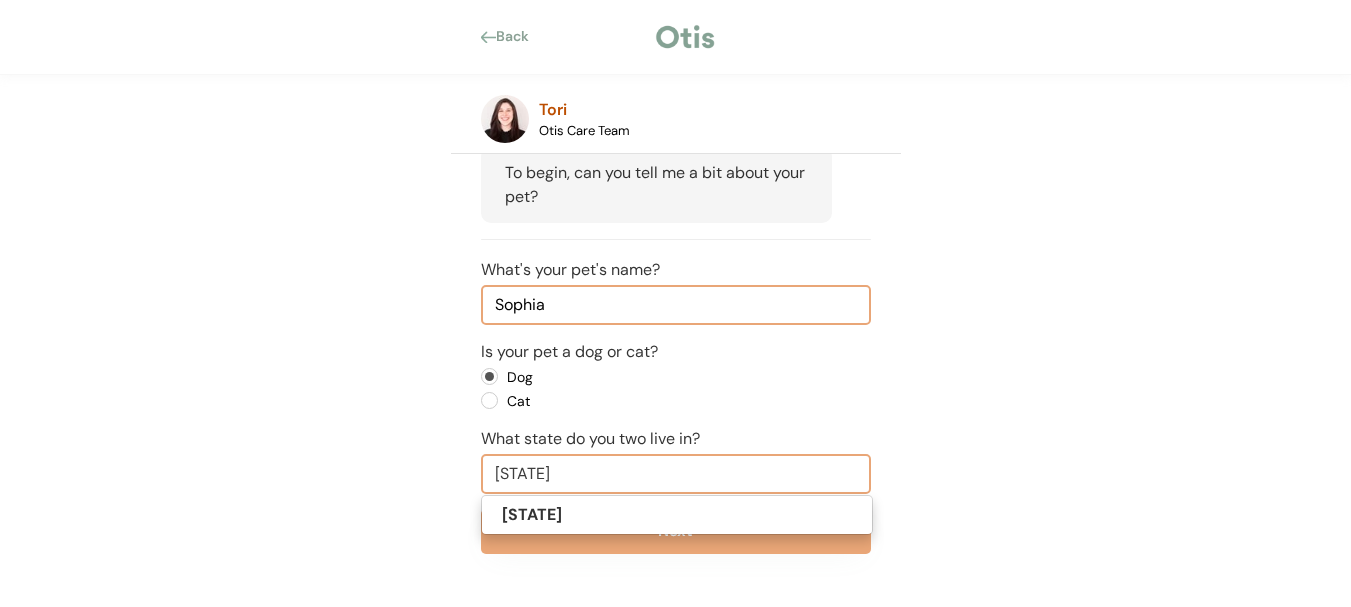 type on "Pennsylvania" 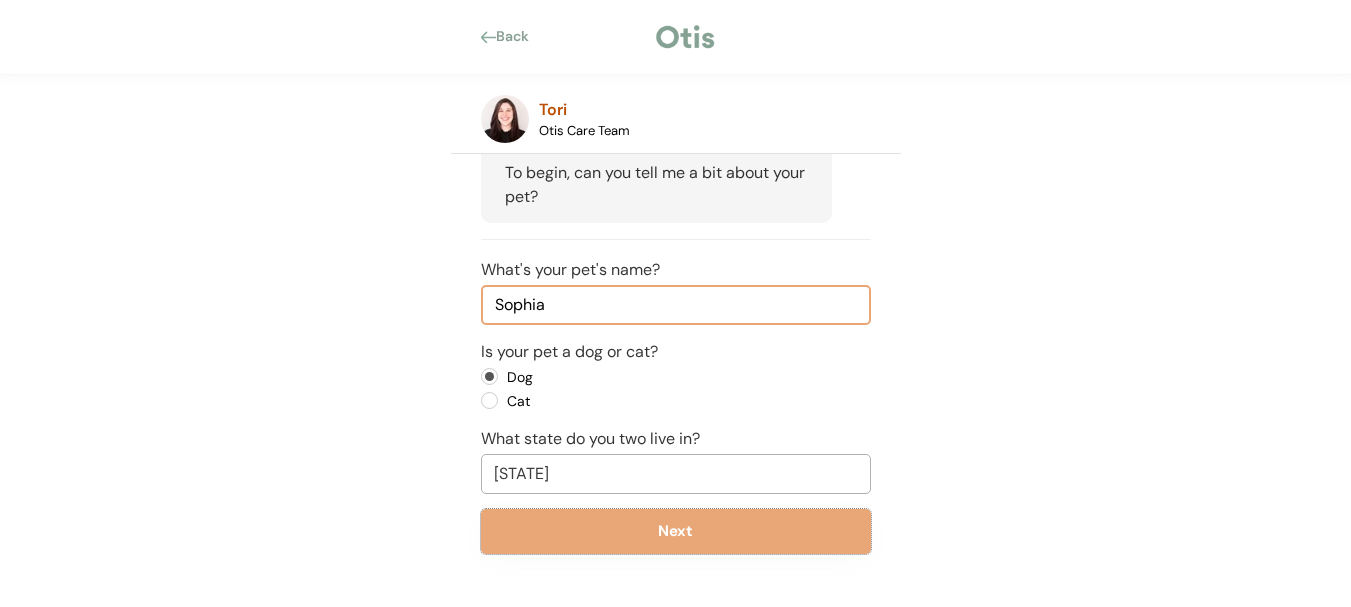 type 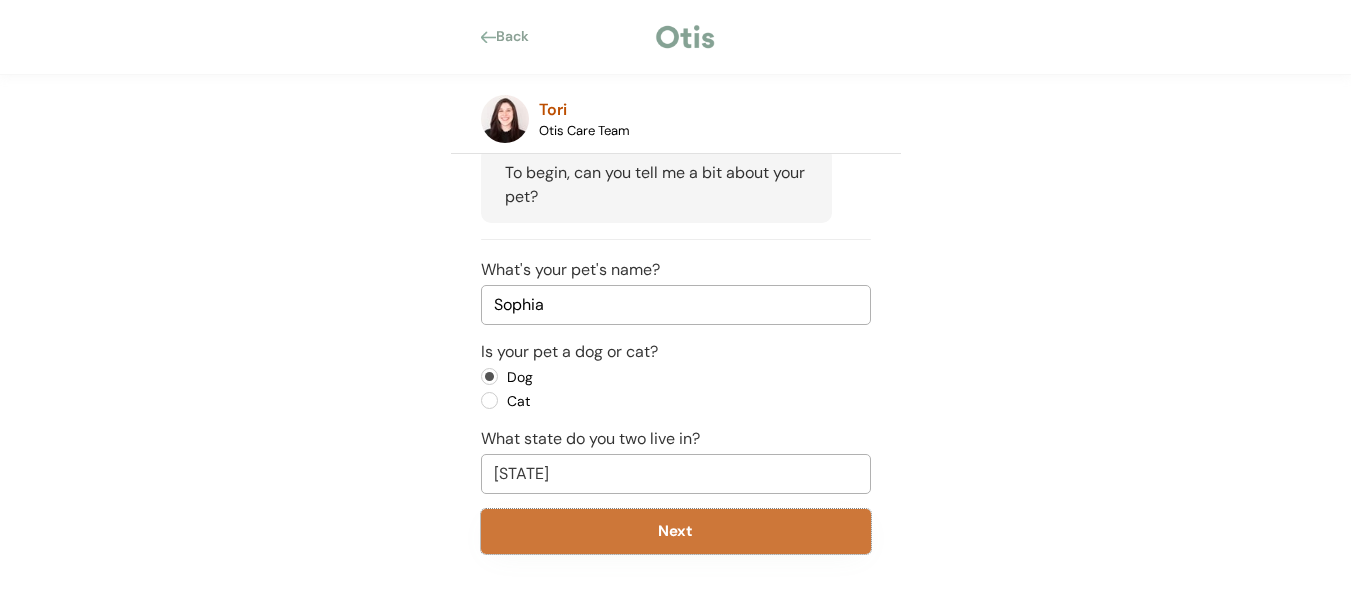 click on "Next" at bounding box center (676, 531) 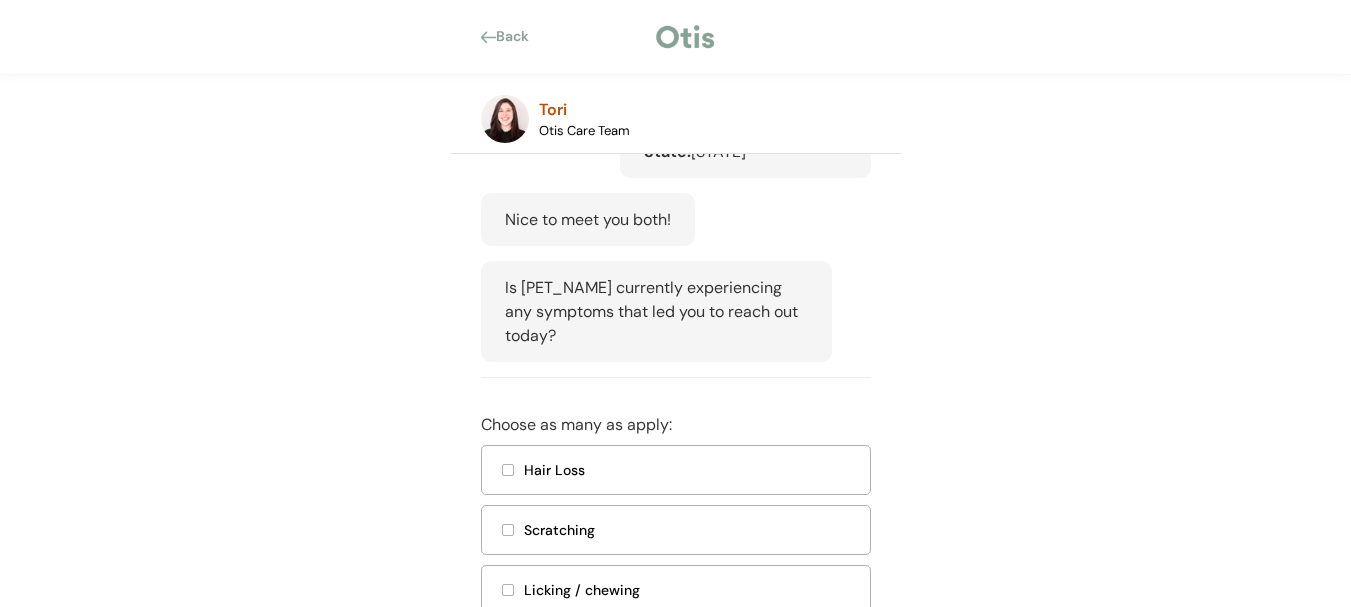 scroll, scrollTop: 400, scrollLeft: 0, axis: vertical 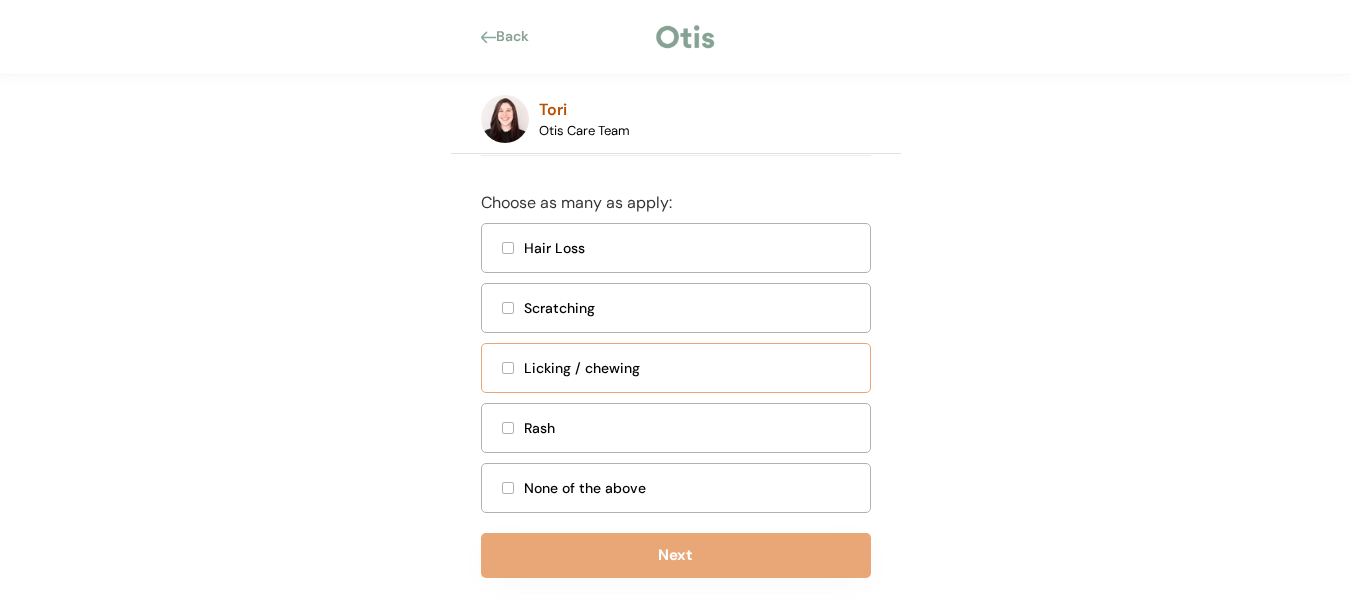 click at bounding box center (508, 368) 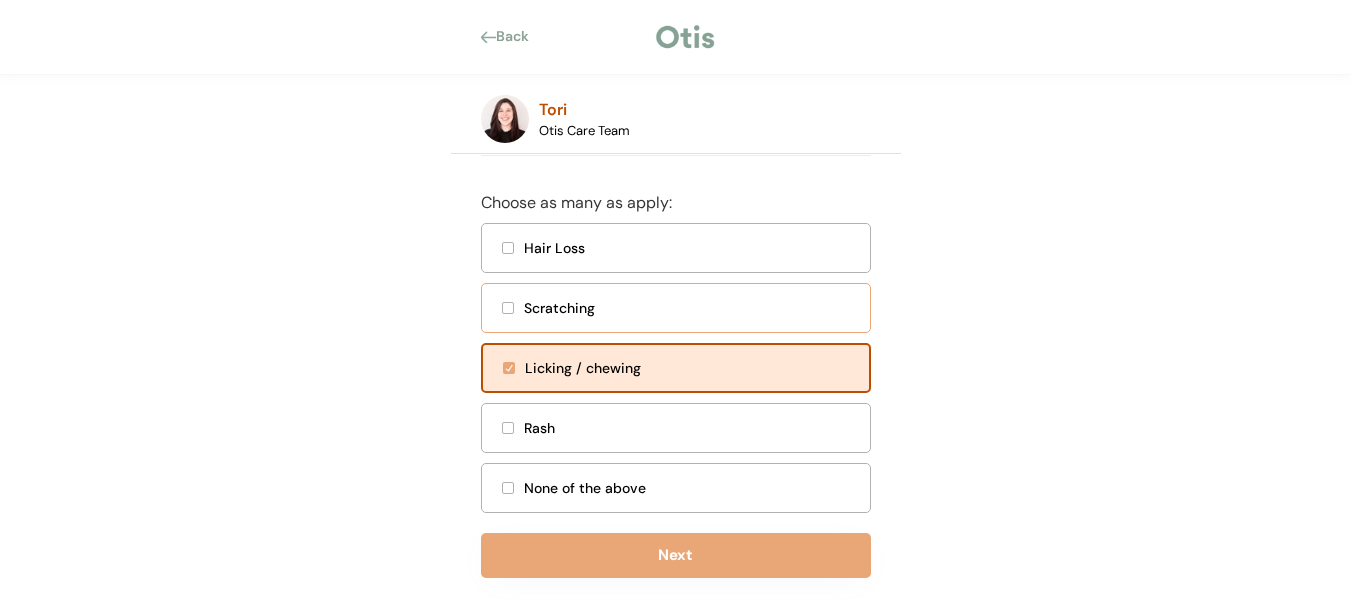 click on "Scratching" at bounding box center [676, 308] 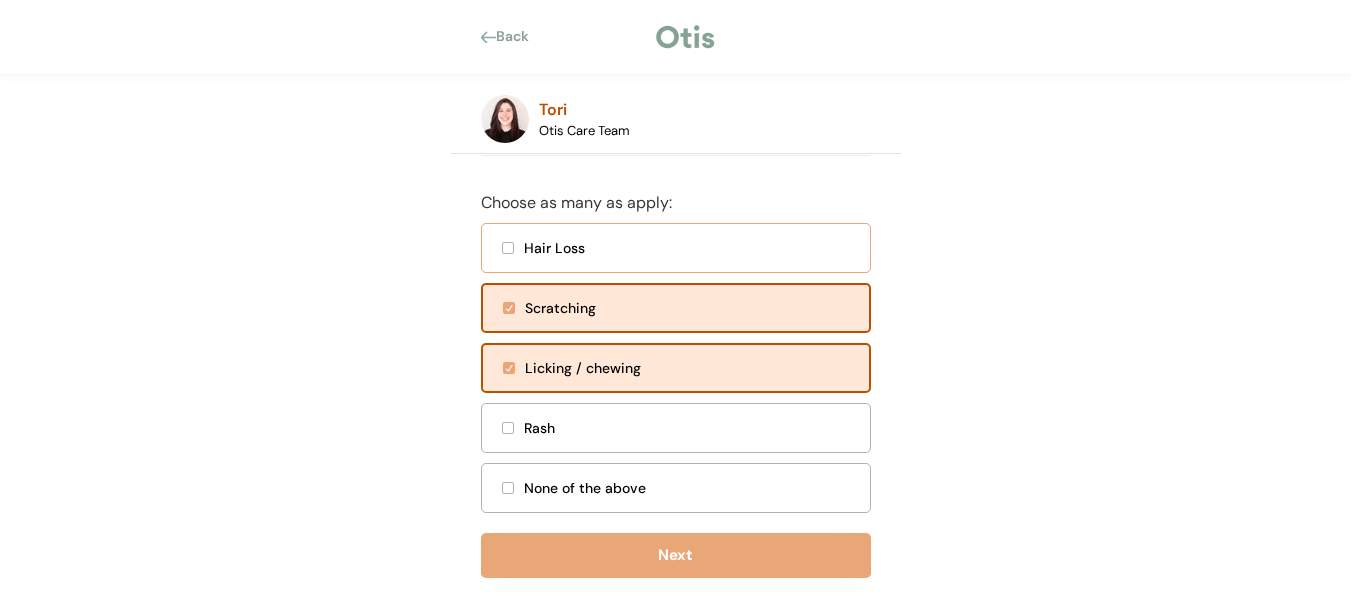 click on "Hair Loss" at bounding box center (676, 248) 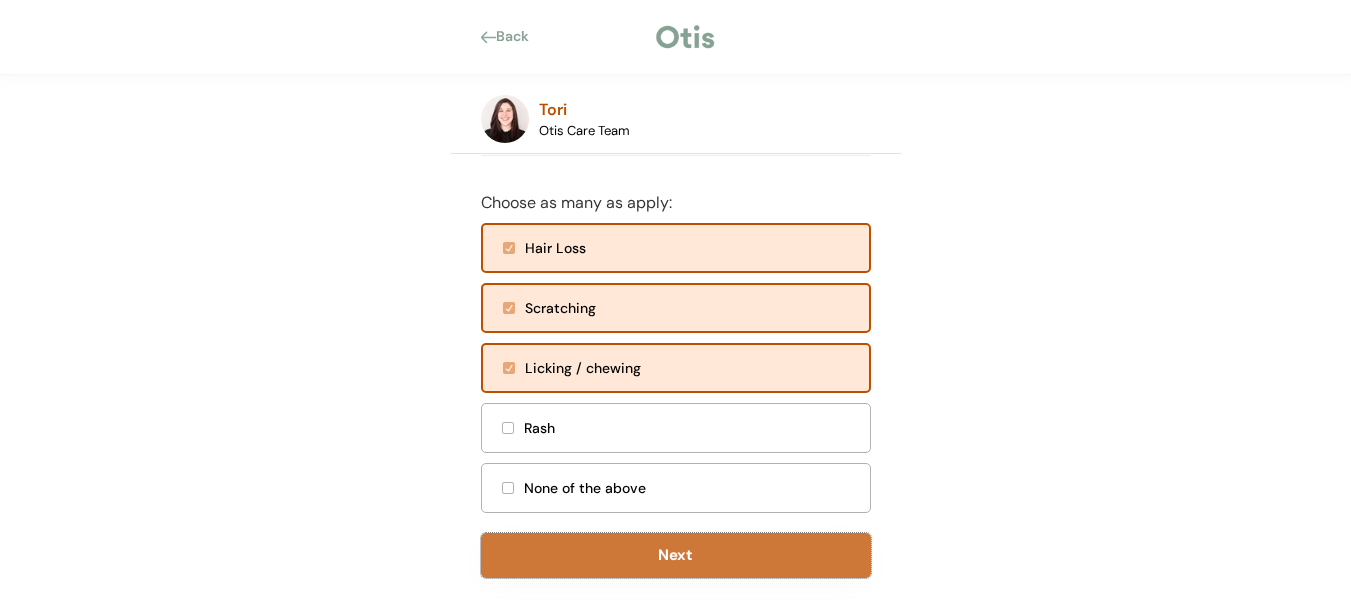 click on "Next" at bounding box center (676, 555) 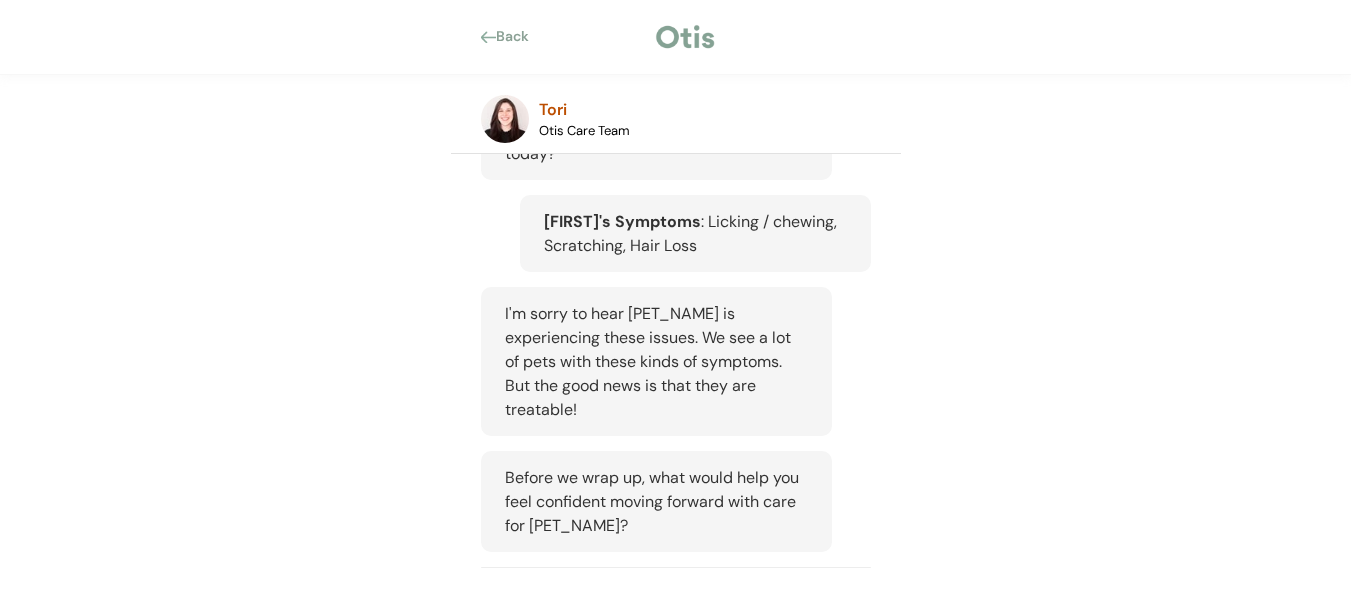 scroll, scrollTop: 492, scrollLeft: 0, axis: vertical 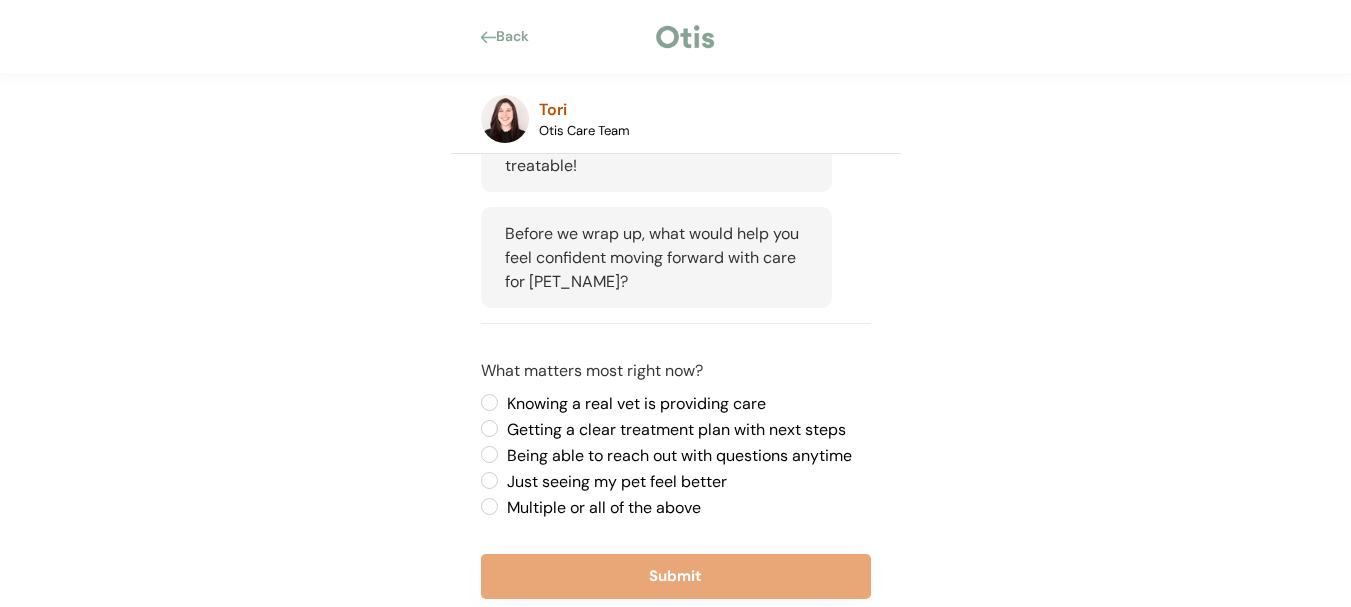 click on "Knowing a real vet is providing care" at bounding box center [686, 404] 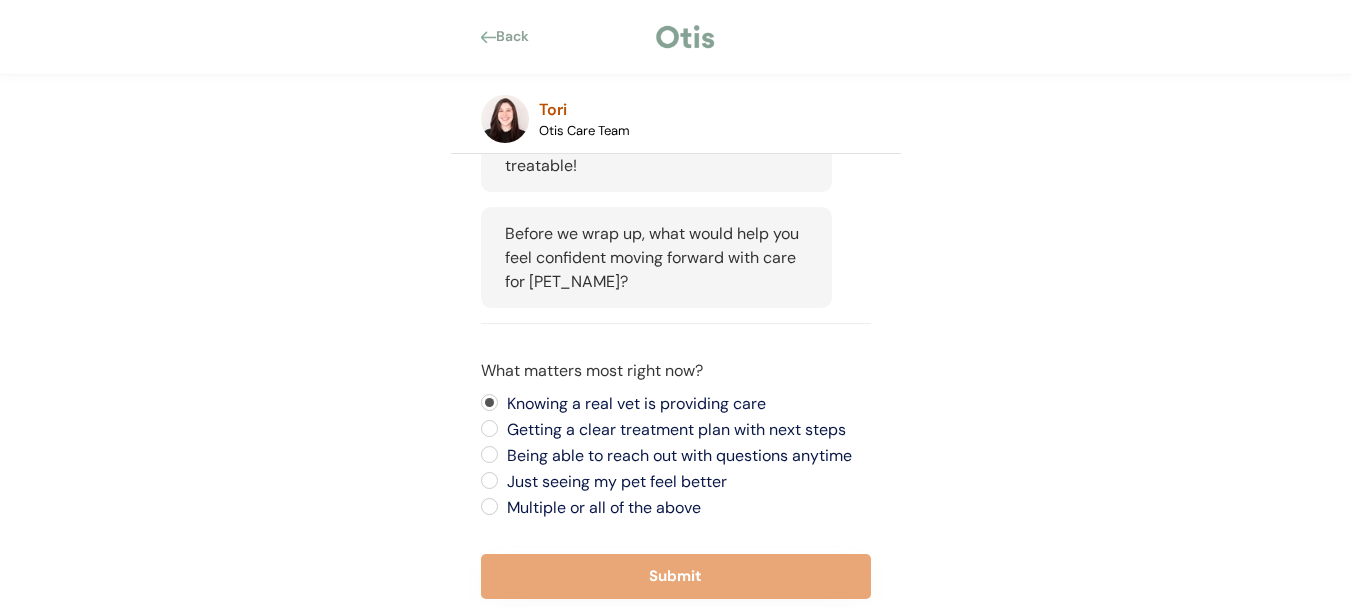 click on "Getting a clear treatment plan with next steps" at bounding box center (686, 430) 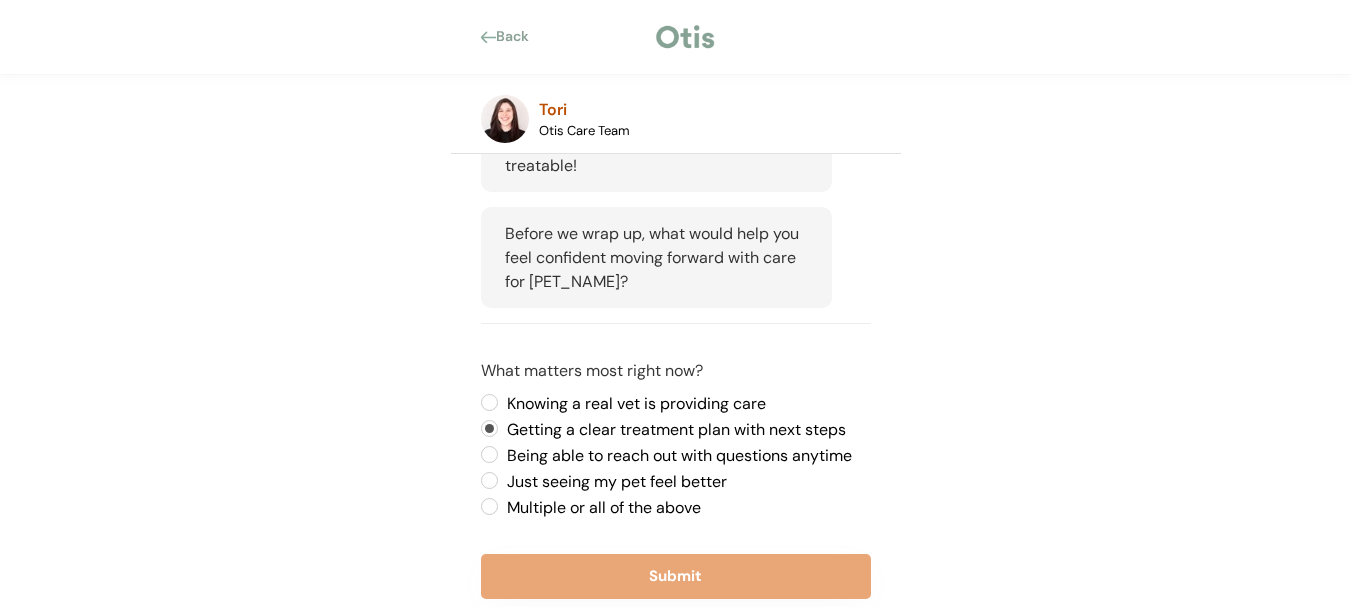 click on "Just seeing my pet feel better" at bounding box center (686, 482) 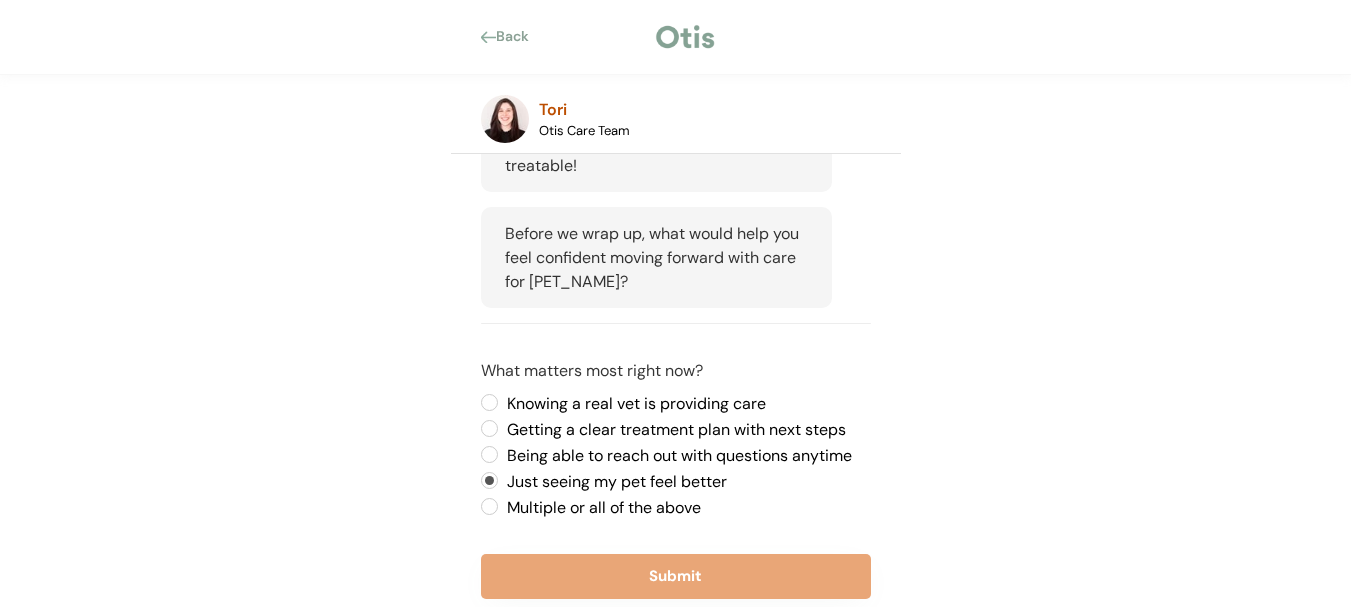 click on "Knowing a real vet is providing care Getting a clear treatment plan with next steps Being able to reach out with questions anytime Just seeing my pet feel better Multiple or all of the above" at bounding box center [676, 456] 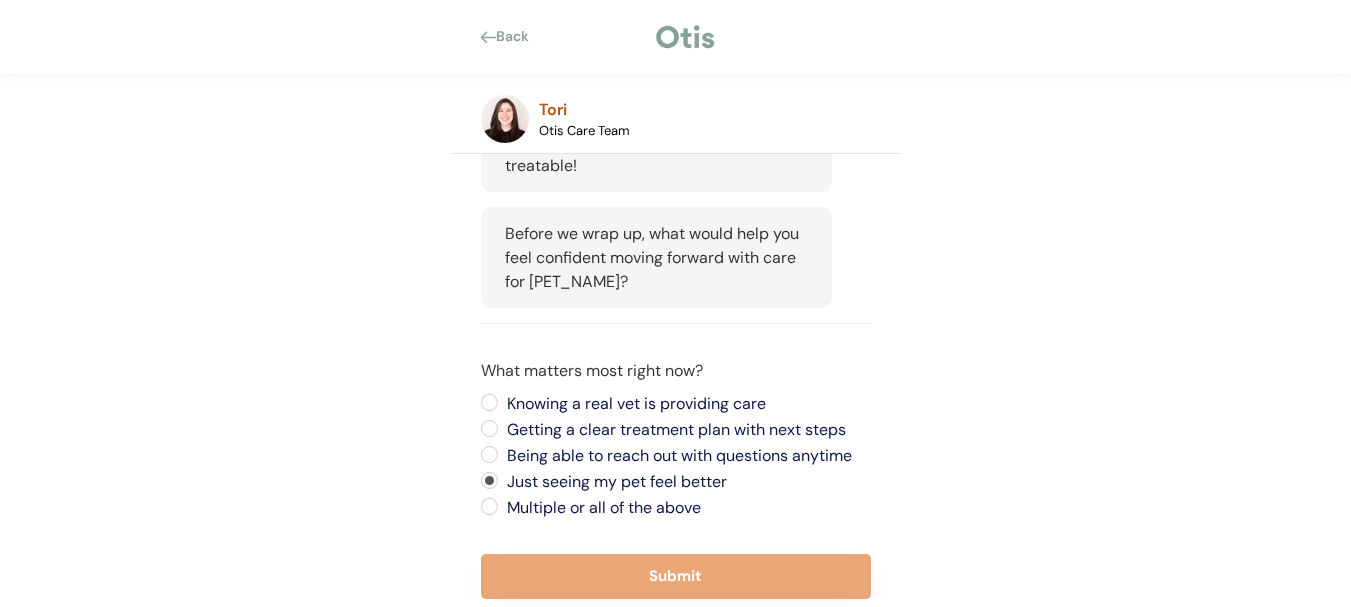 click on "Multiple or all of the above" at bounding box center (686, 508) 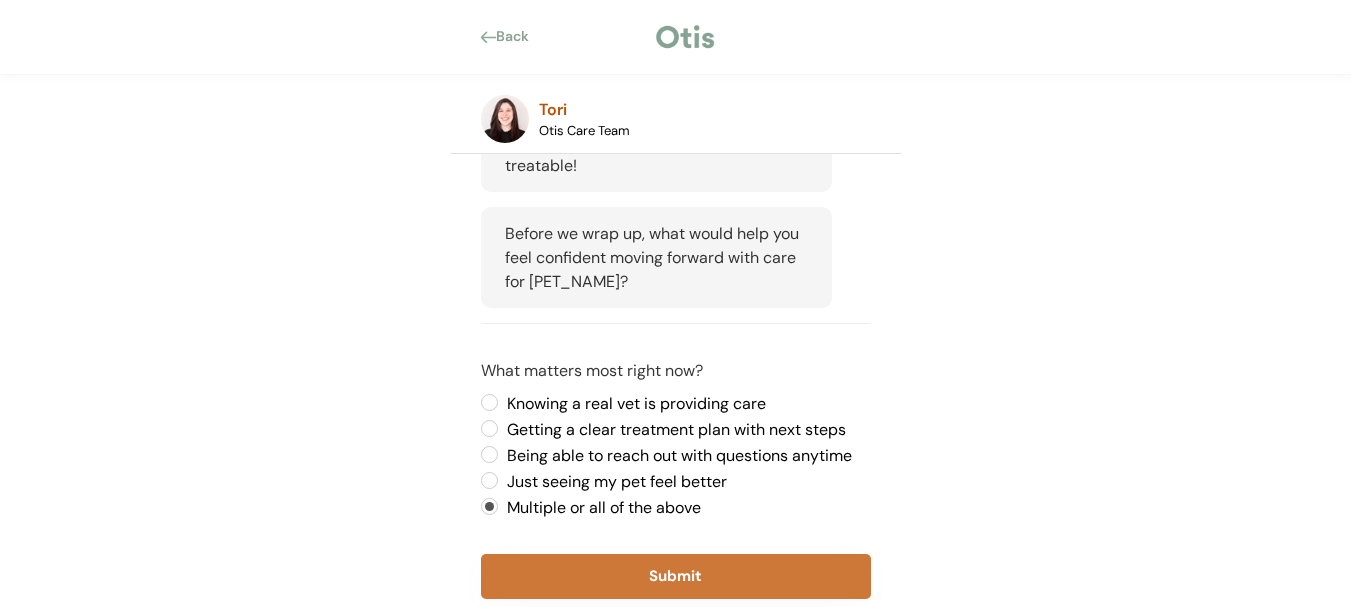 click on "Submit" at bounding box center [676, 576] 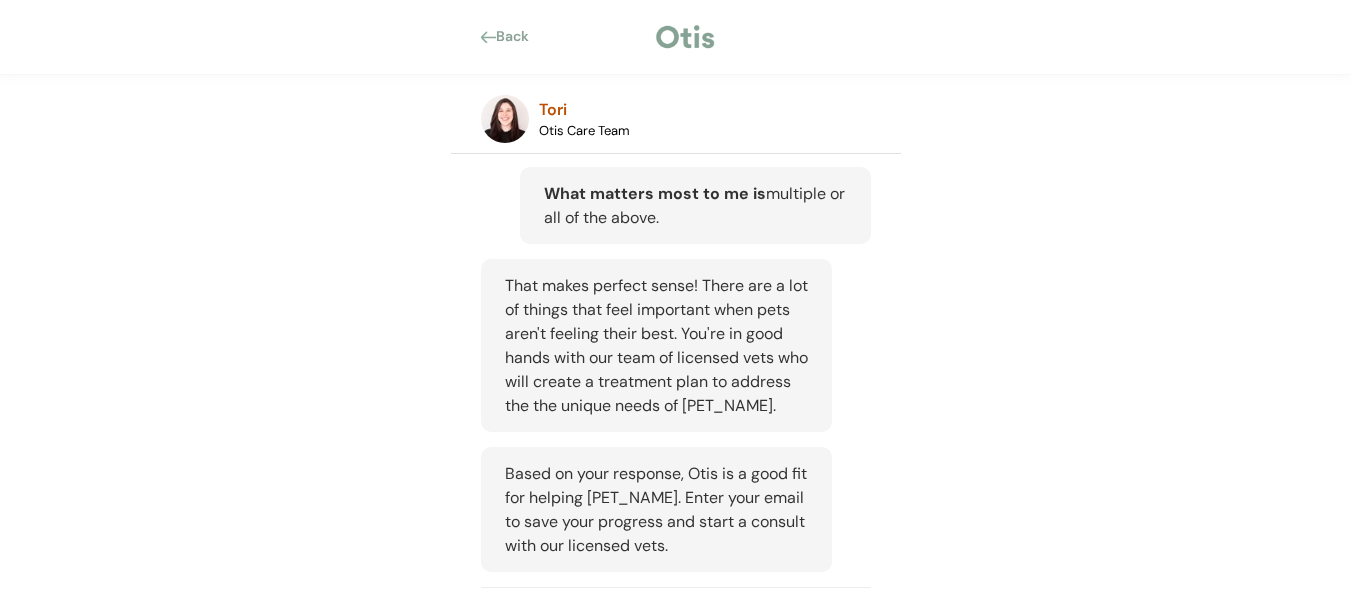scroll, scrollTop: 1131, scrollLeft: 0, axis: vertical 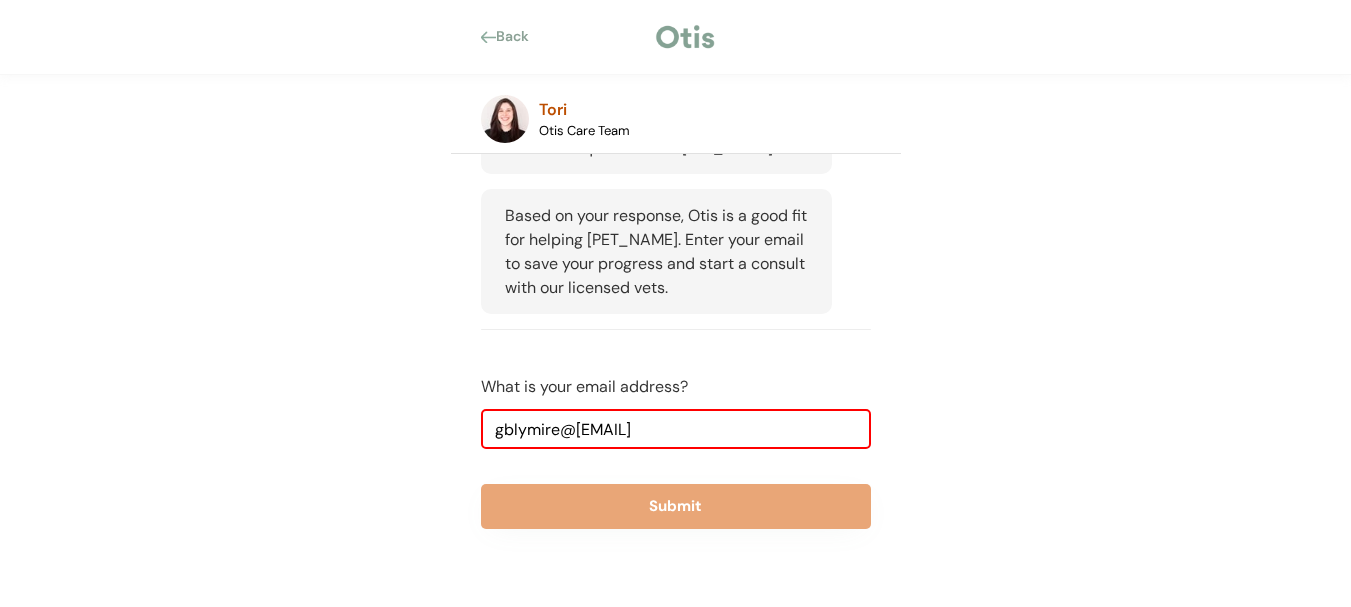 type on "gblymire@farmersfire.com" 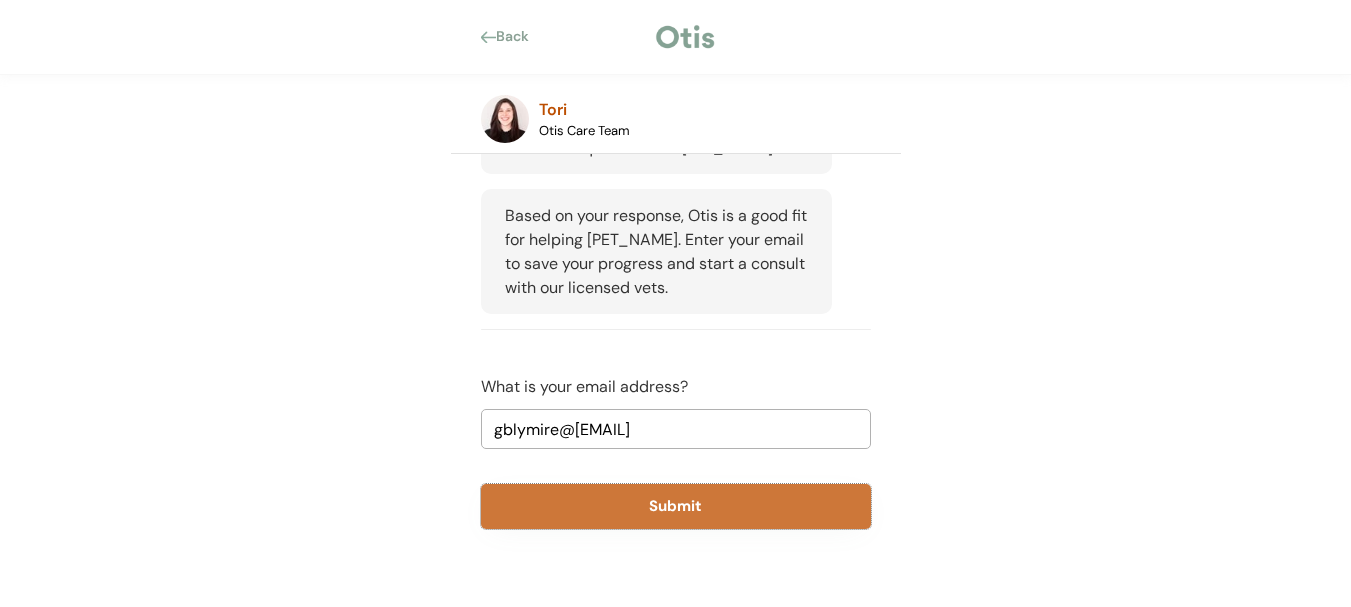 click on "Submit" at bounding box center (676, 506) 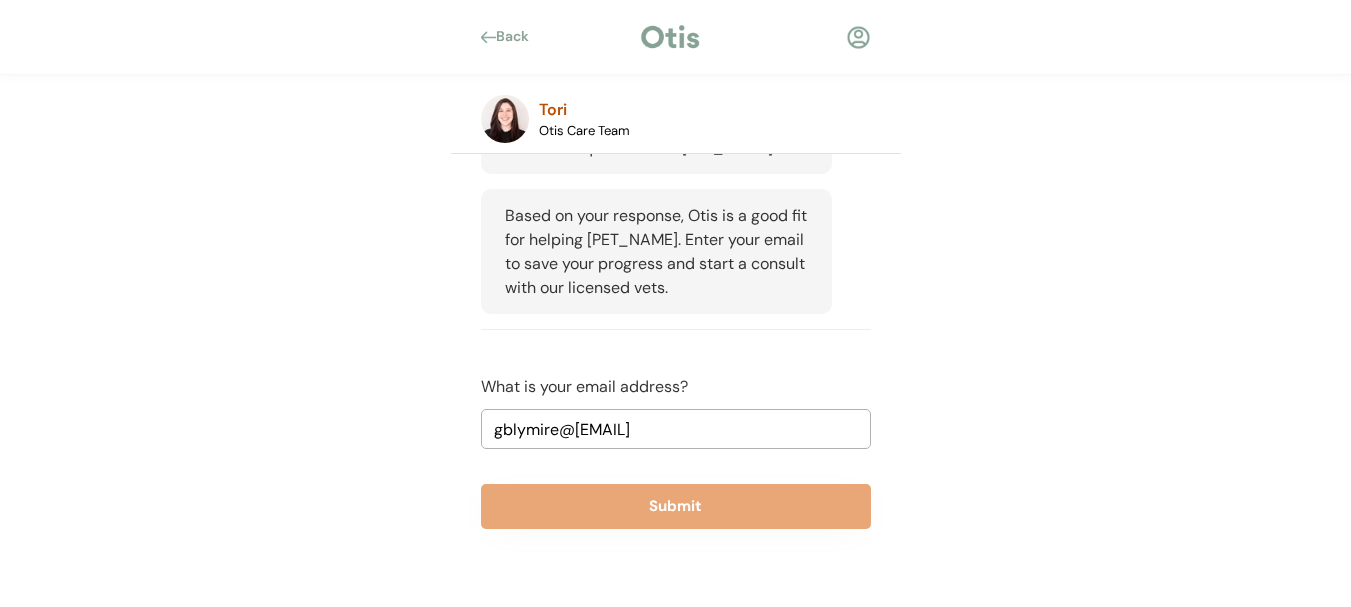 type 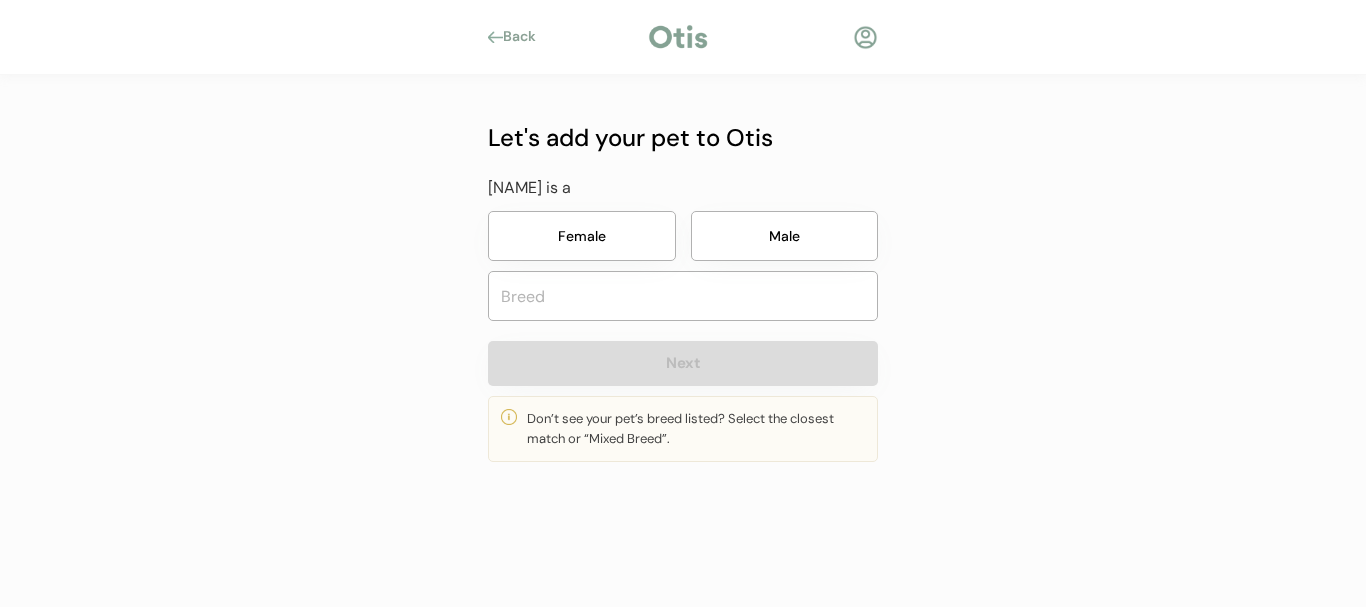 scroll, scrollTop: 0, scrollLeft: 0, axis: both 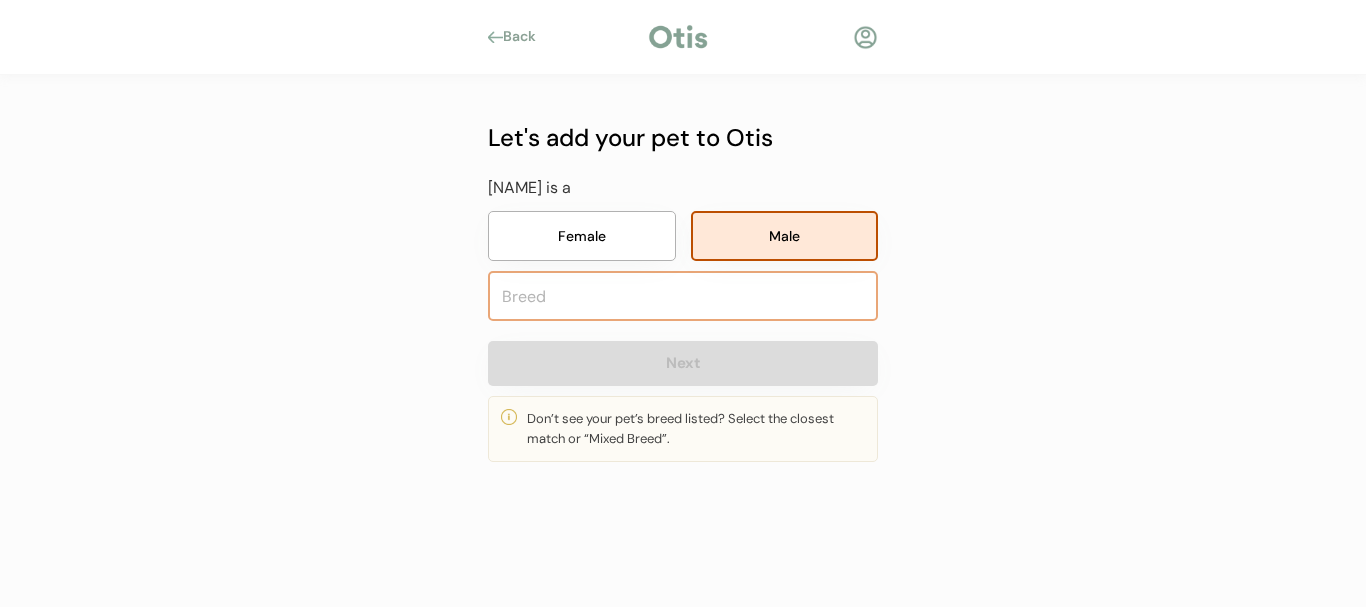 click at bounding box center (683, 296) 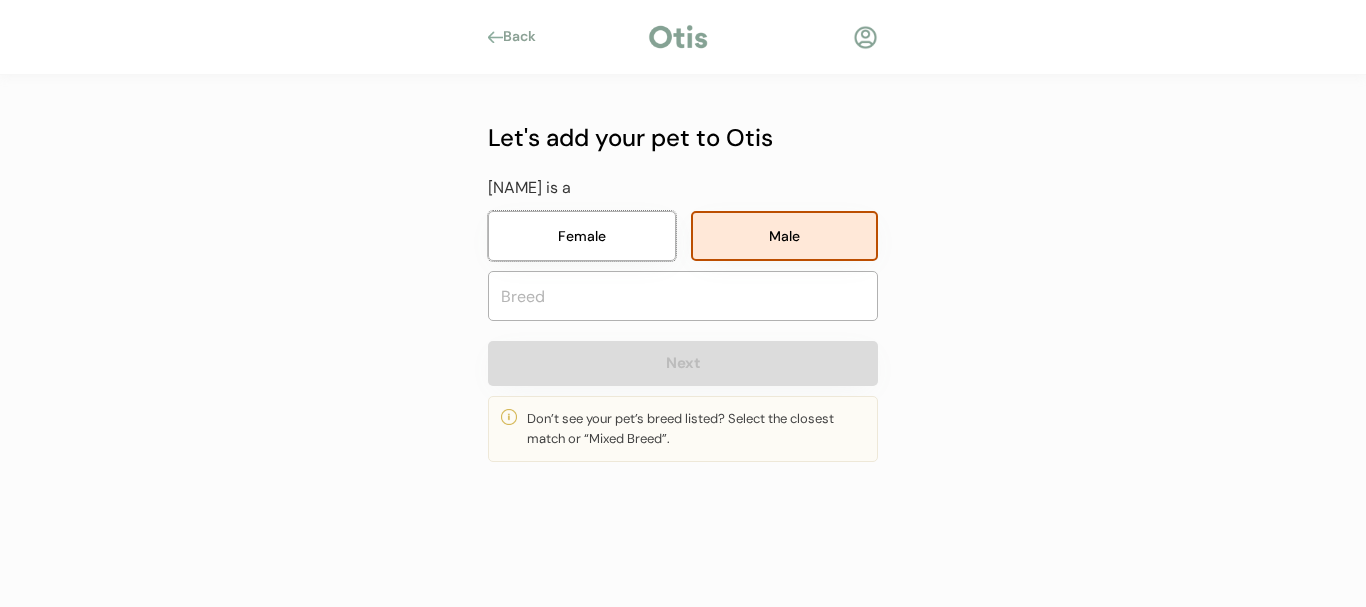 click on "Female" at bounding box center [582, 236] 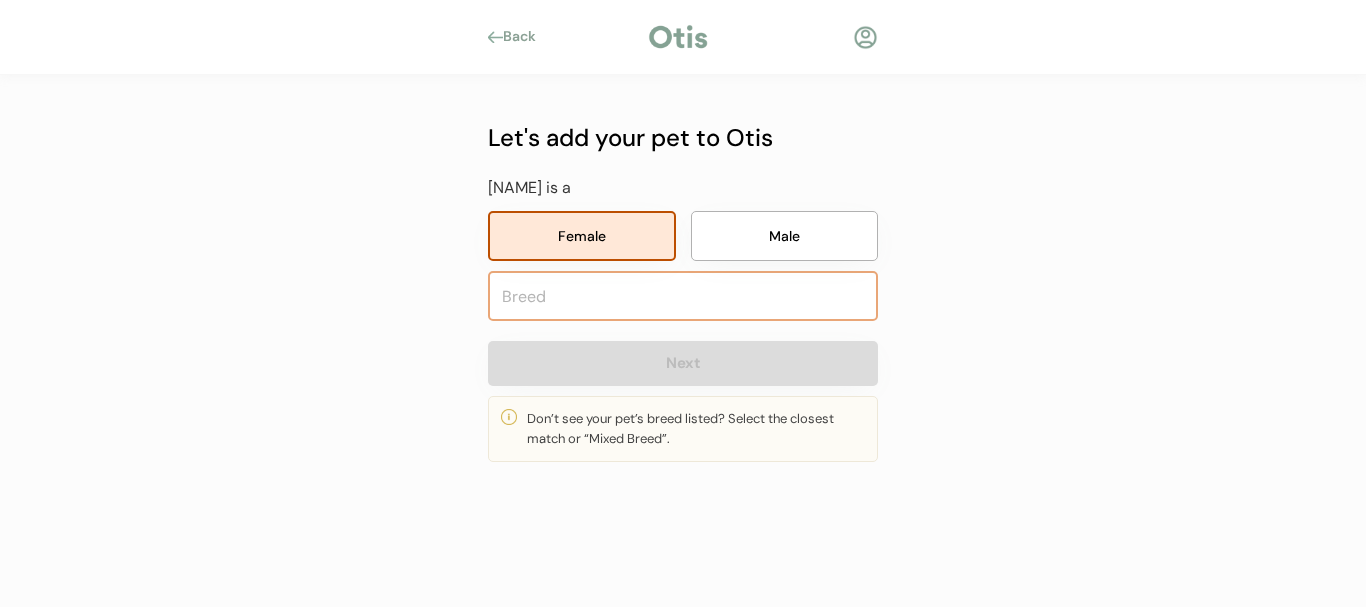 click at bounding box center (683, 296) 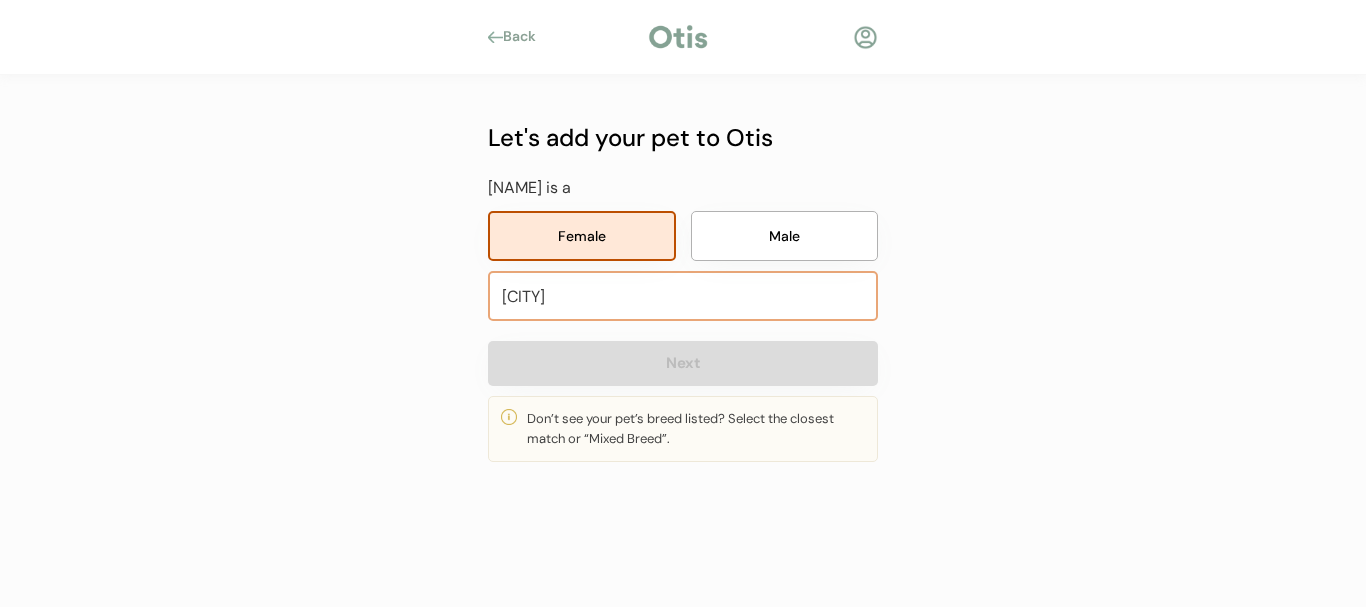 type on "Boston" 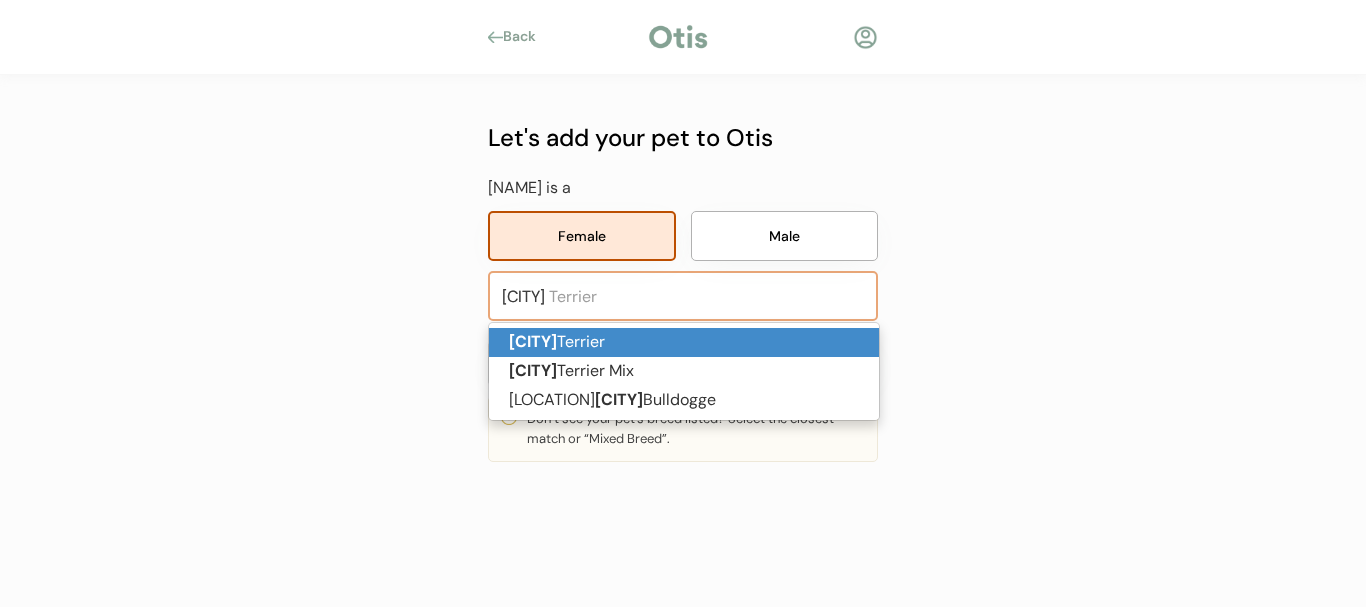 click on "Boston  Terrier" at bounding box center [684, 342] 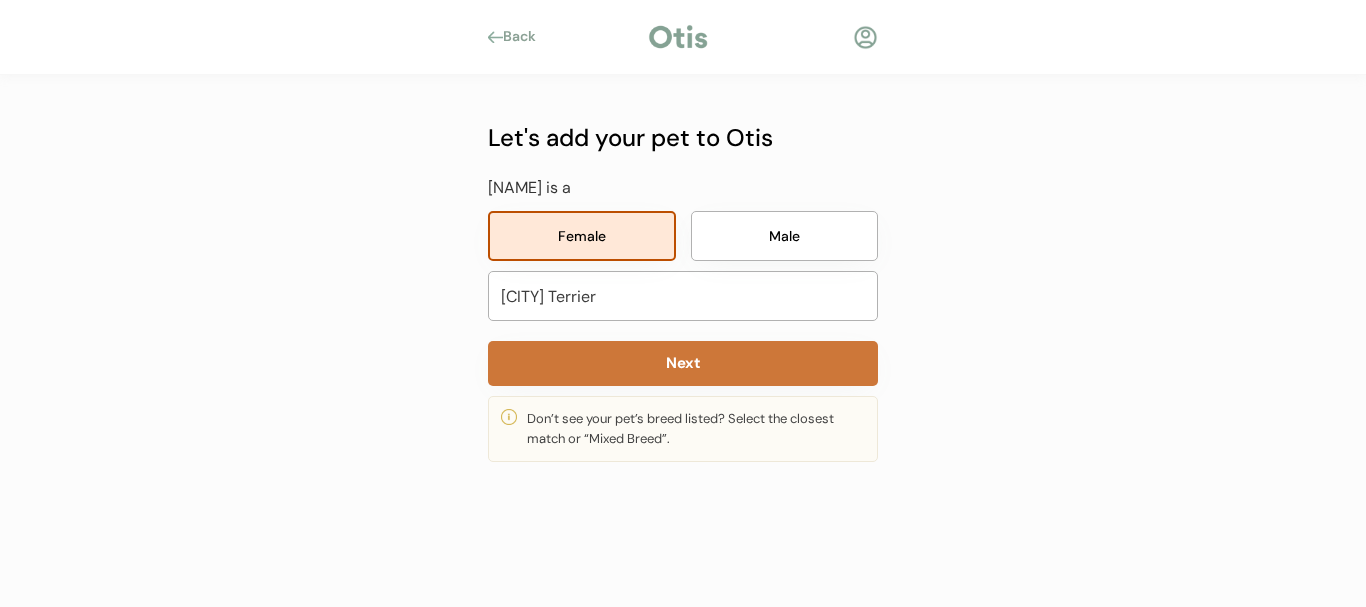 type on "Boston Terrier" 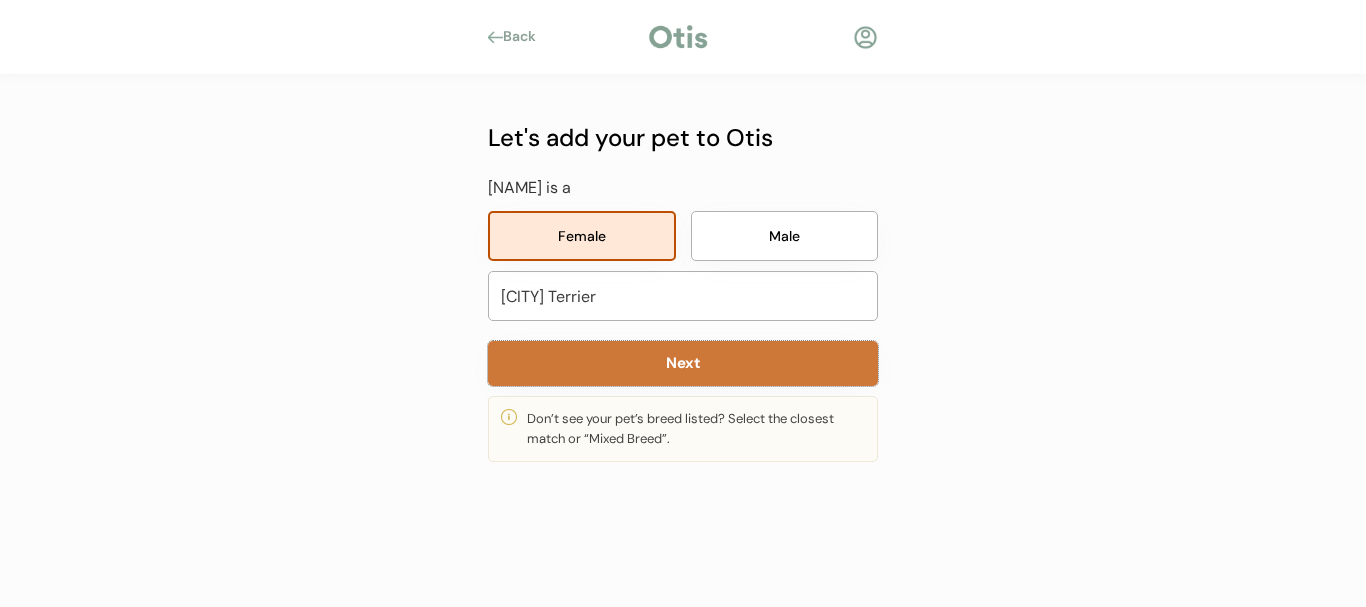 click on "Next" at bounding box center (683, 363) 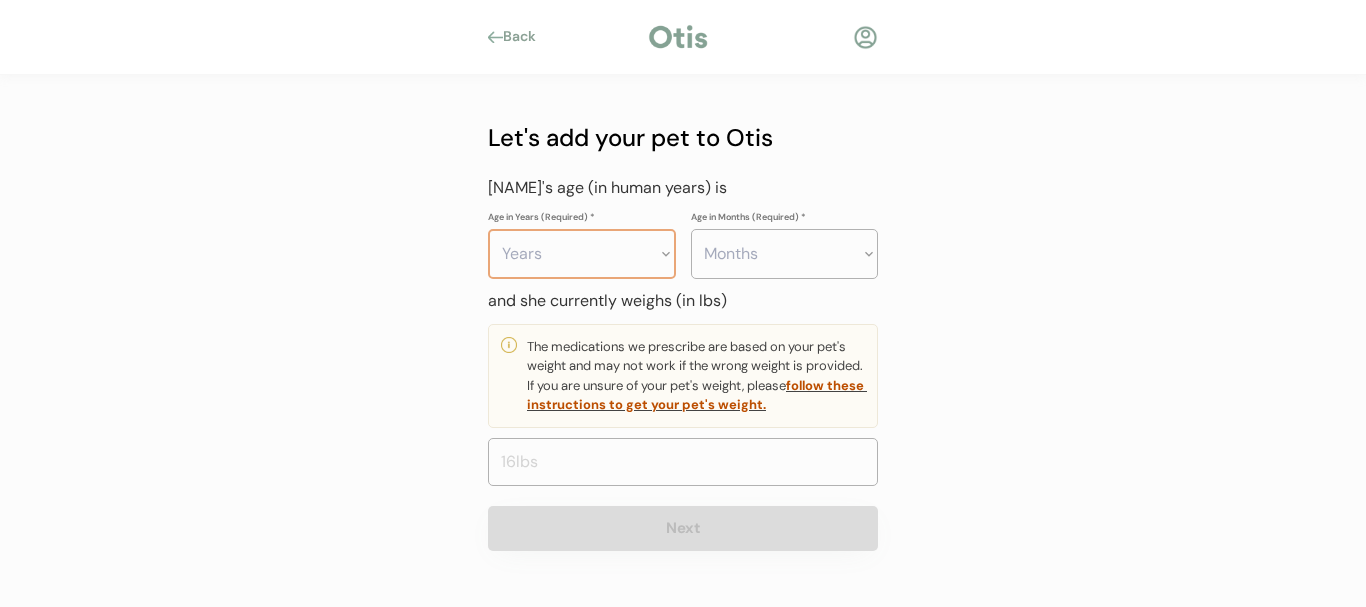 click on "Years 0 1 2 3 4 5 6 7 8 9 10 11 12 13 14 15 16 17 18 19 20" at bounding box center [582, 254] 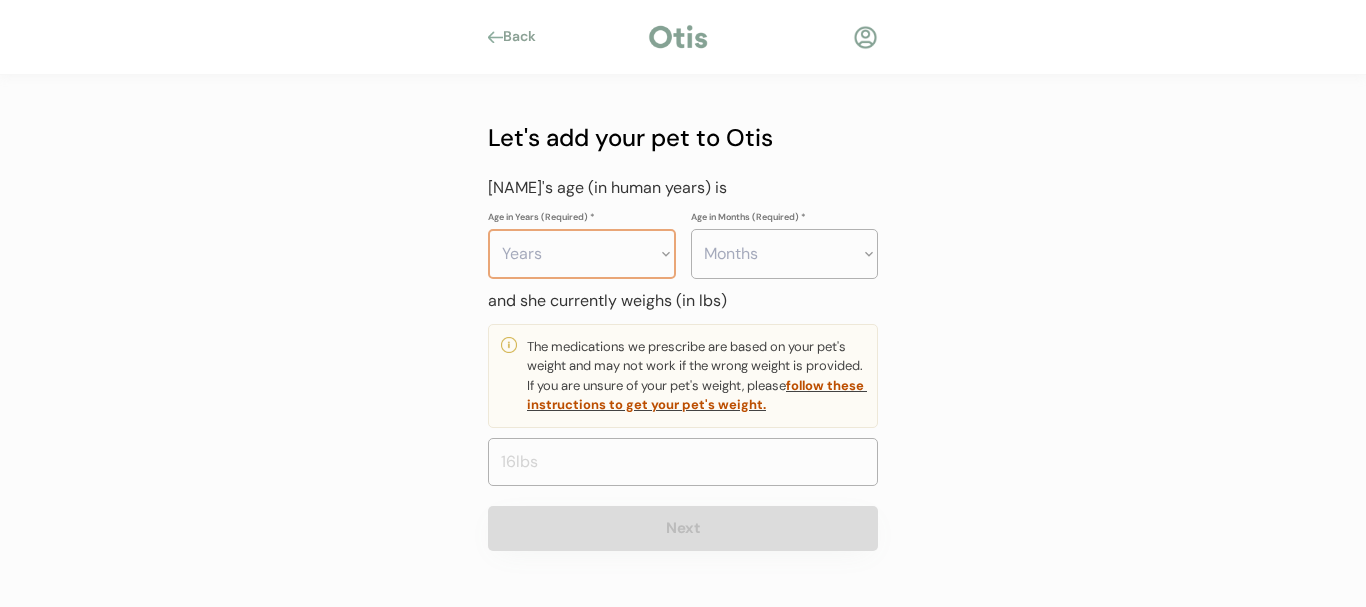 select on "8" 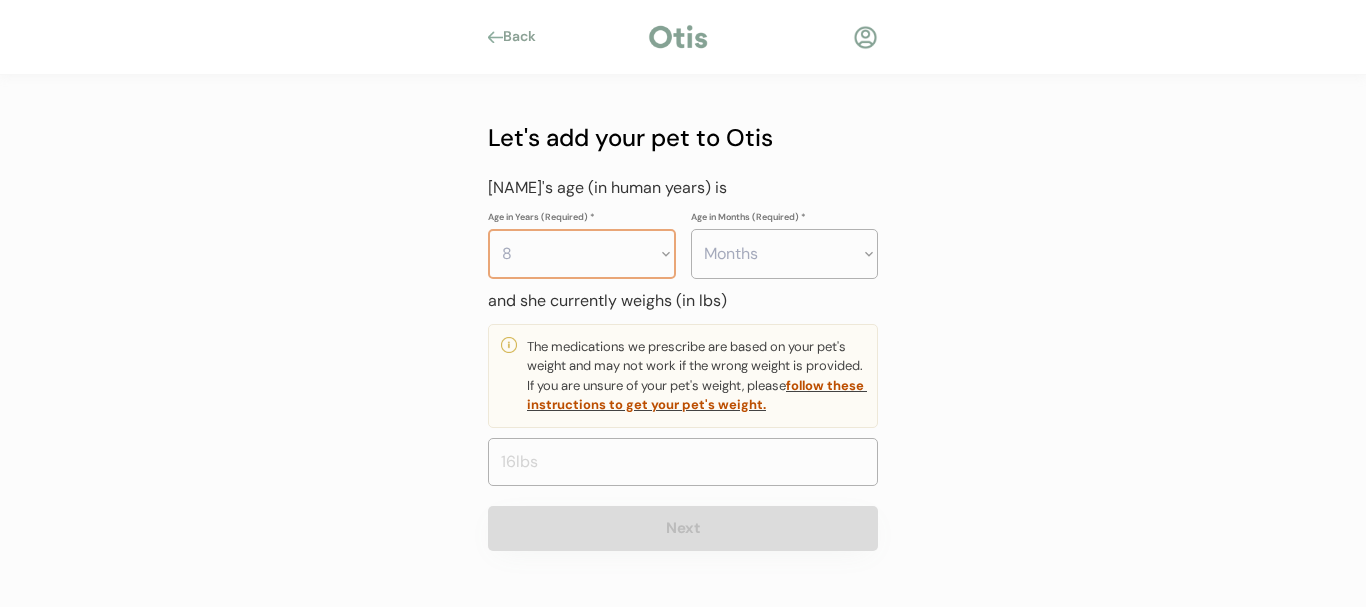 click on "Years 0 1 2 3 4 5 6 7 8 9 10 11 12 13 14 15 16 17 18 19 20" at bounding box center (582, 254) 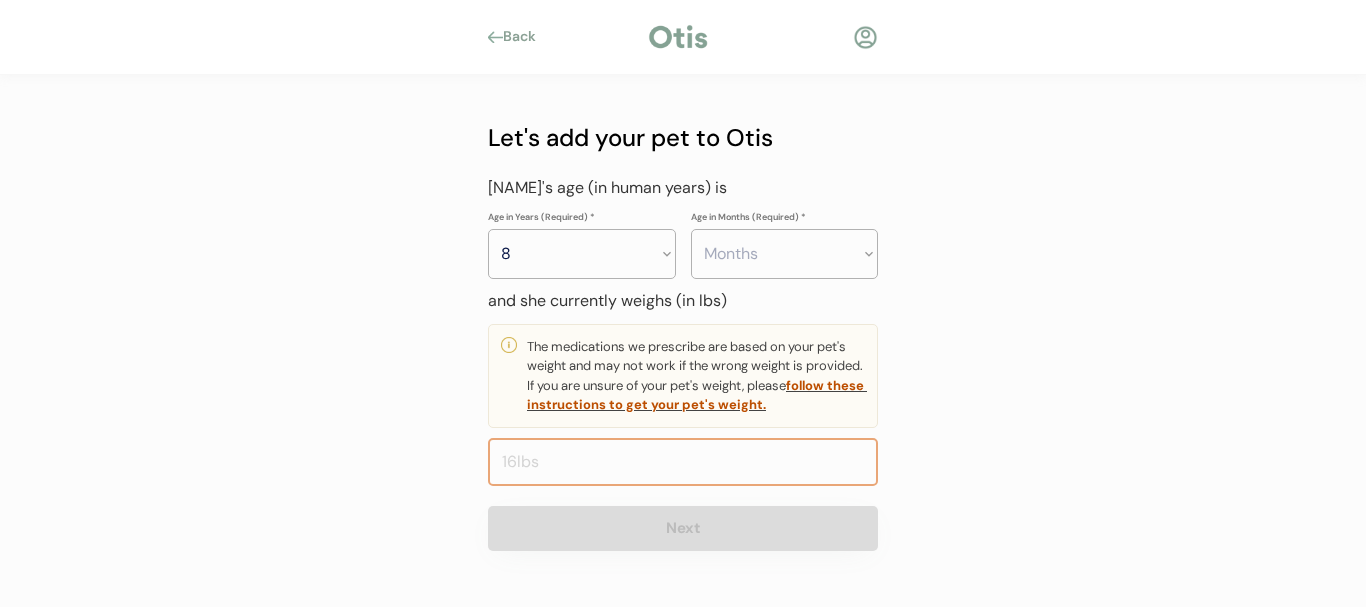 click at bounding box center [683, 462] 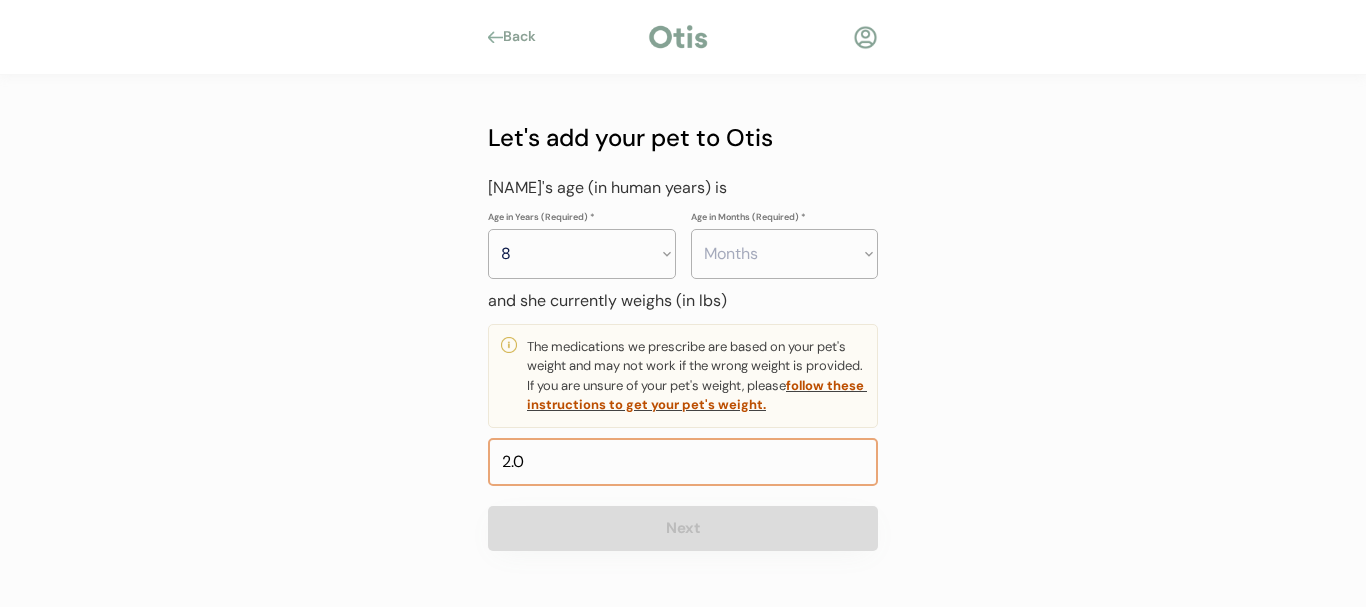 type on "20.0" 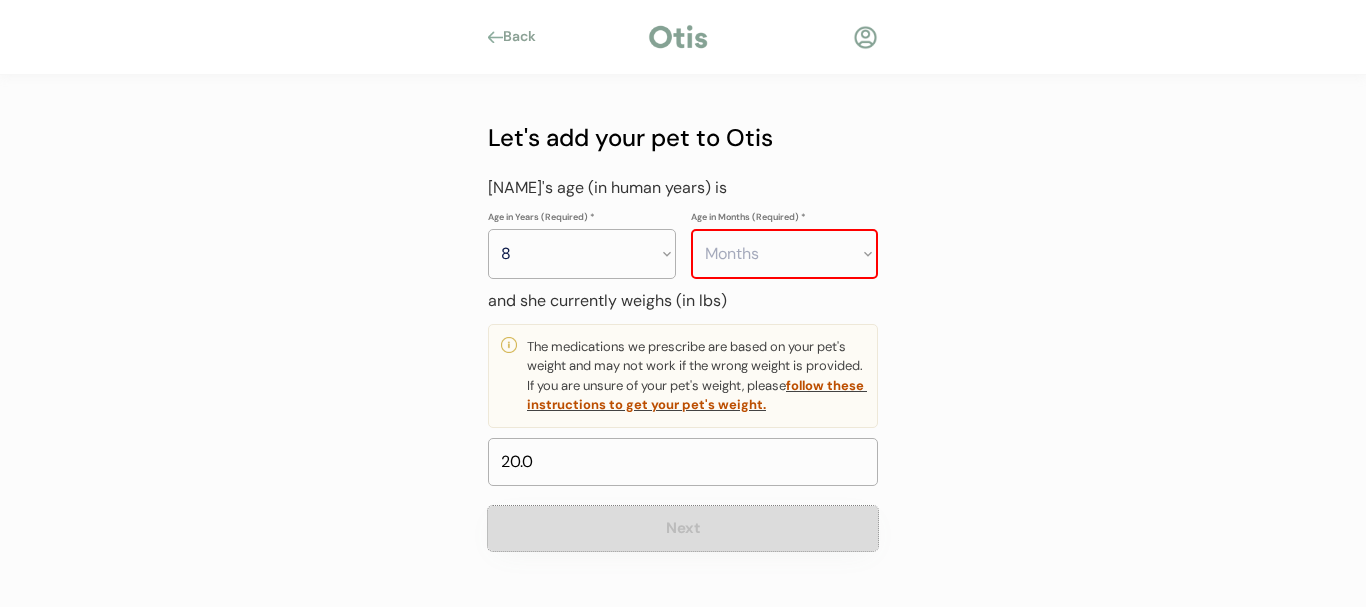 type 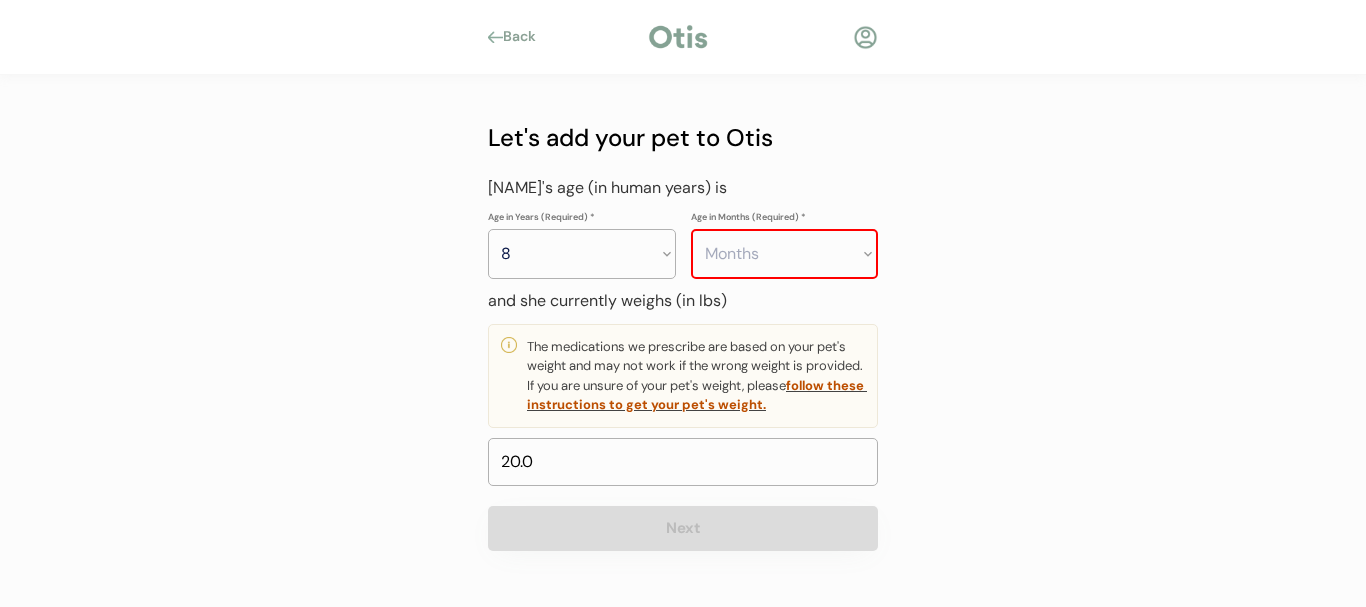 click on "Months 0 1 2 3 4 5 6 7 8 9 10 11" at bounding box center (785, 254) 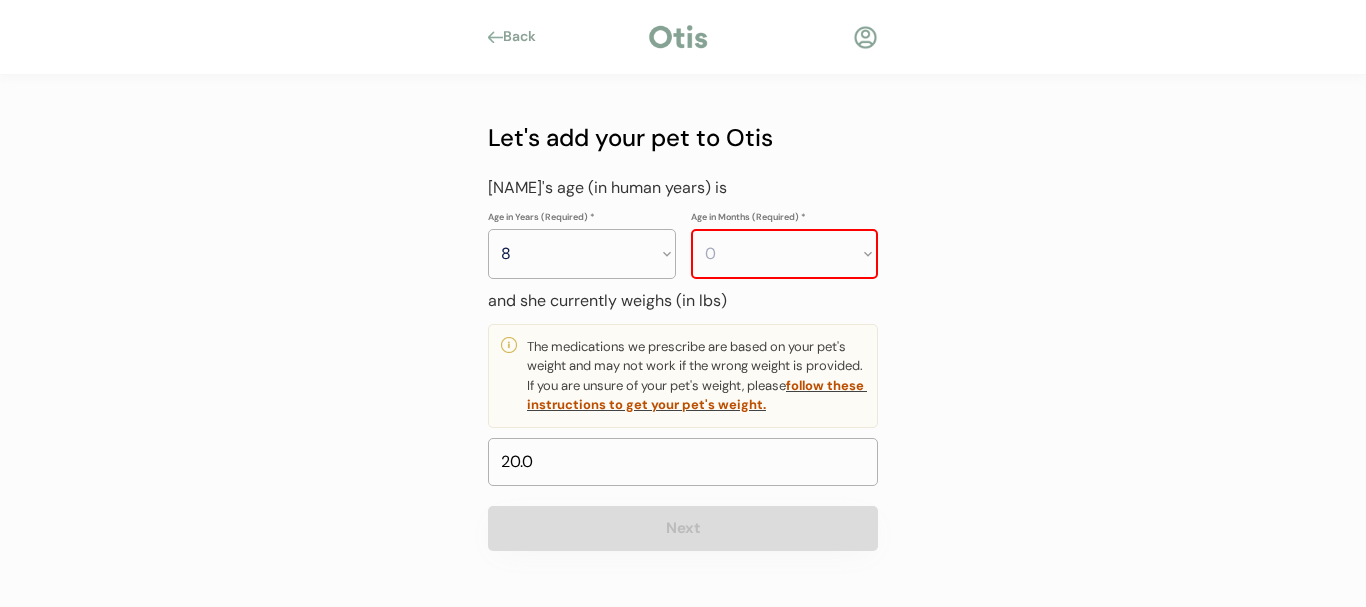 click on "Months 0 1 2 3 4 5 6 7 8 9 10 11" at bounding box center [785, 254] 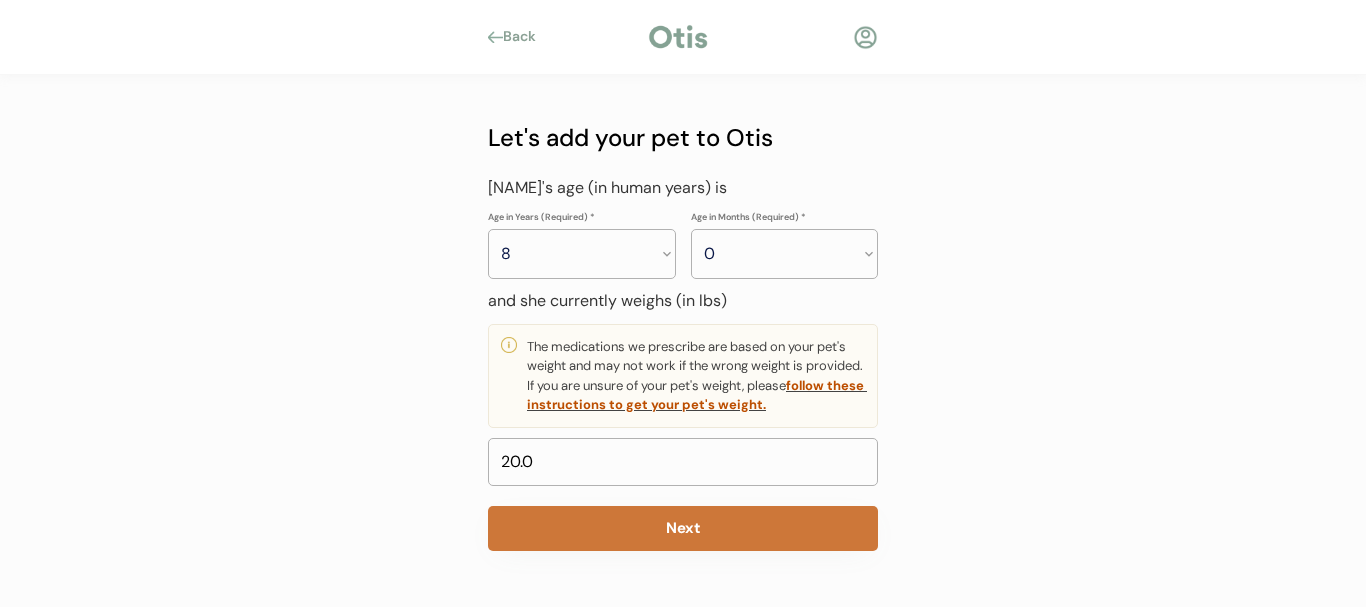 click on "Next" at bounding box center [683, 528] 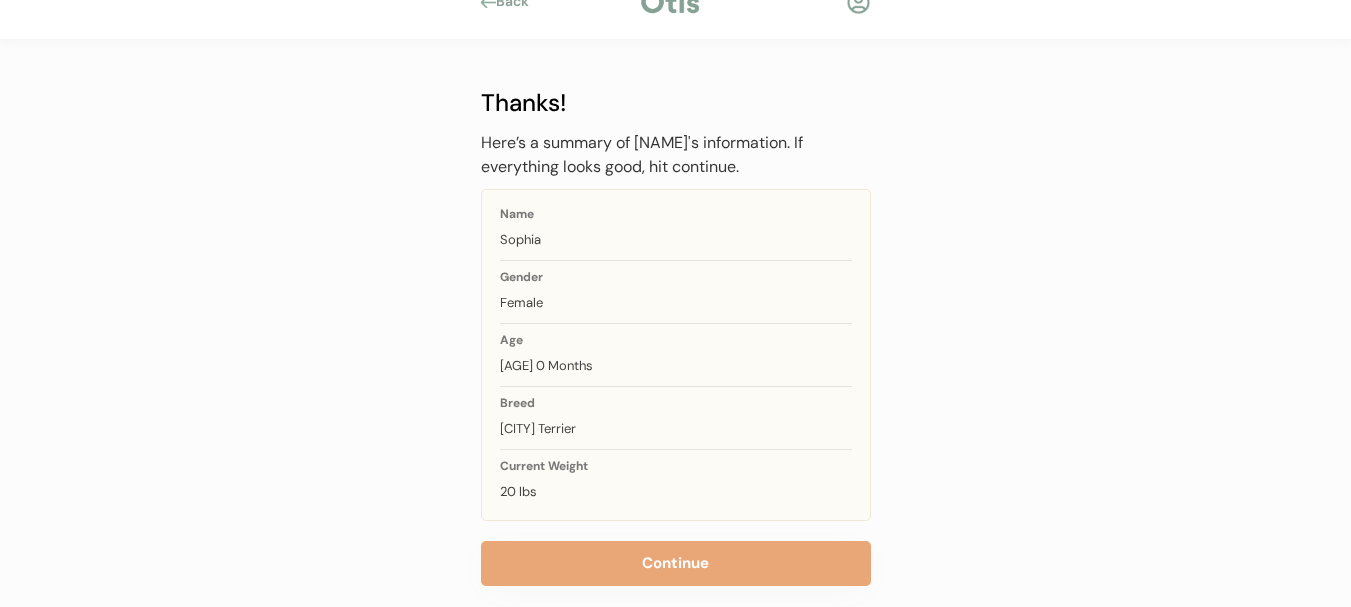 scroll, scrollTop: 63, scrollLeft: 0, axis: vertical 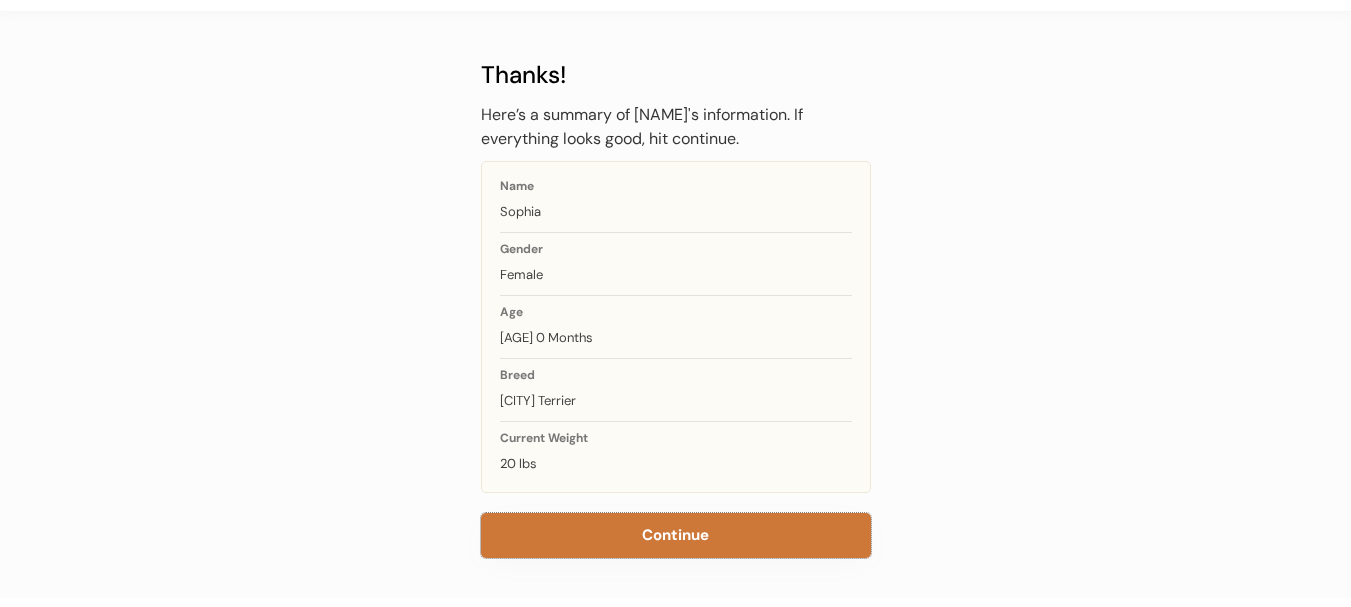 click on "Continue" at bounding box center [676, 535] 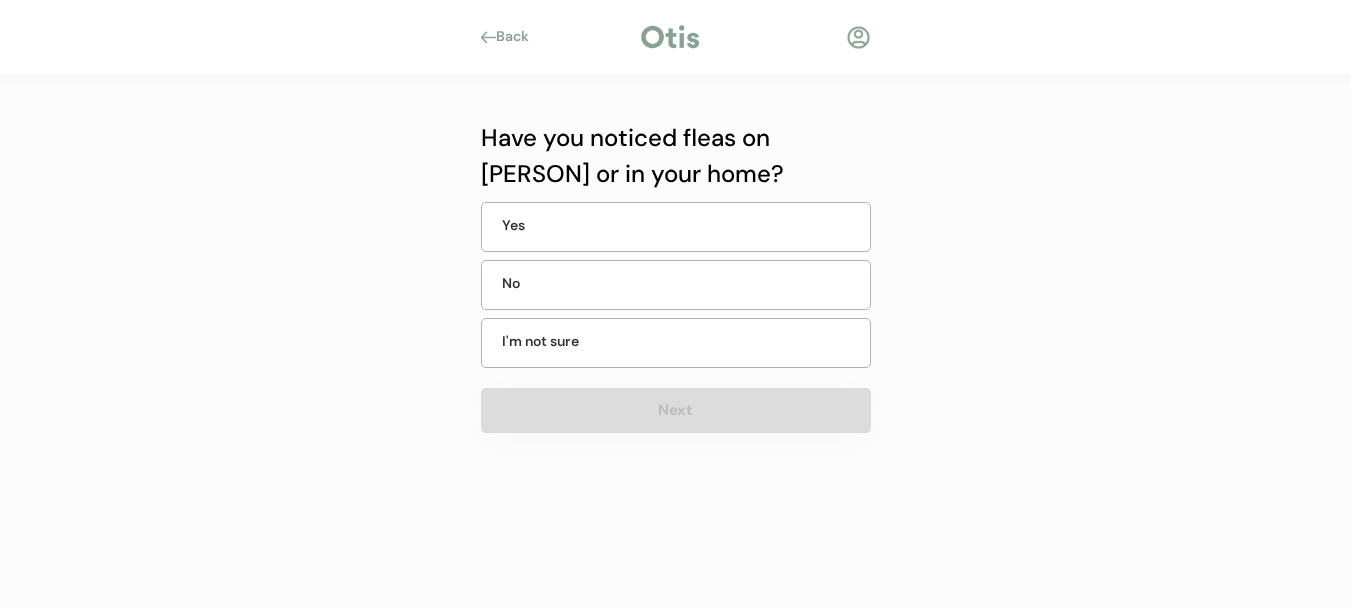 scroll, scrollTop: 0, scrollLeft: 0, axis: both 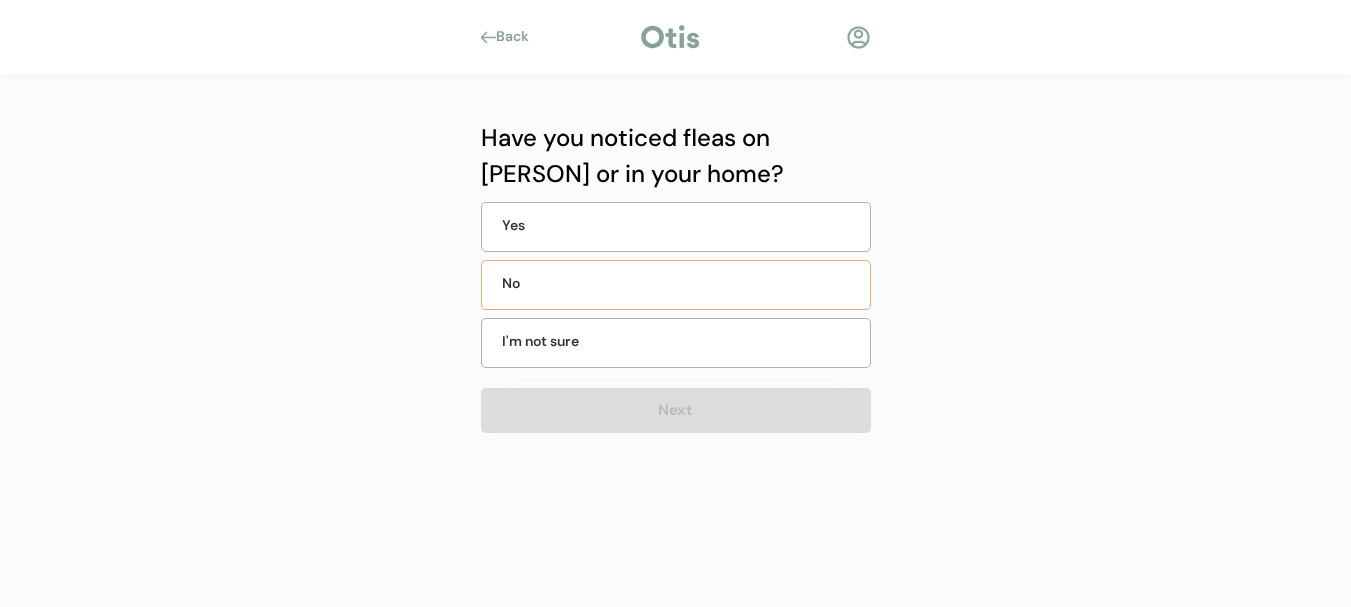 click on "No" at bounding box center [552, 283] 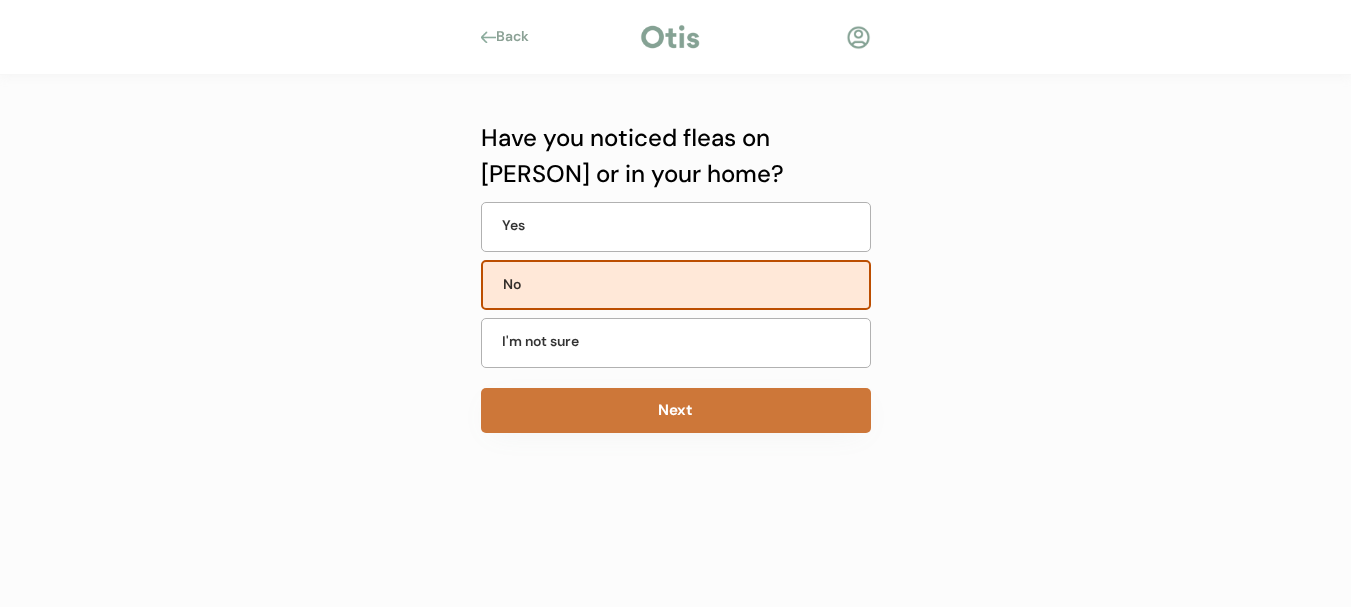 click on "Next" at bounding box center (676, 410) 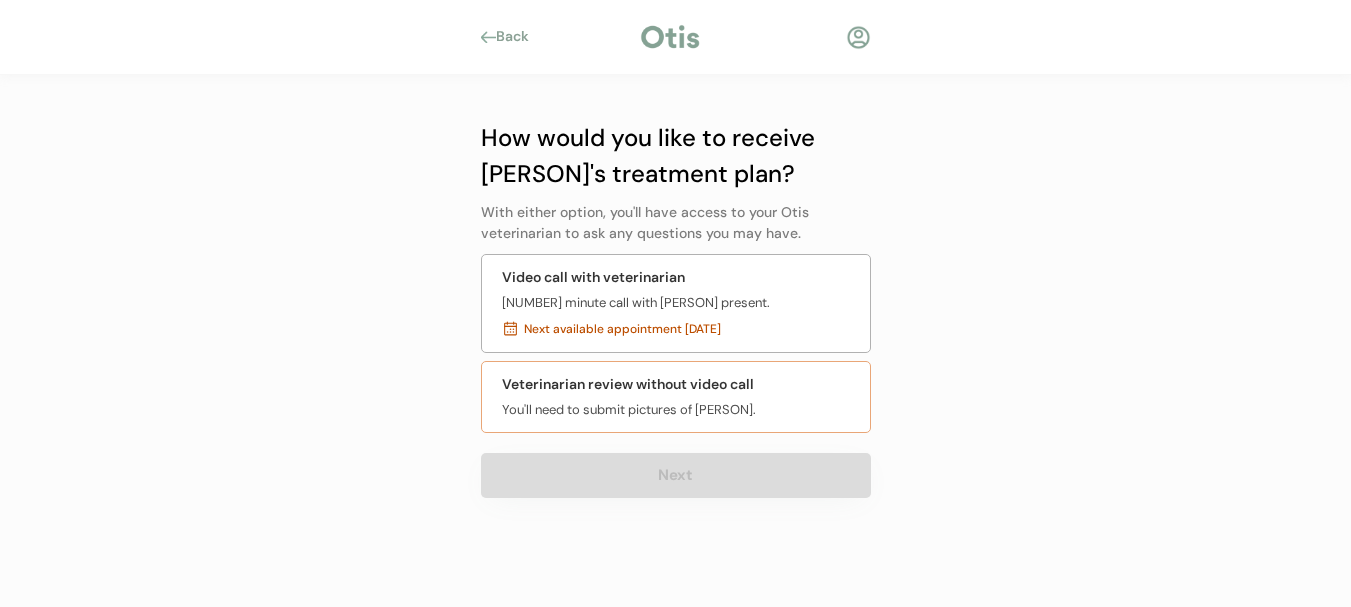 click on "You'll need to submit pictures of Sophia." at bounding box center (629, 410) 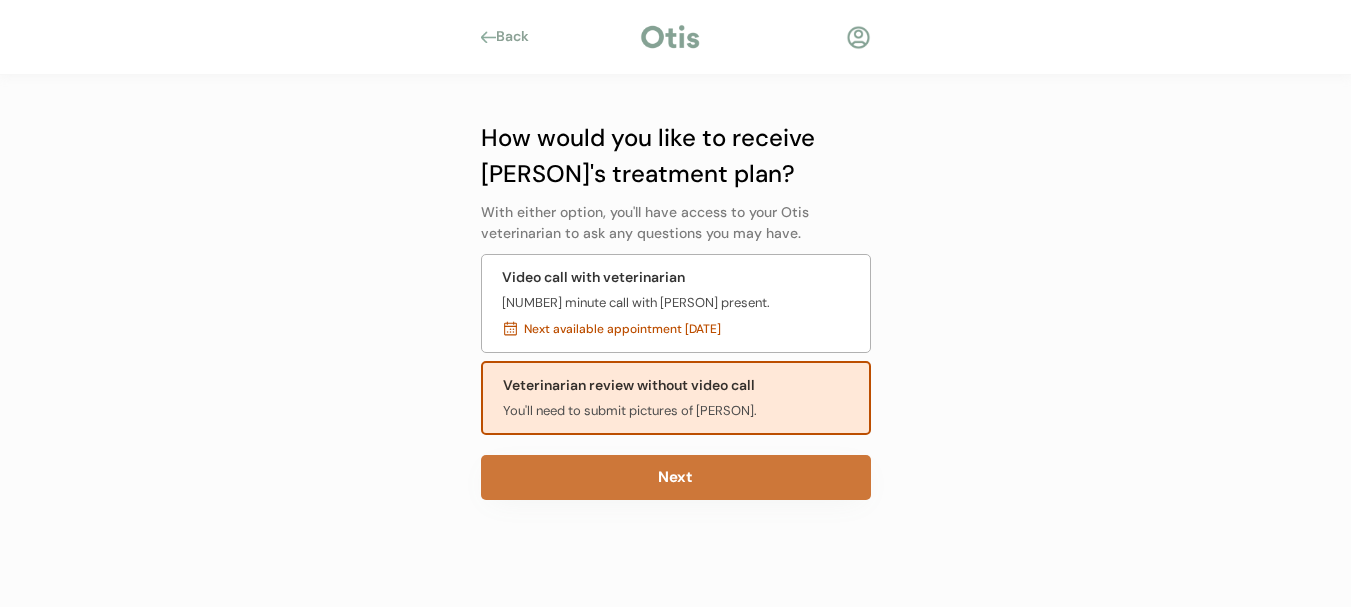 click on "Next" at bounding box center (676, 477) 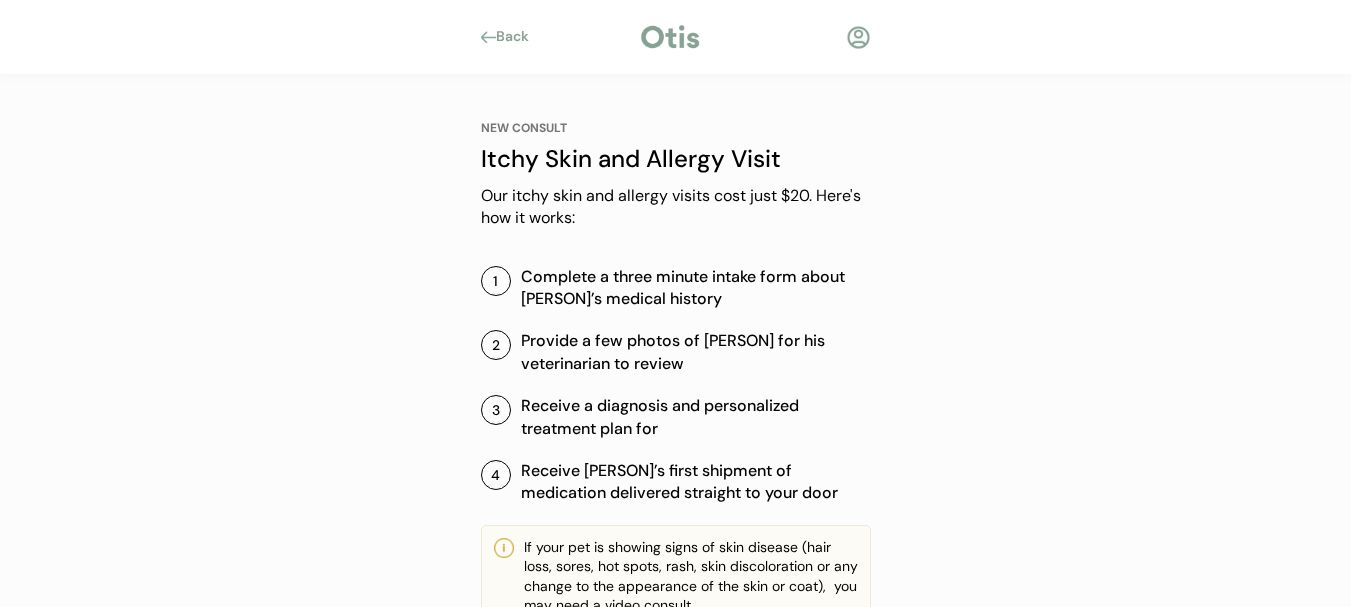 scroll, scrollTop: 0, scrollLeft: 0, axis: both 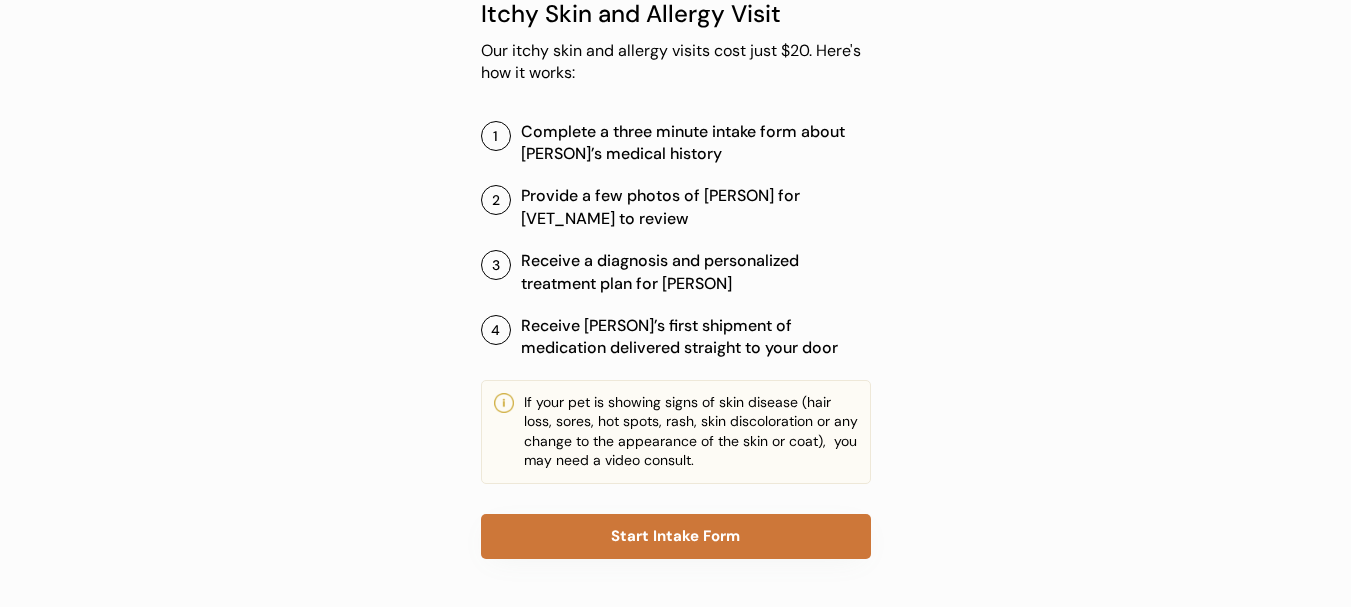 click on "Start Intake Form" at bounding box center (676, 536) 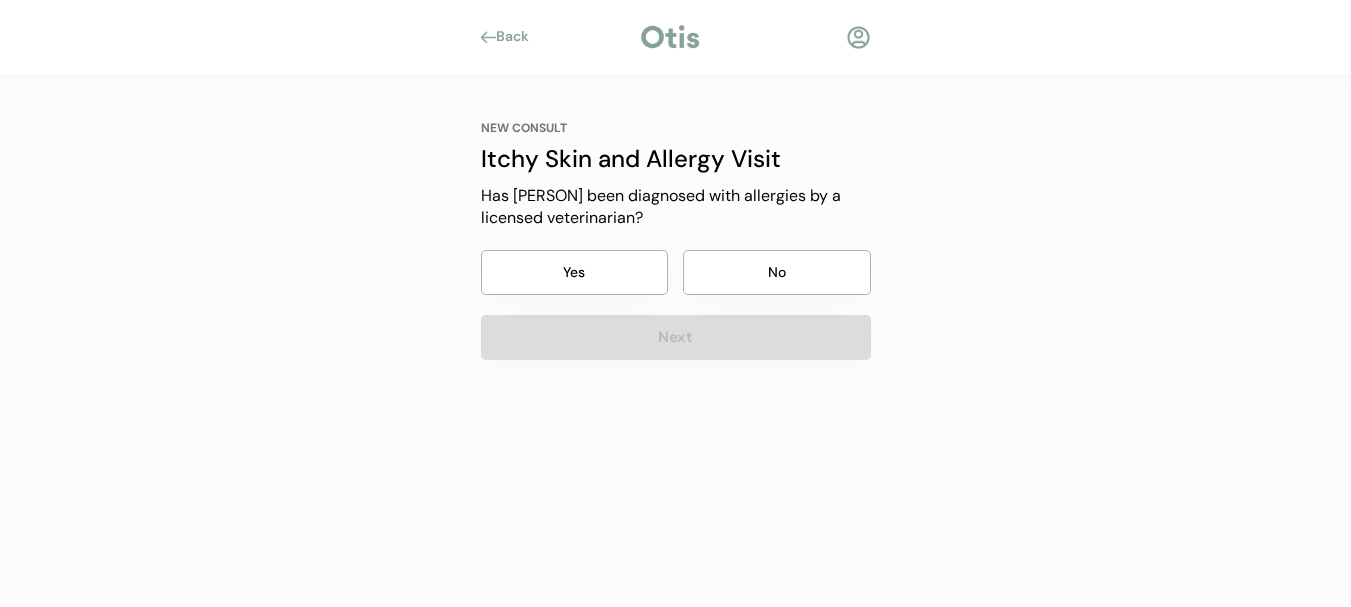 scroll, scrollTop: 0, scrollLeft: 0, axis: both 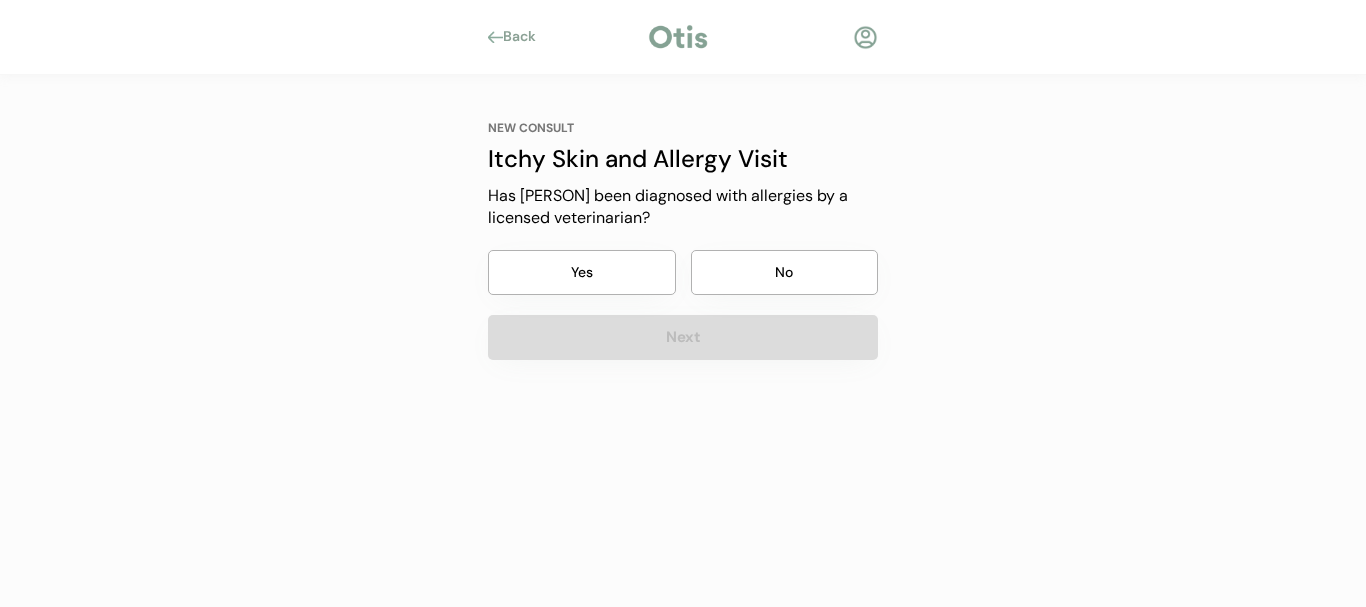 click on "No" at bounding box center [785, 272] 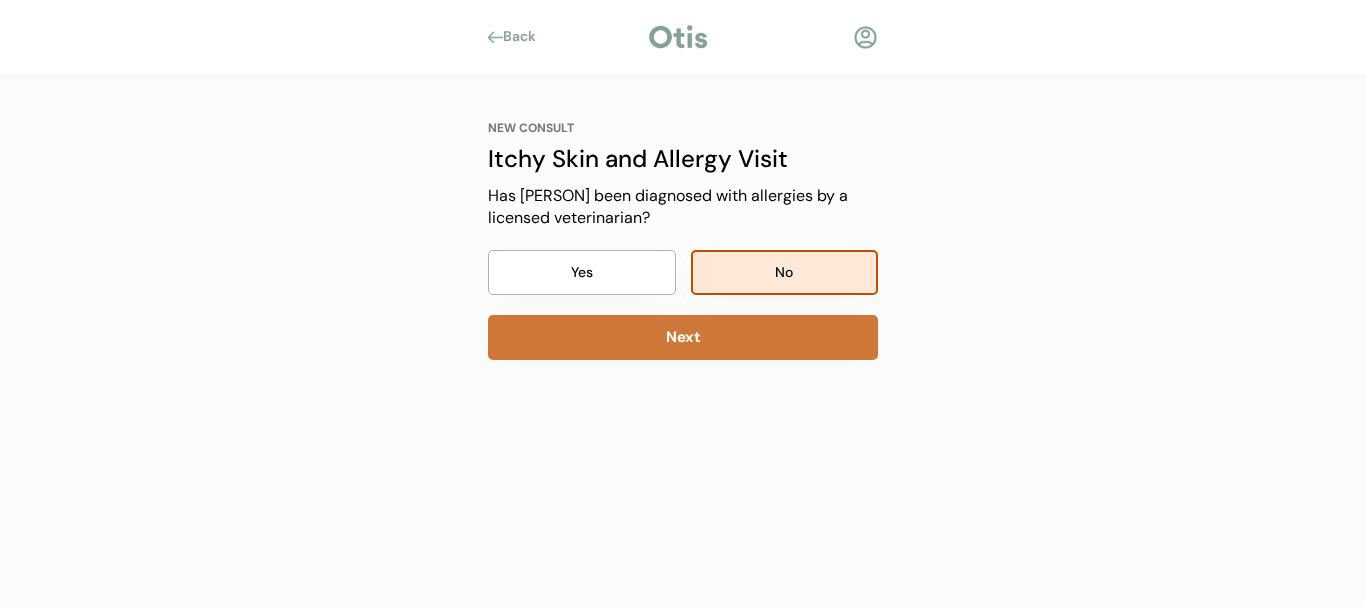 click on "Next" at bounding box center (683, 337) 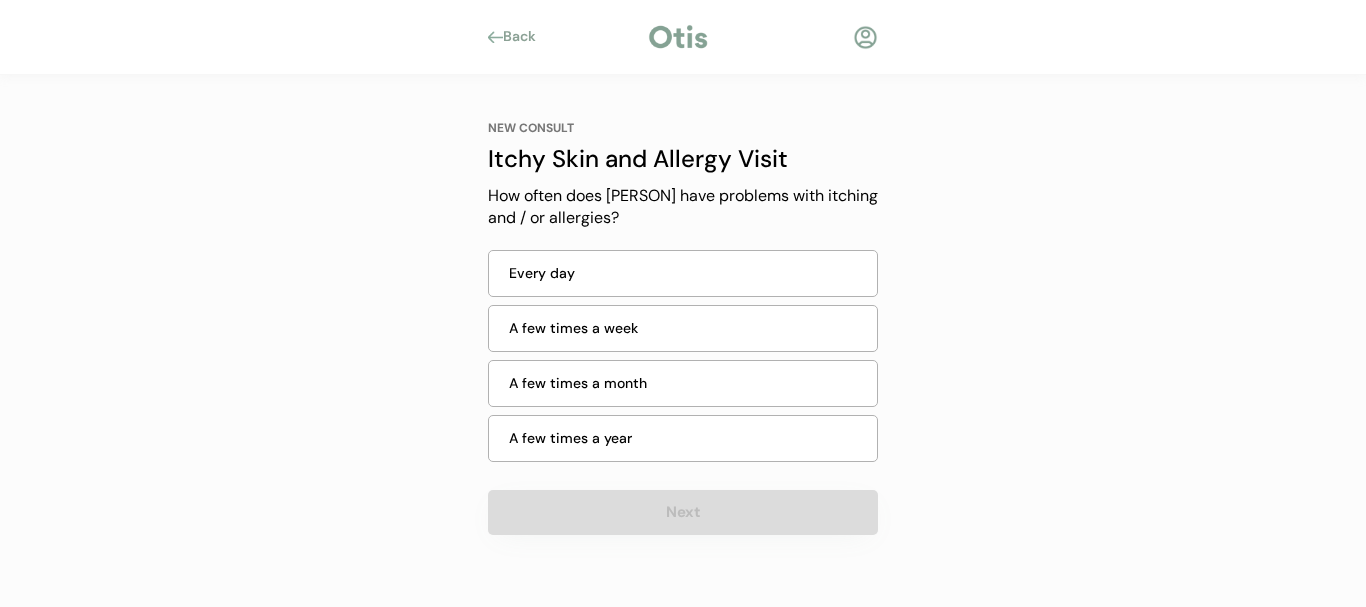 click on "Every day" at bounding box center (687, 273) 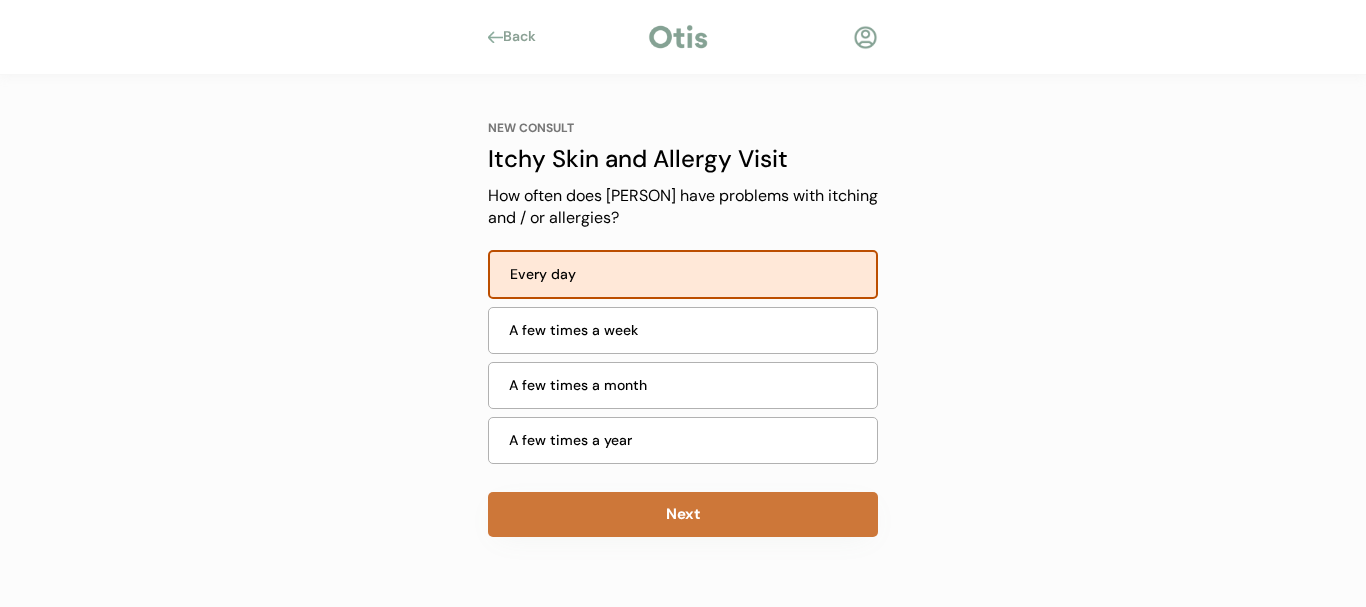 click on "Next" at bounding box center [683, 514] 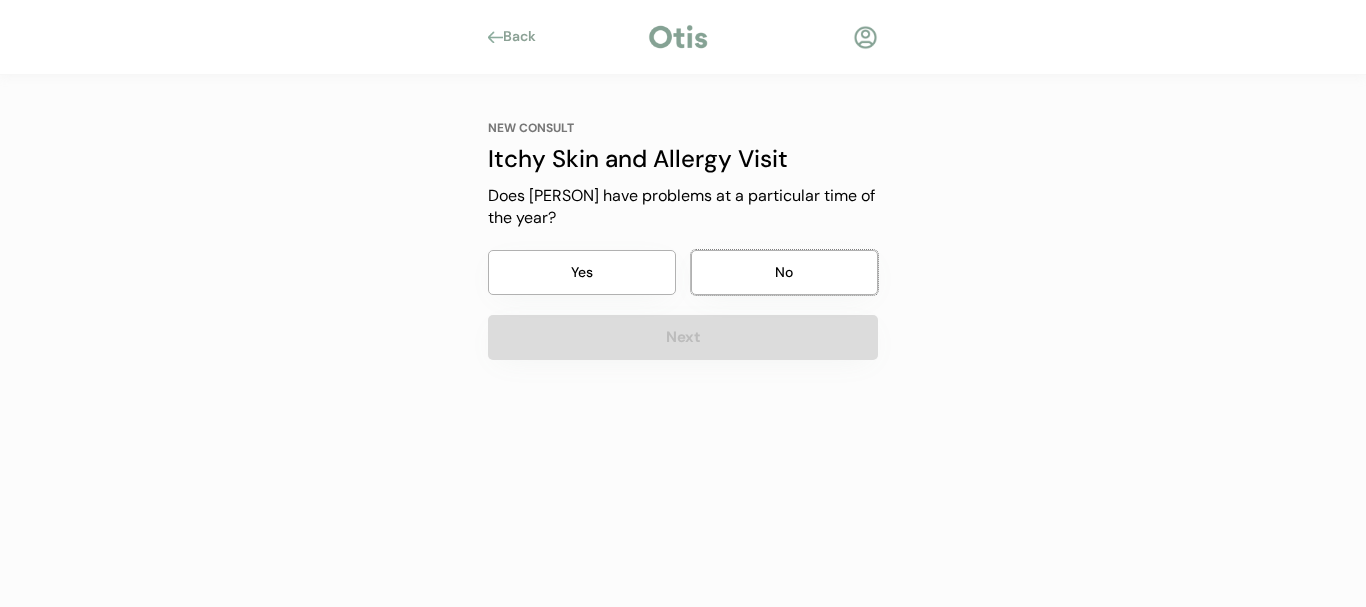 click on "No" at bounding box center [785, 272] 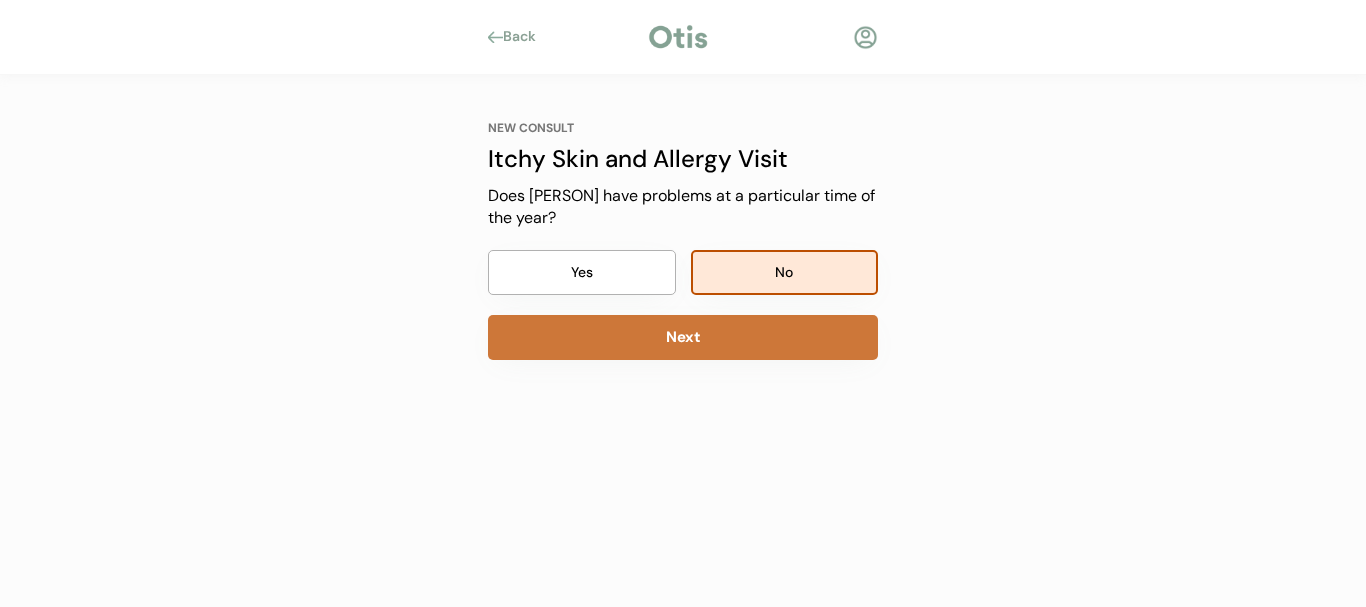 click on "Next" at bounding box center [683, 337] 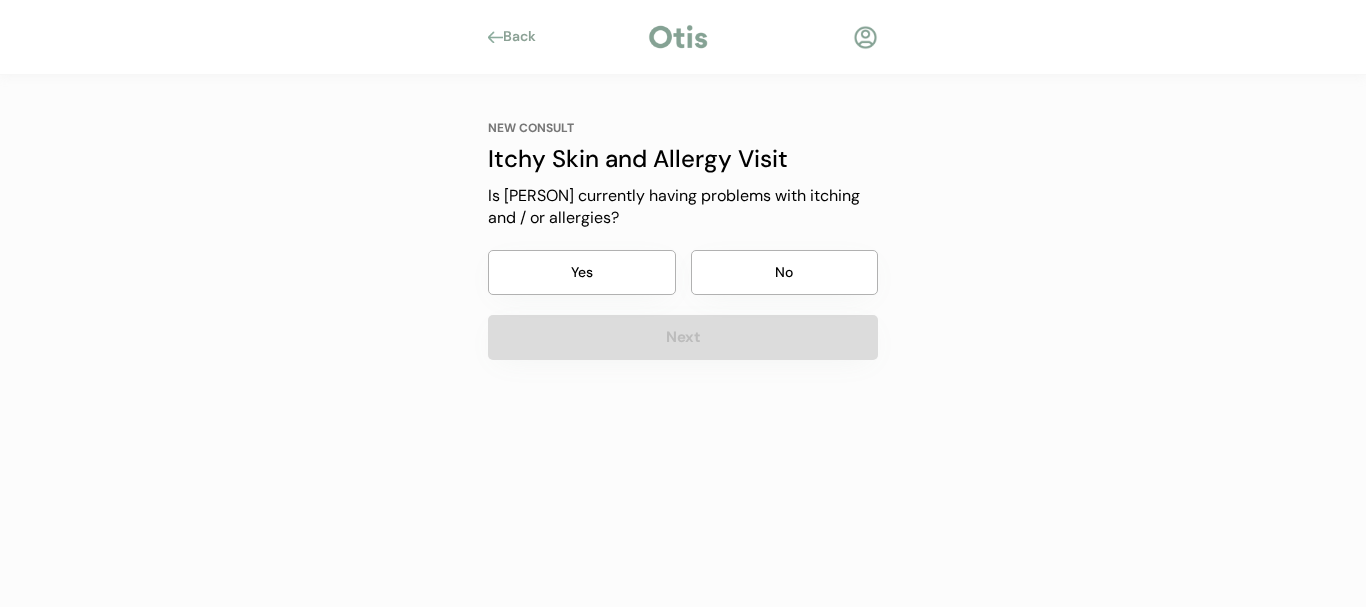 click on "Yes" at bounding box center (582, 272) 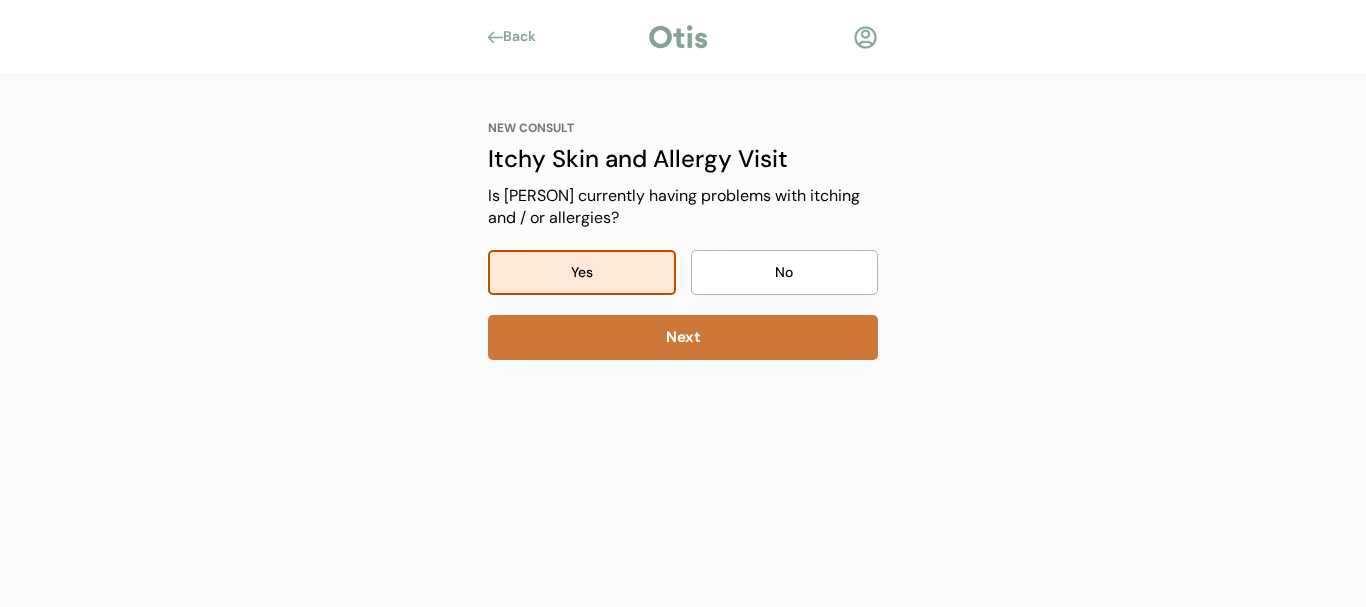 click on "Next" at bounding box center [683, 337] 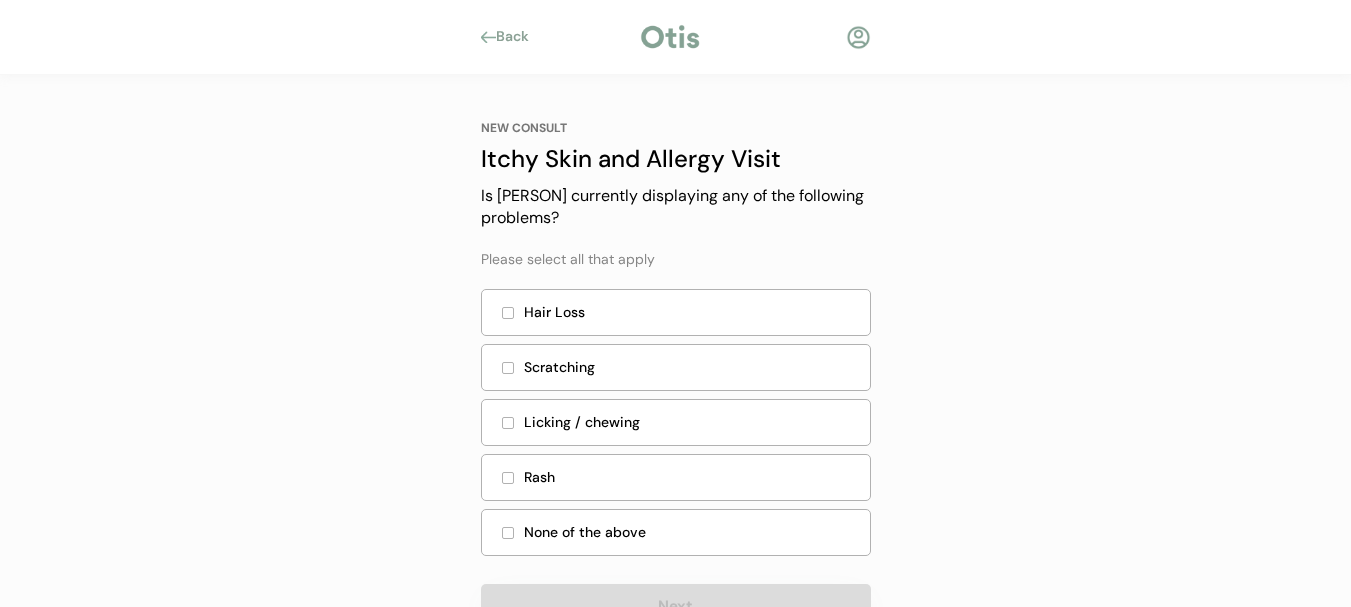 click on "Hair Loss" at bounding box center [691, 312] 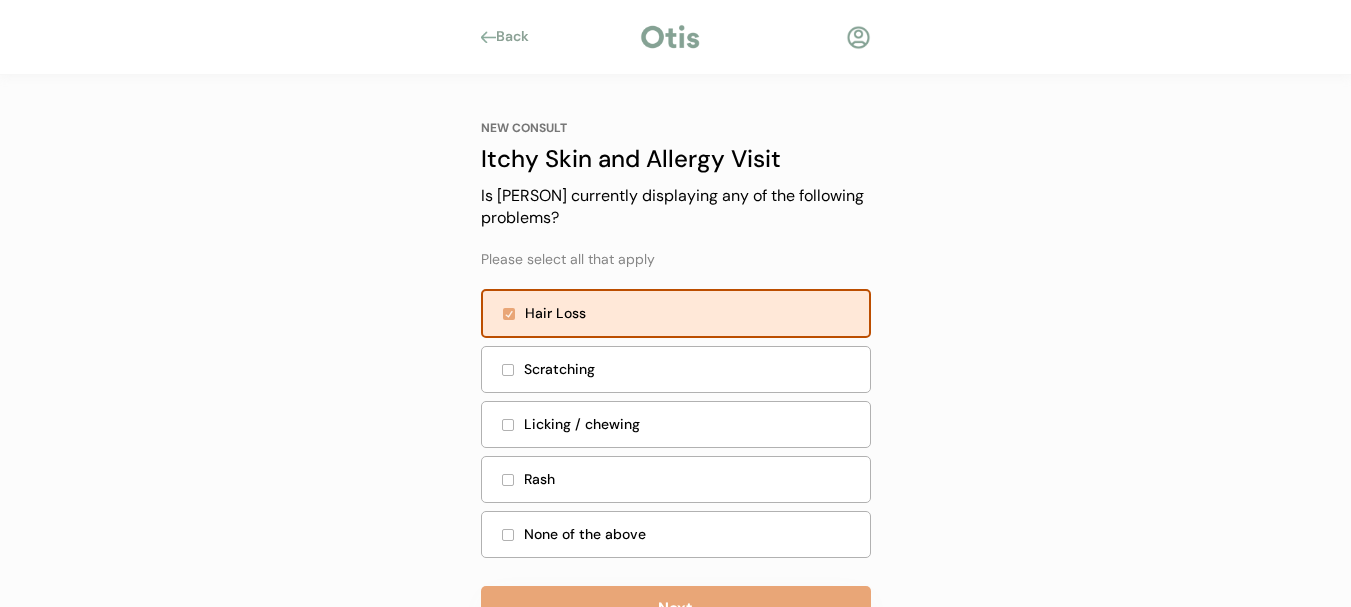 click on "Scratching" at bounding box center (691, 369) 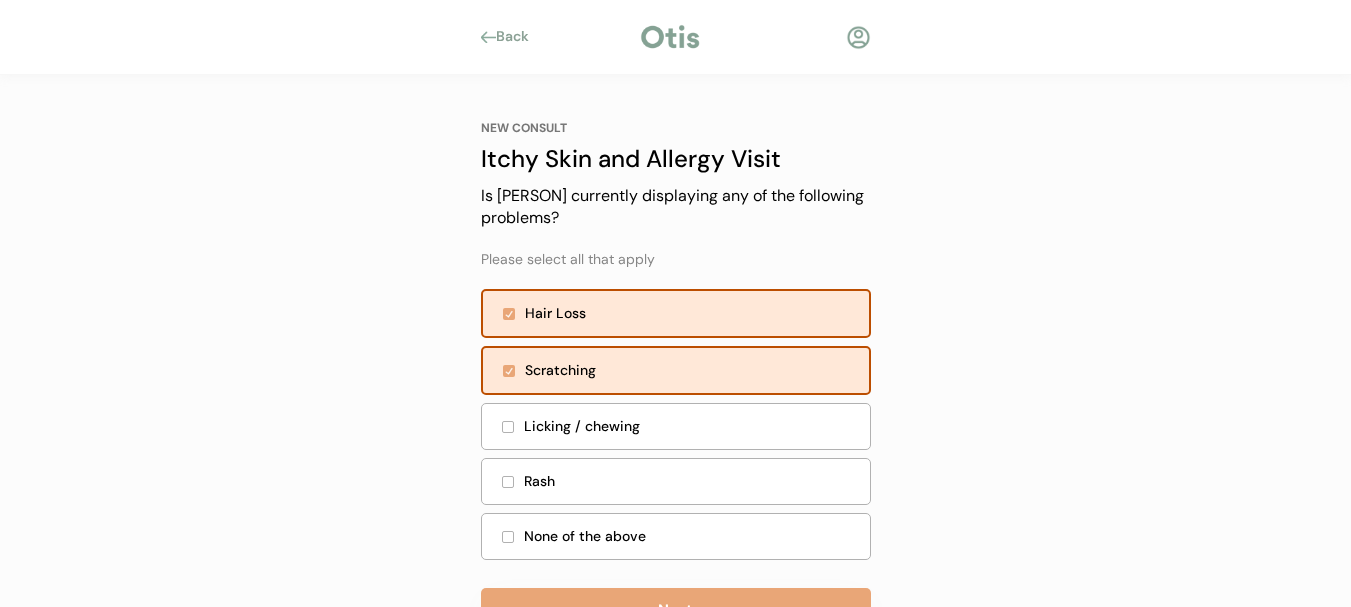 click on "Licking / chewing" at bounding box center (691, 426) 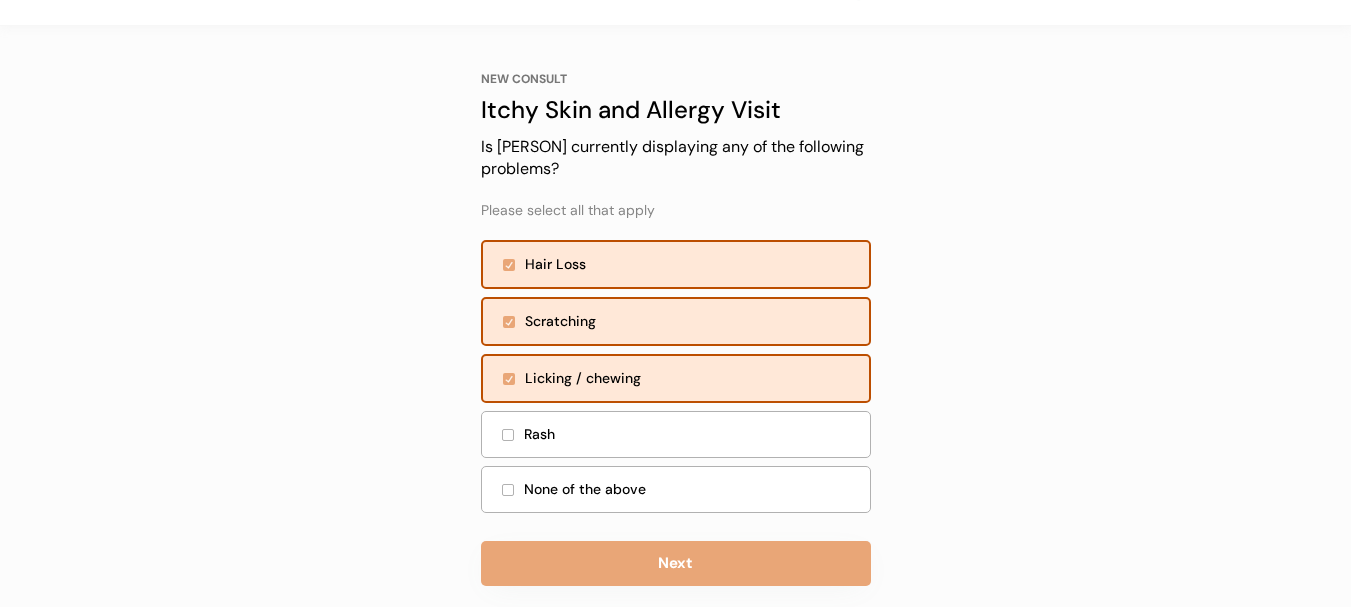 scroll, scrollTop: 76, scrollLeft: 0, axis: vertical 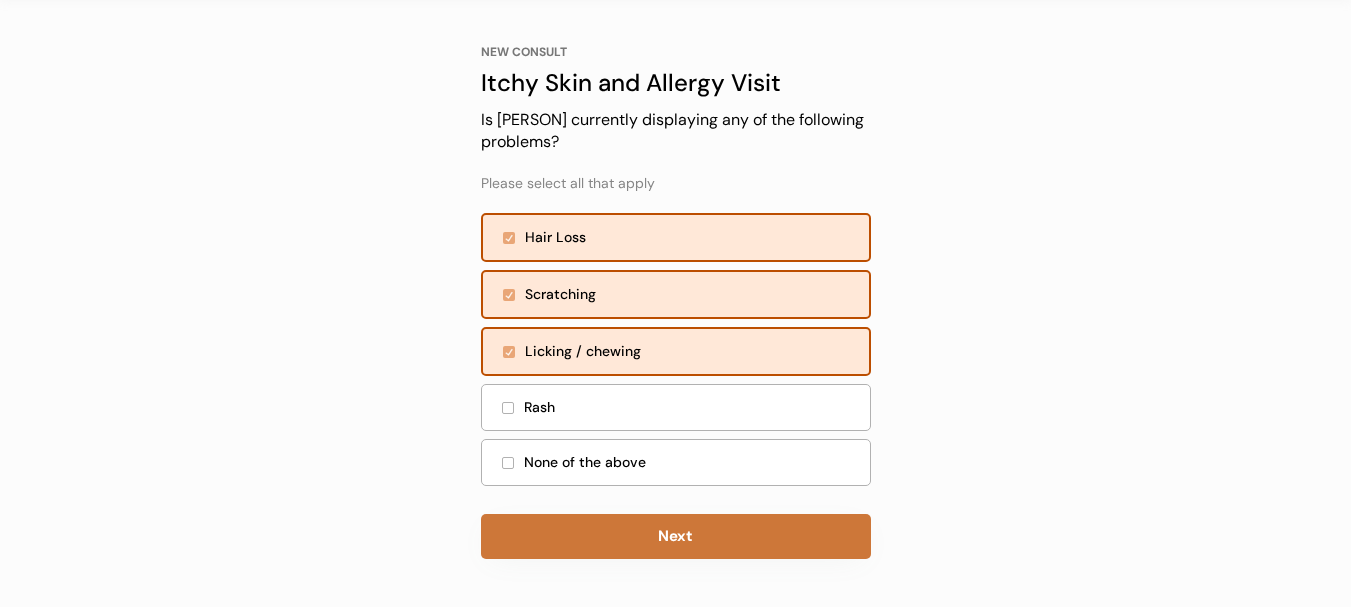 click on "Next" at bounding box center (676, 536) 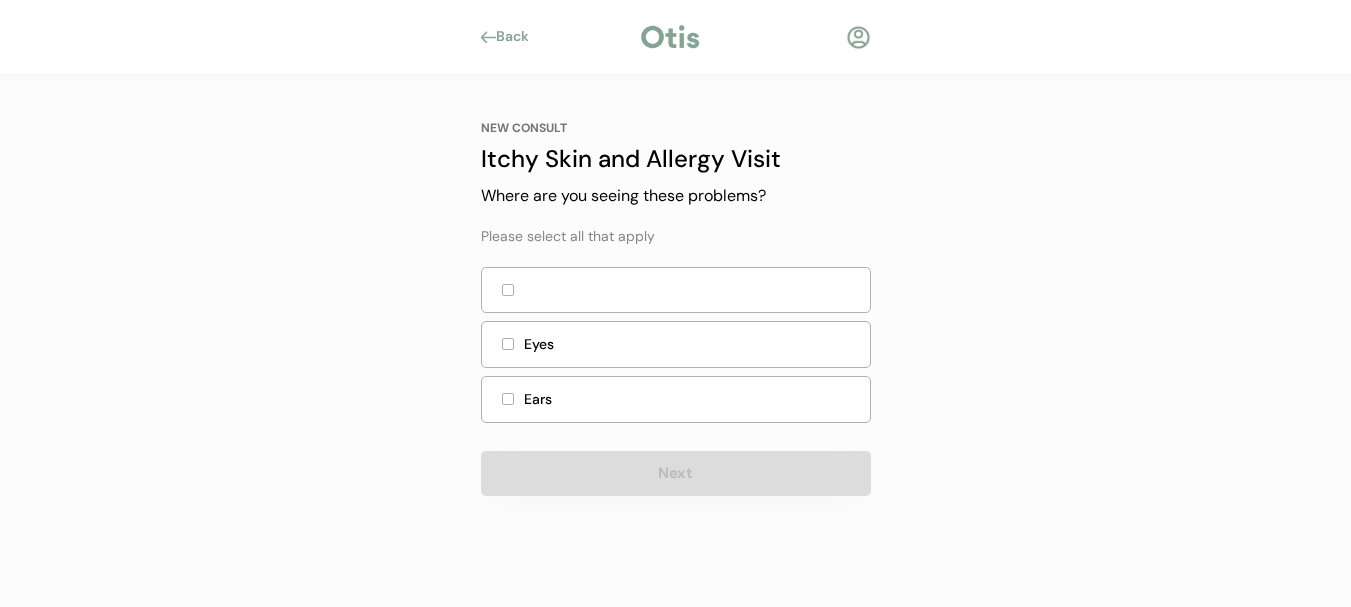 scroll, scrollTop: 0, scrollLeft: 0, axis: both 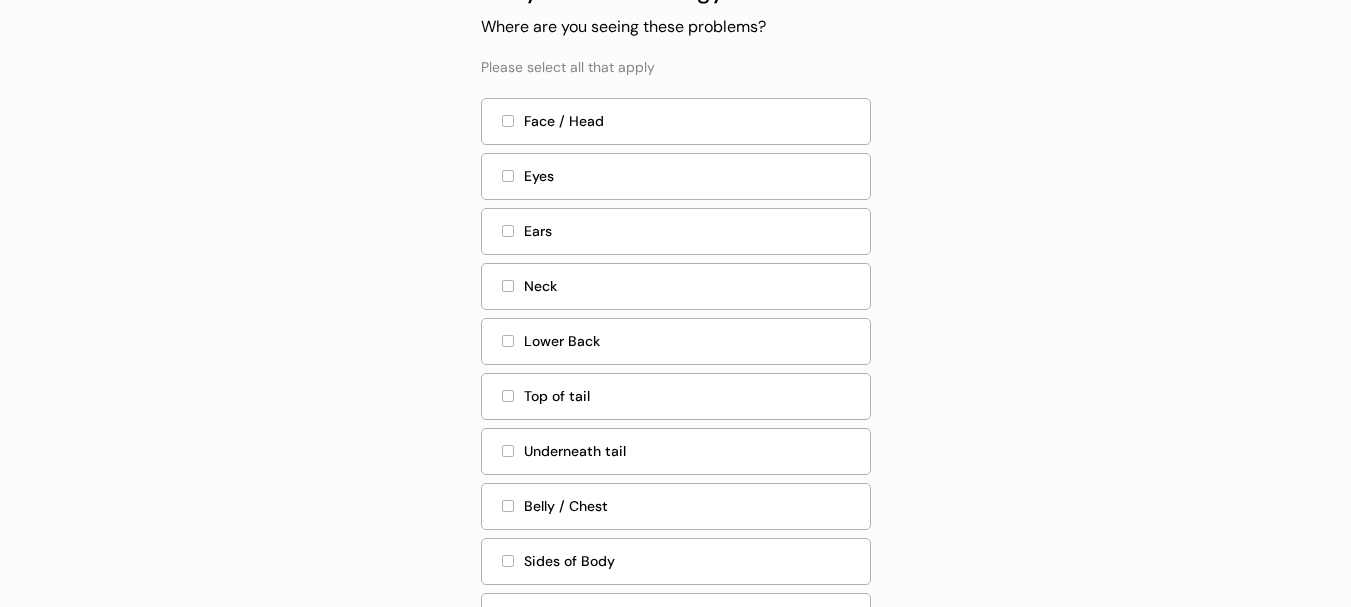 click on "Face / Head" at bounding box center (676, 121) 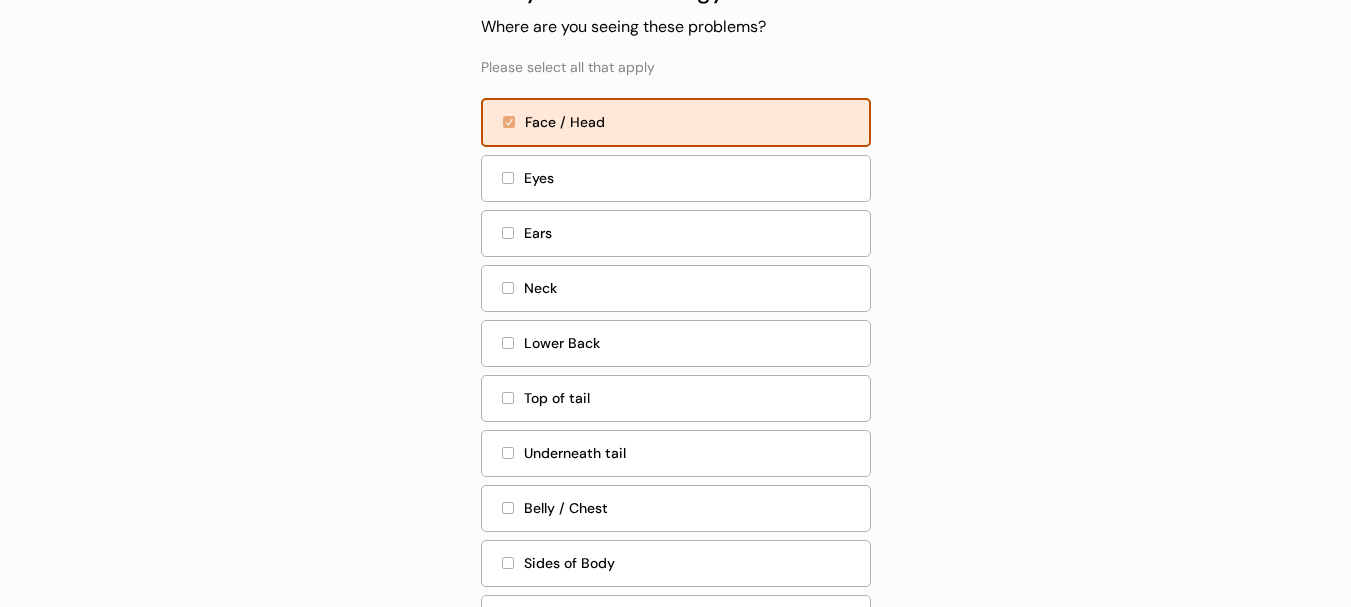 click at bounding box center (508, 178) 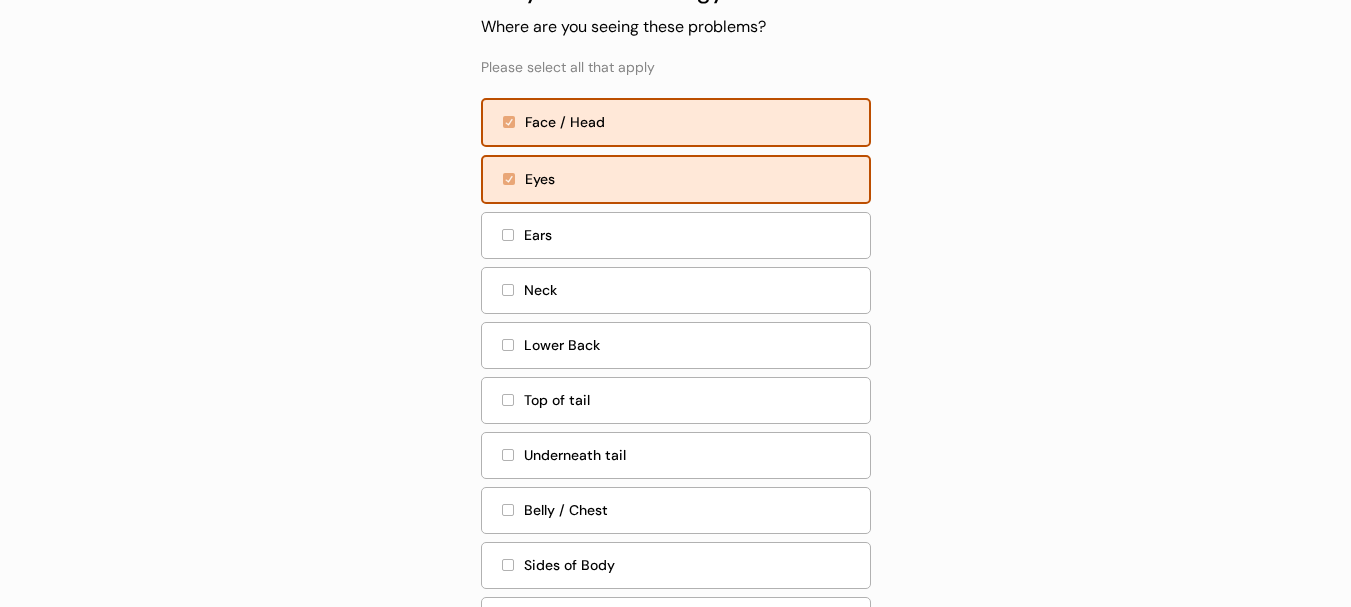 click at bounding box center [508, 235] 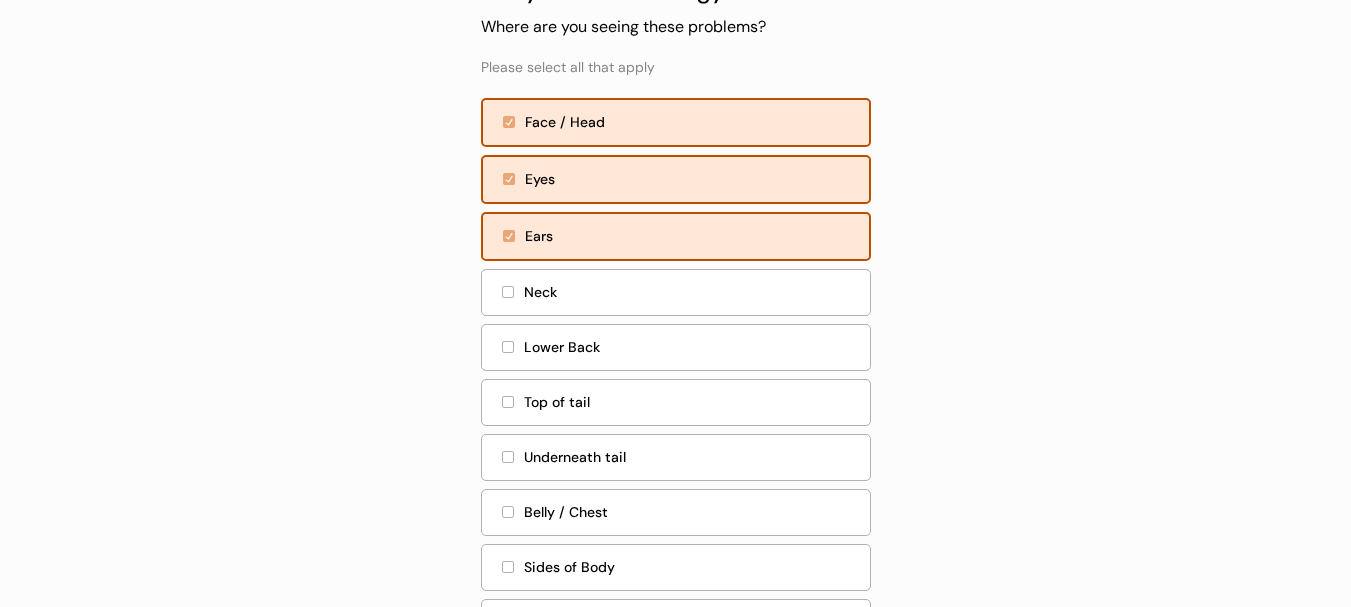 click at bounding box center (509, 179) 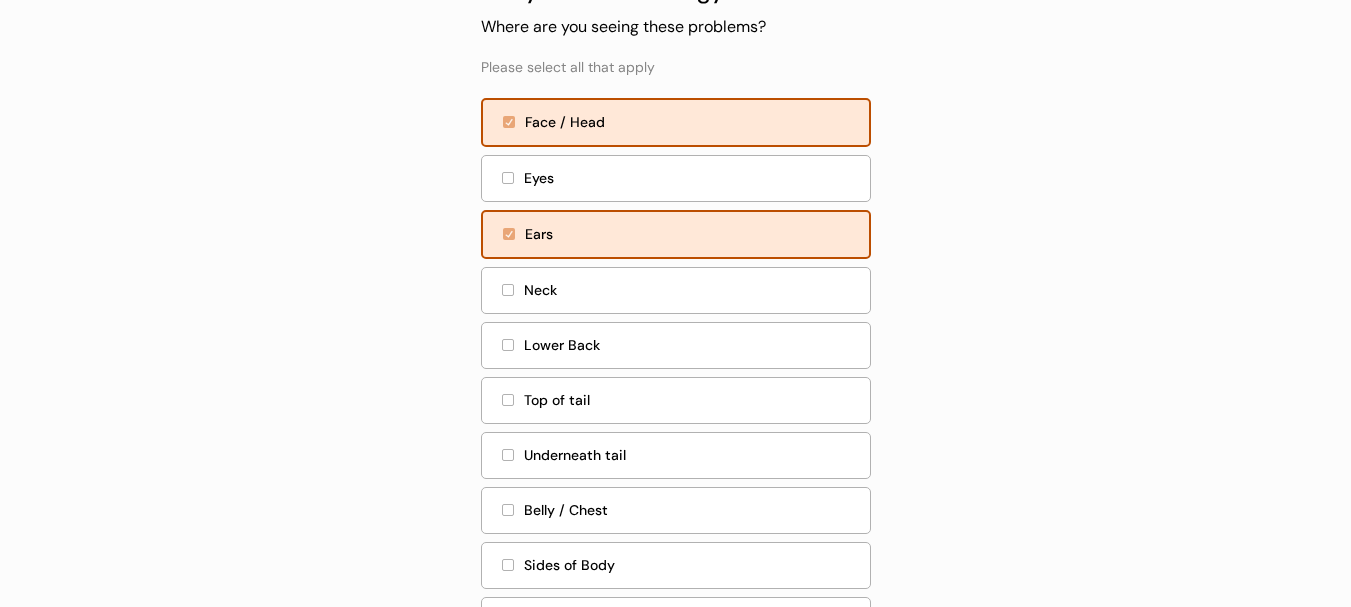 click on "Eyes" at bounding box center (676, 178) 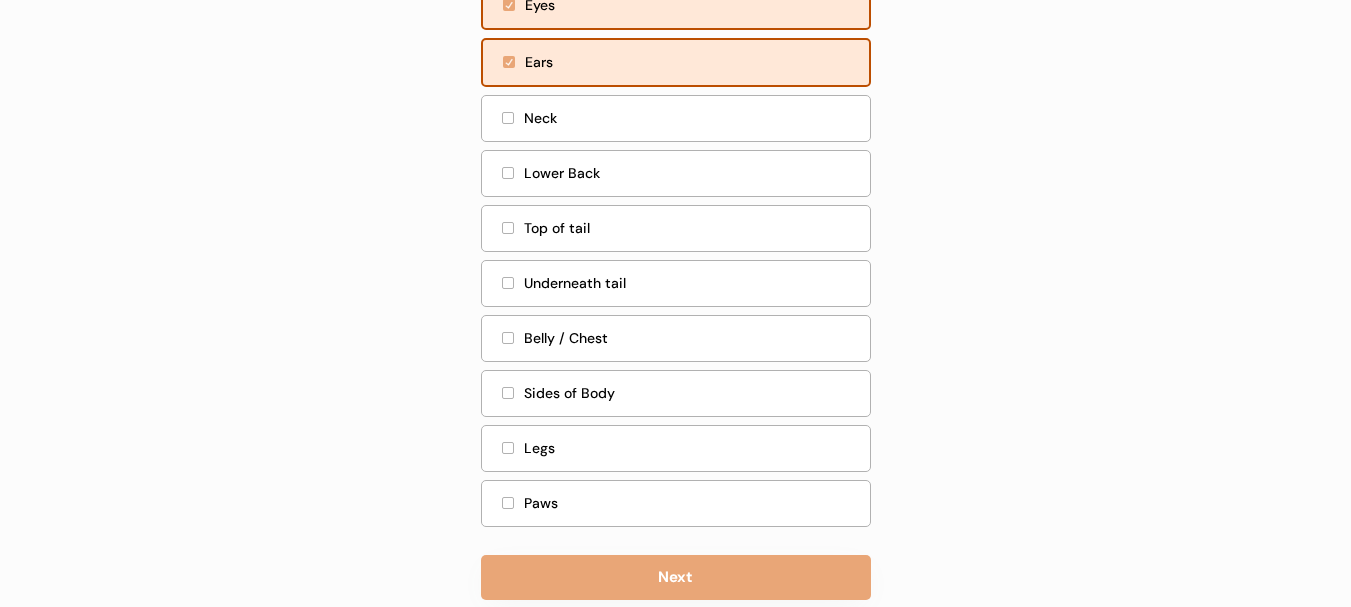 scroll, scrollTop: 384, scrollLeft: 0, axis: vertical 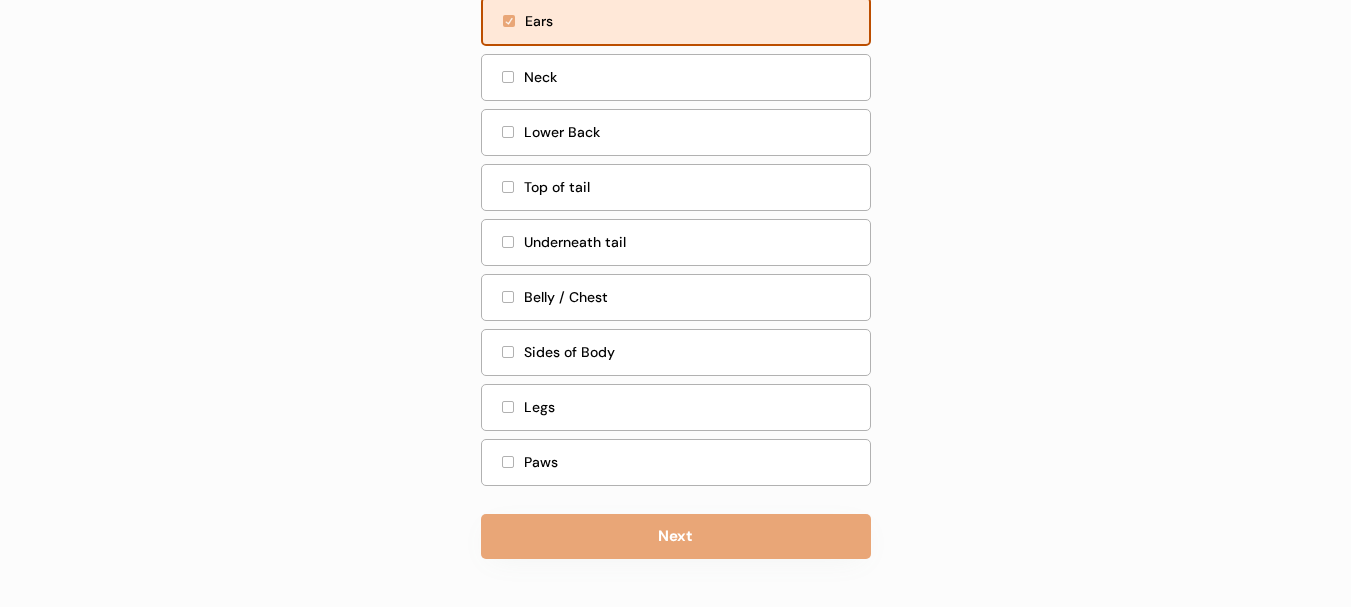 click on "Belly / Chest" at bounding box center [691, 297] 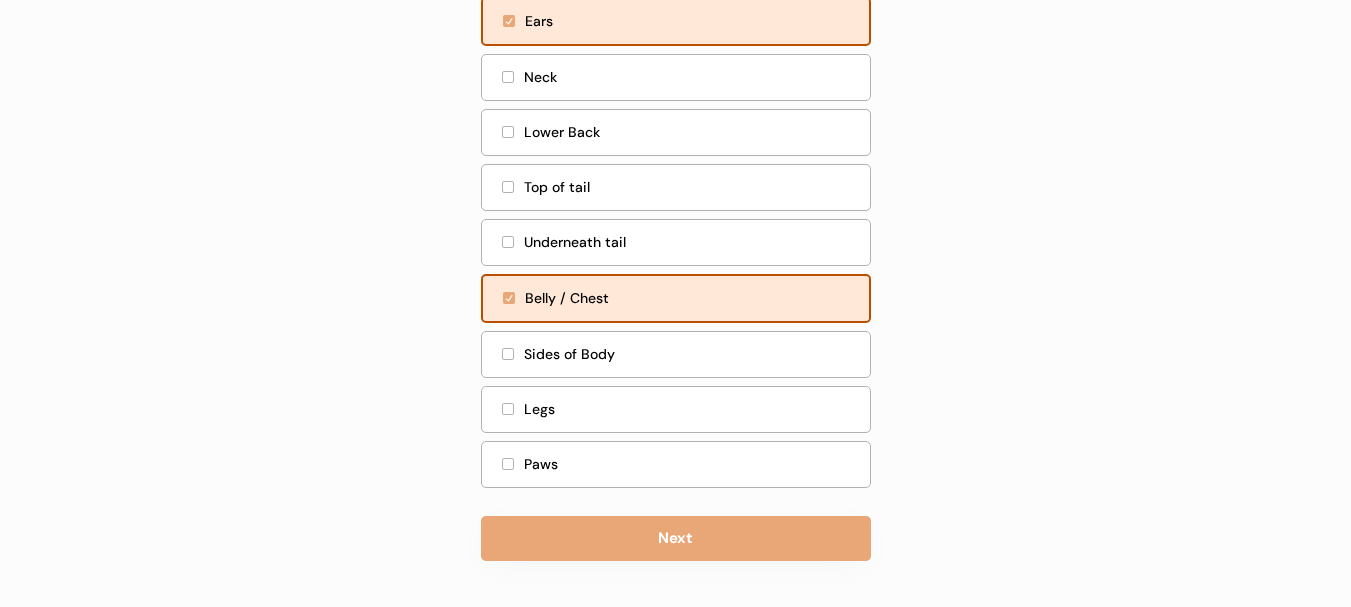 drag, startPoint x: 507, startPoint y: 356, endPoint x: 510, endPoint y: 373, distance: 17.262676 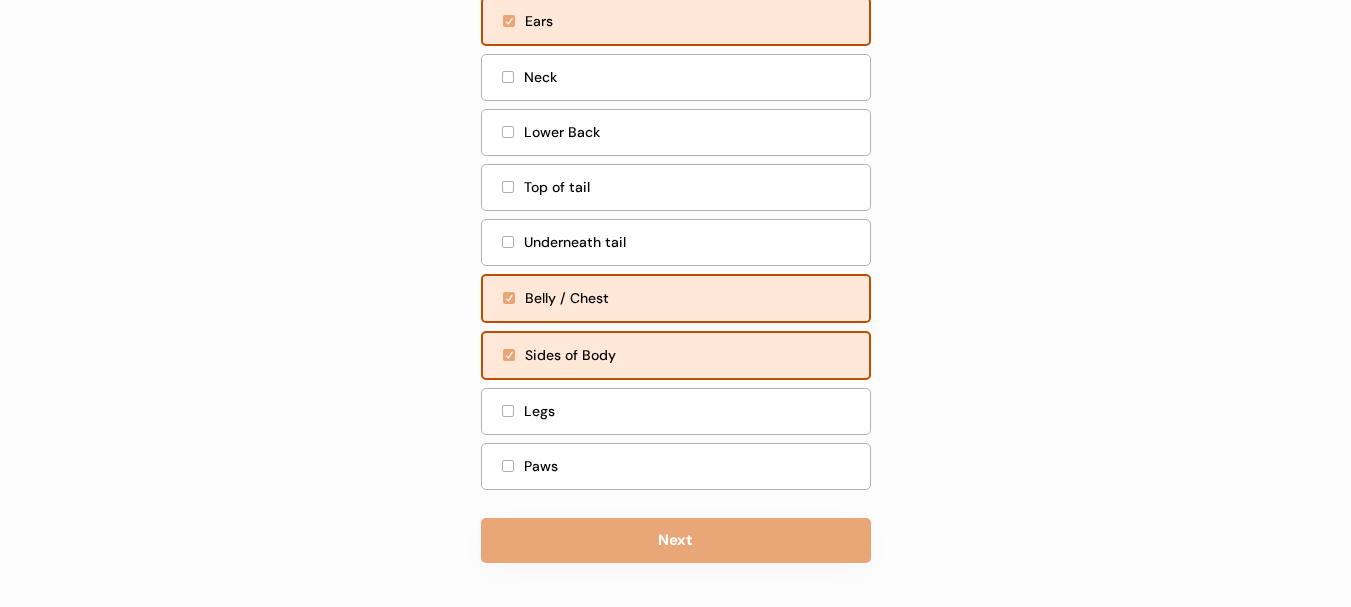 click at bounding box center (508, 411) 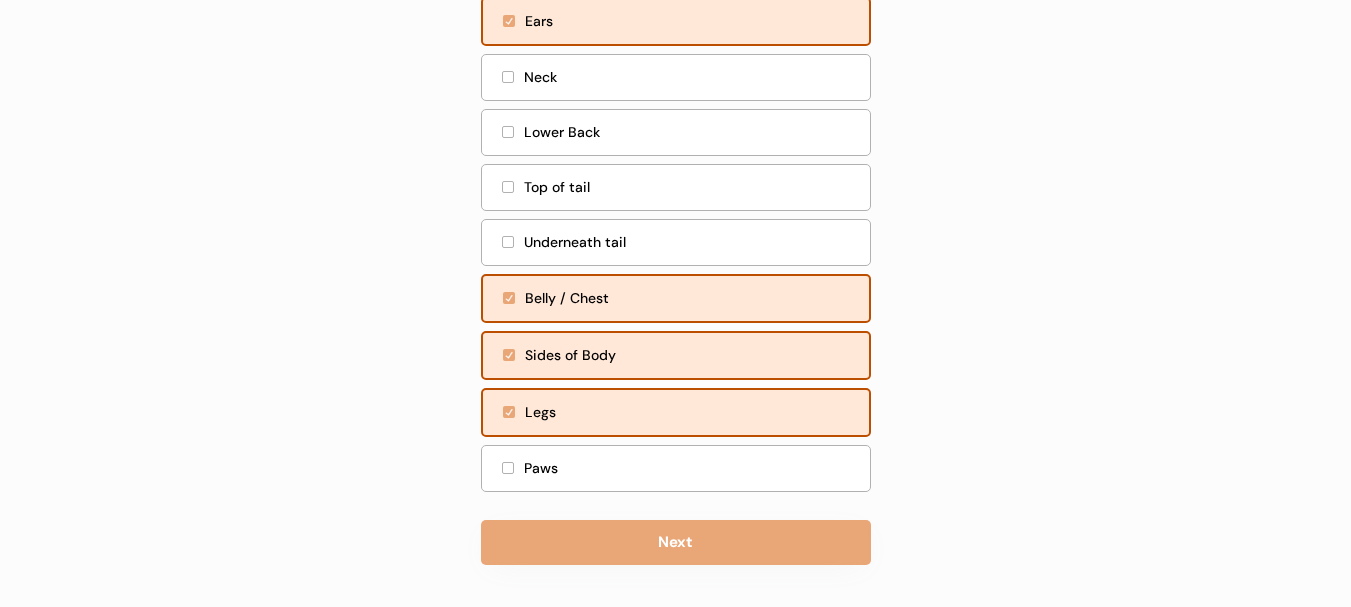 click on "Paws" at bounding box center (676, 468) 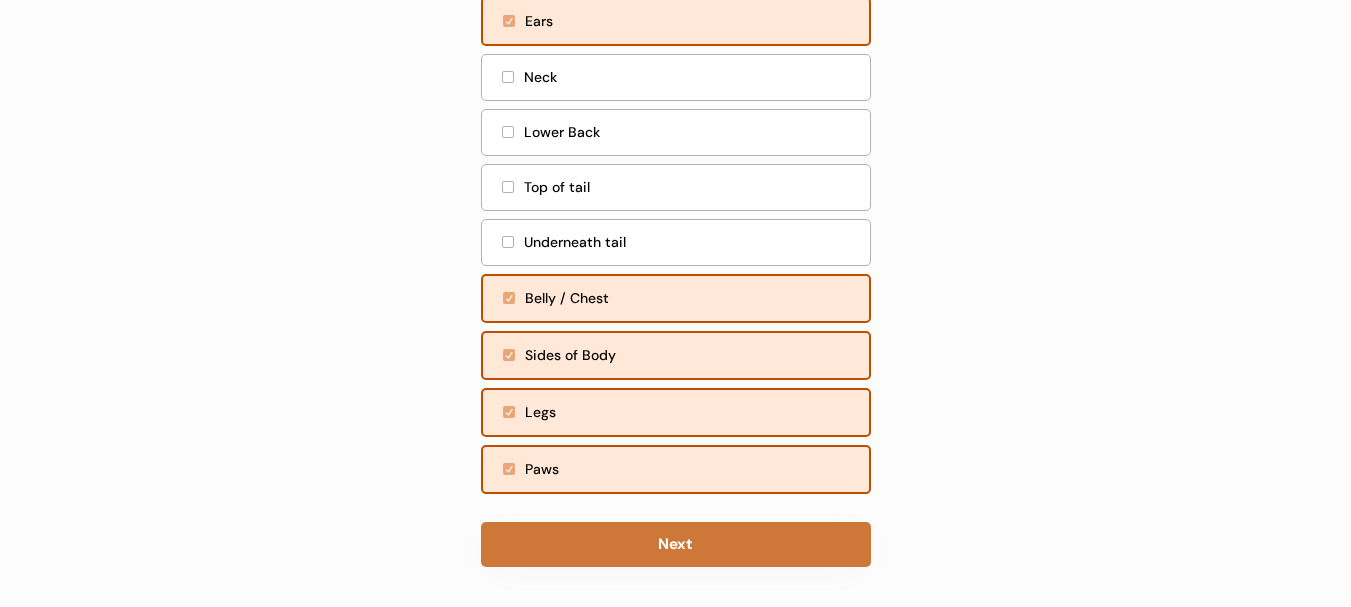 click on "Next" at bounding box center [676, 544] 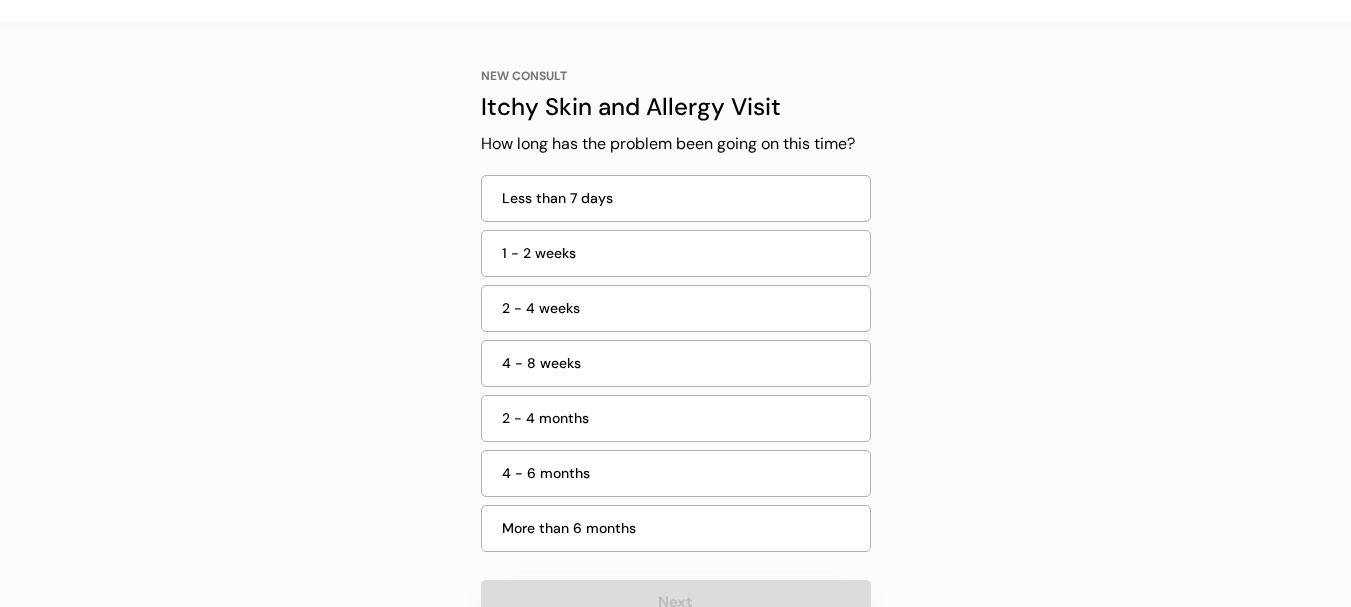 scroll, scrollTop: 55, scrollLeft: 0, axis: vertical 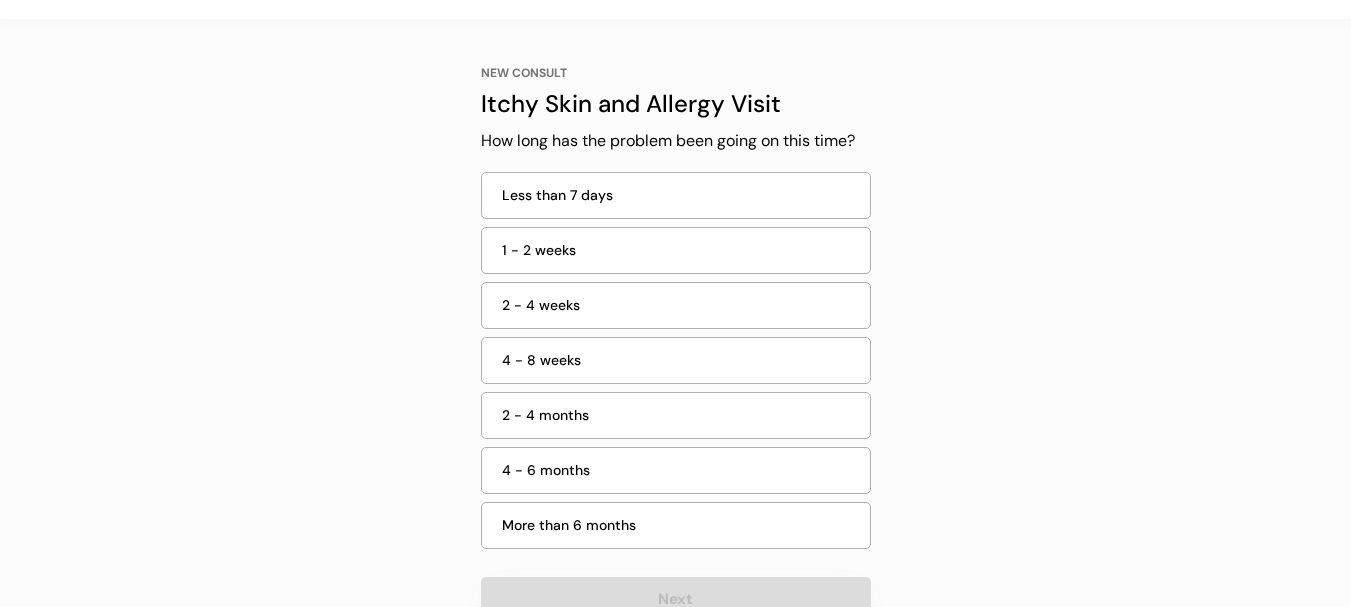 click on "2 - 4 weeks" at bounding box center [680, 305] 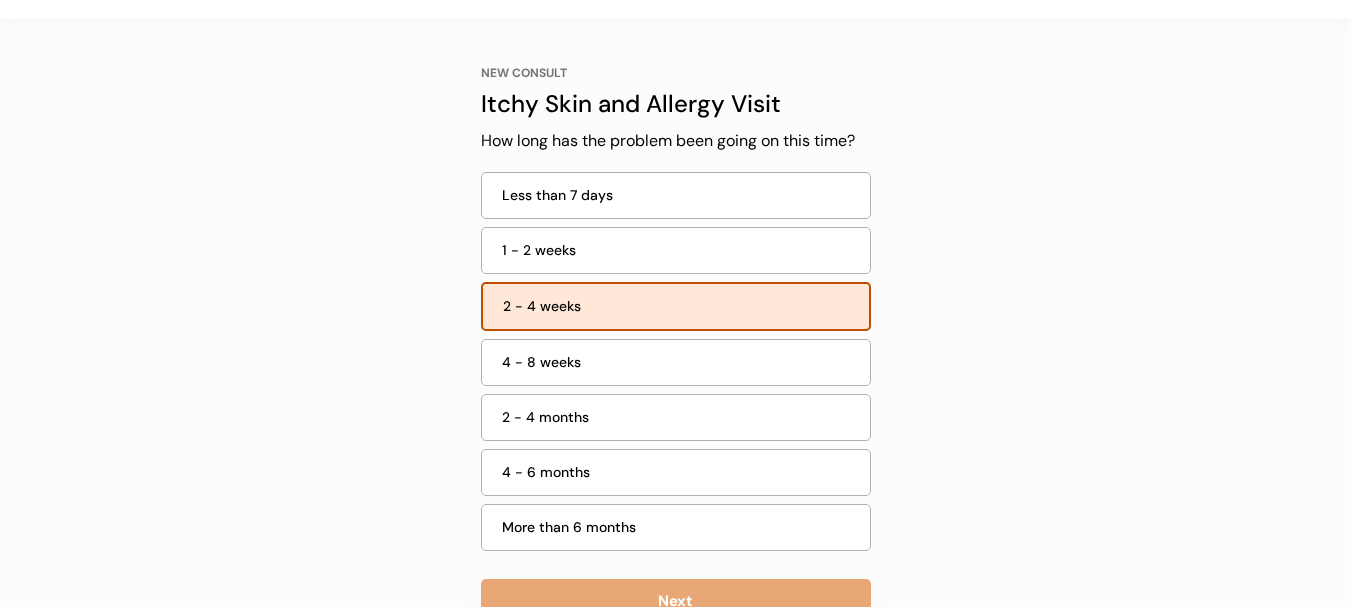 click on "4 - 6 months" at bounding box center [680, 472] 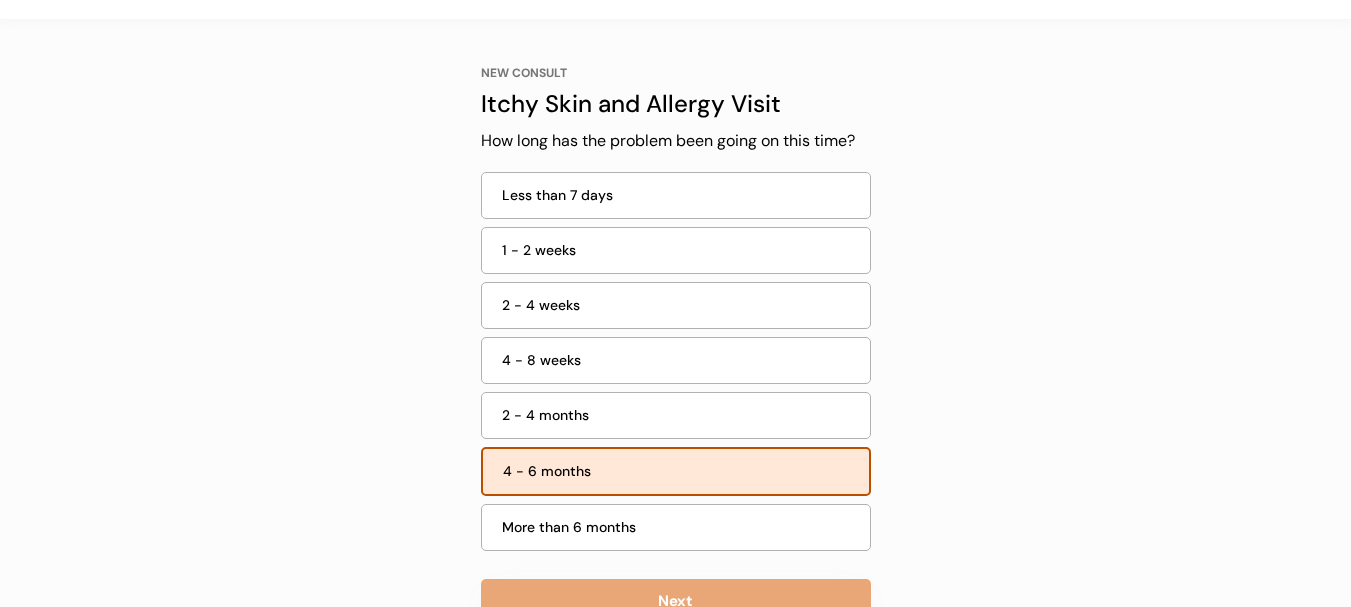 drag, startPoint x: 604, startPoint y: 538, endPoint x: 625, endPoint y: 559, distance: 29.698484 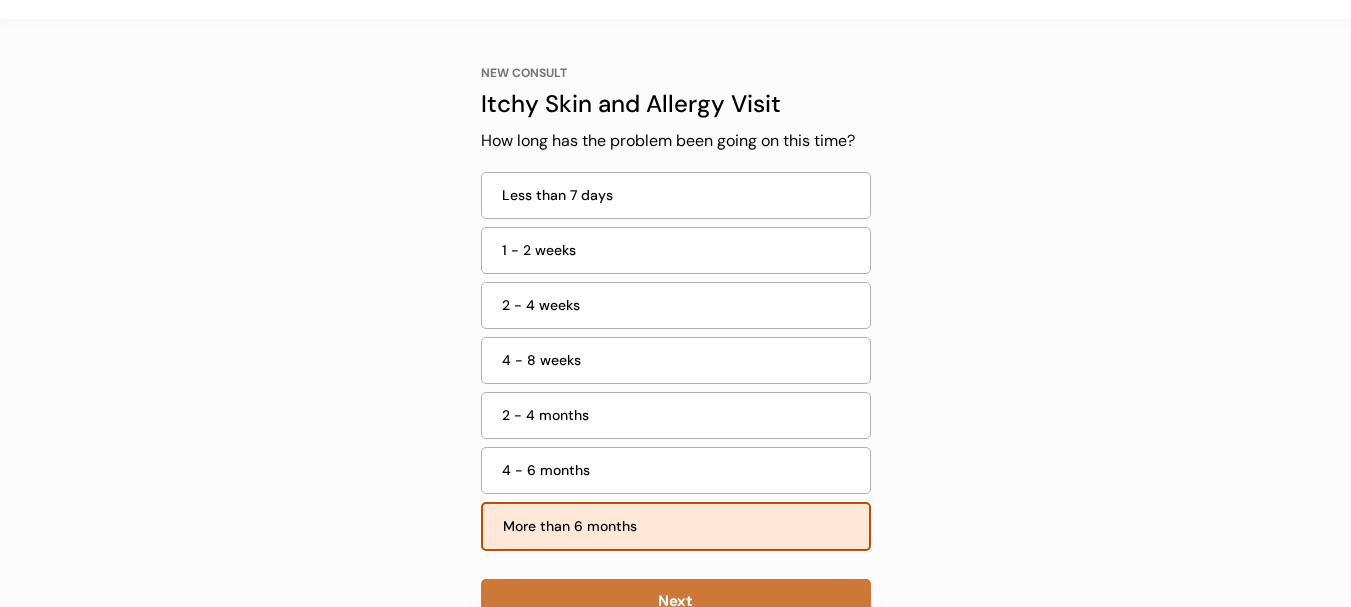 drag, startPoint x: 679, startPoint y: 585, endPoint x: 702, endPoint y: 584, distance: 23.021729 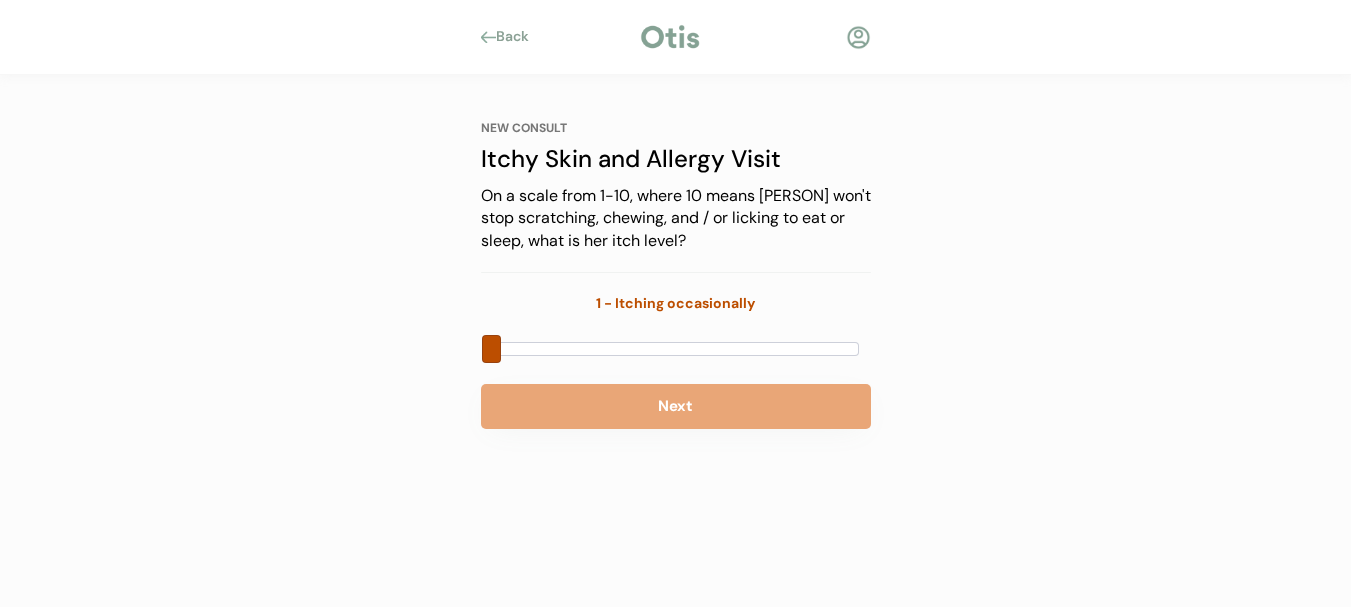 scroll, scrollTop: 0, scrollLeft: 0, axis: both 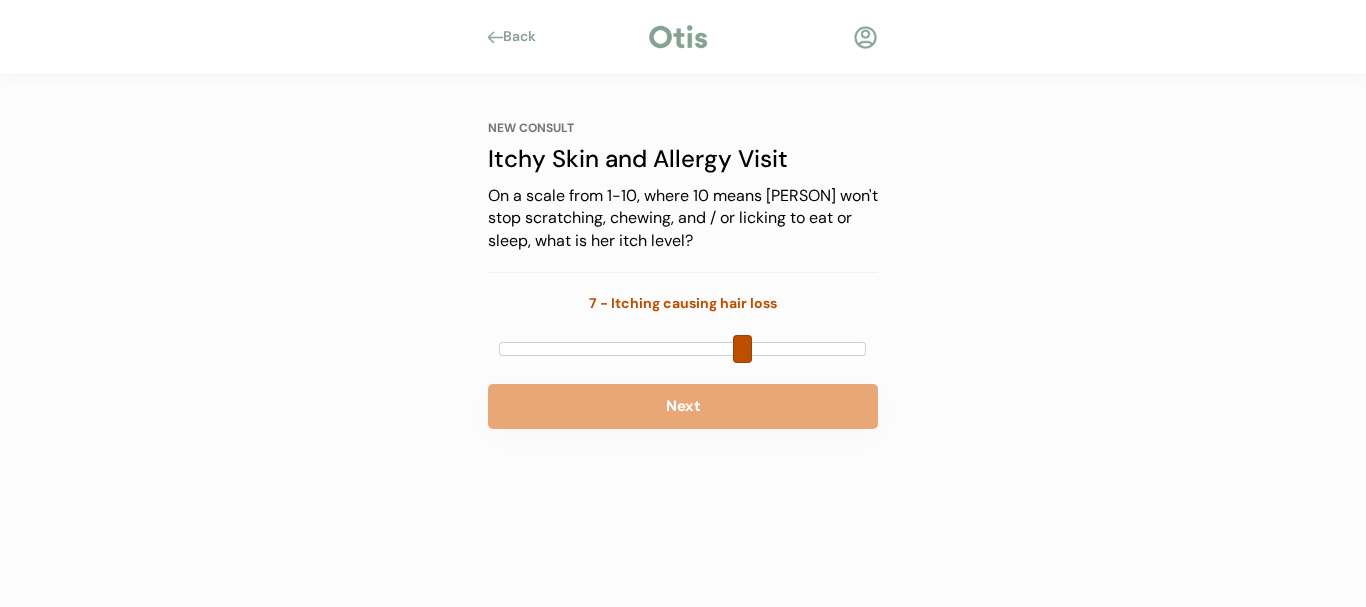drag, startPoint x: 505, startPoint y: 345, endPoint x: 760, endPoint y: 351, distance: 255.07057 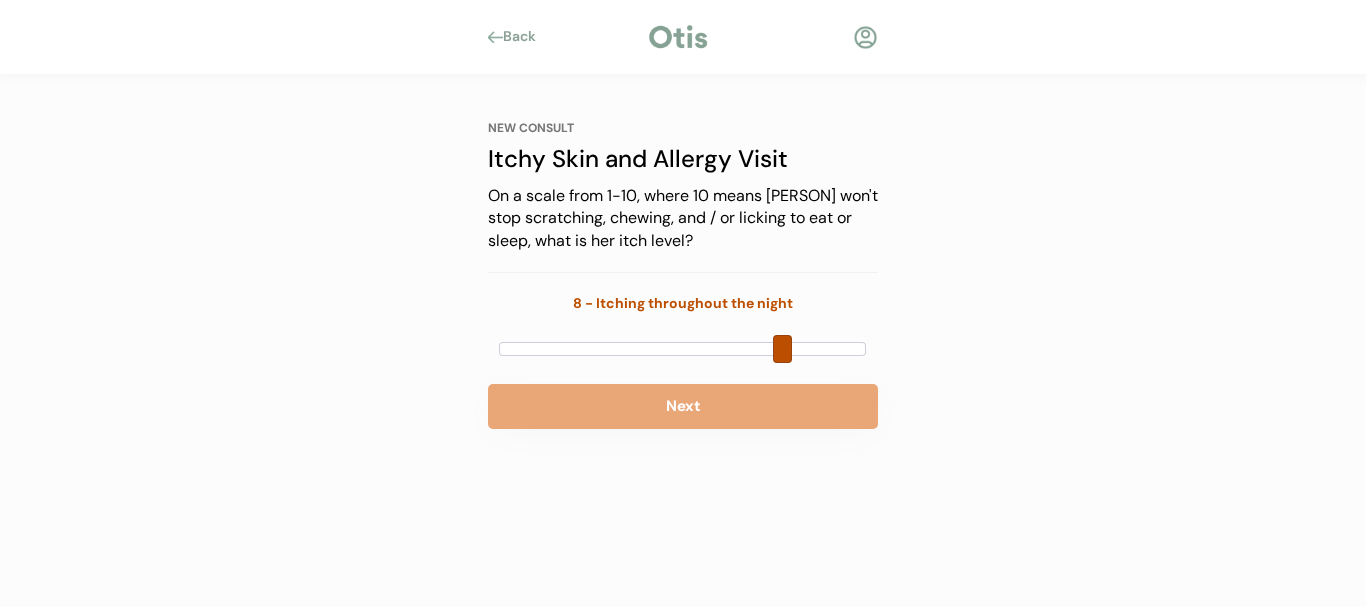 drag, startPoint x: 746, startPoint y: 355, endPoint x: 775, endPoint y: 360, distance: 29.427877 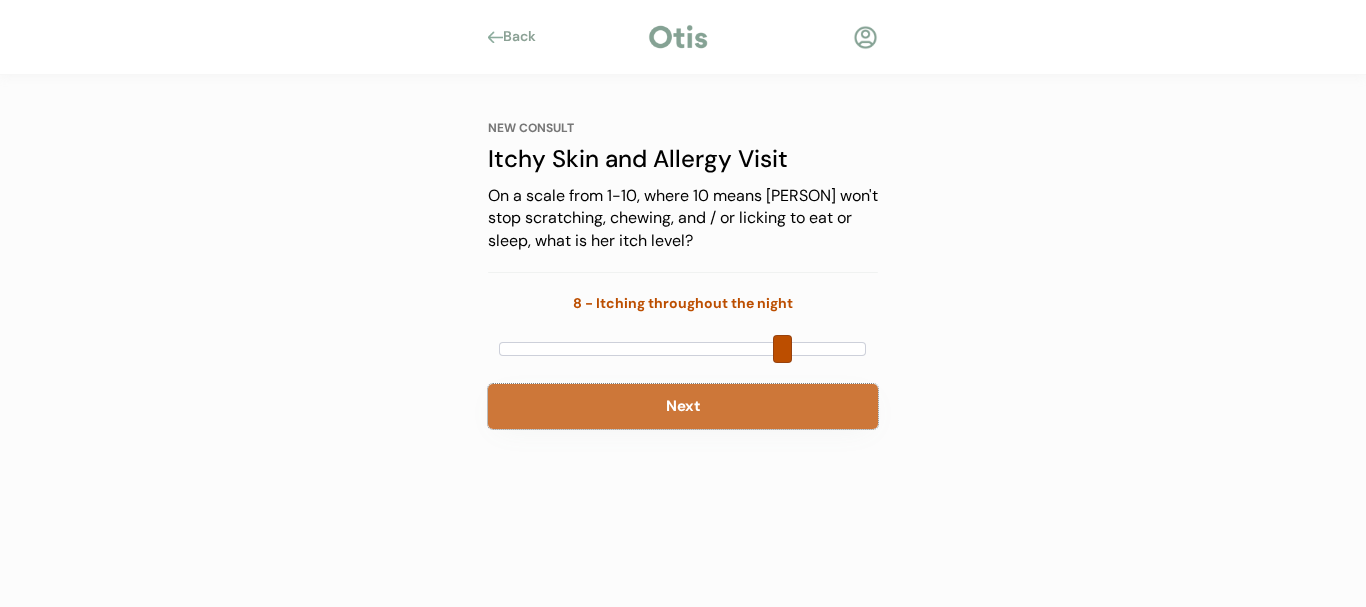 click on "Next" at bounding box center [683, 406] 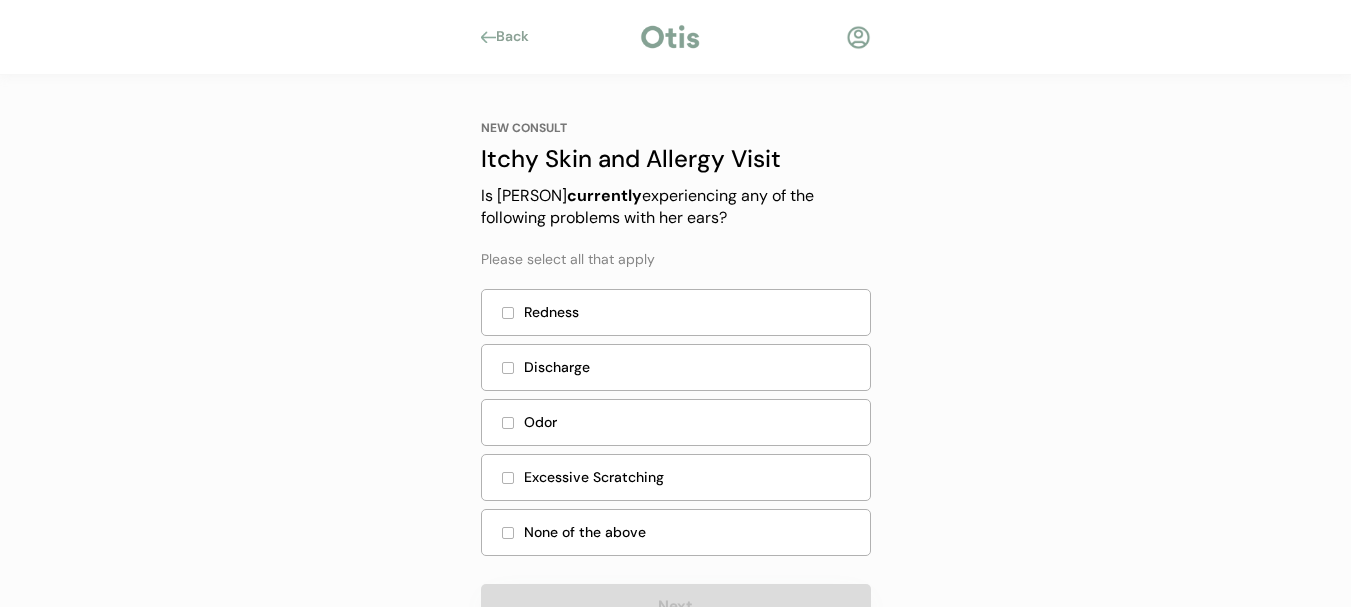 click on "Redness" at bounding box center [676, 312] 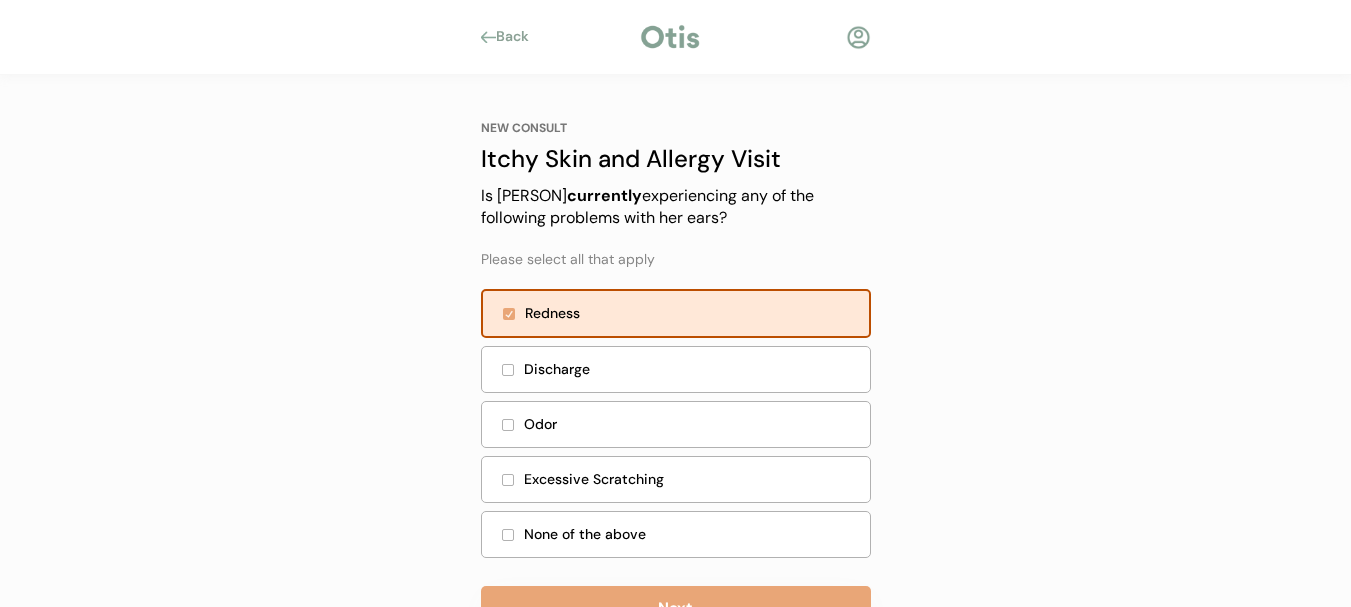 click on "Odor" at bounding box center (676, 424) 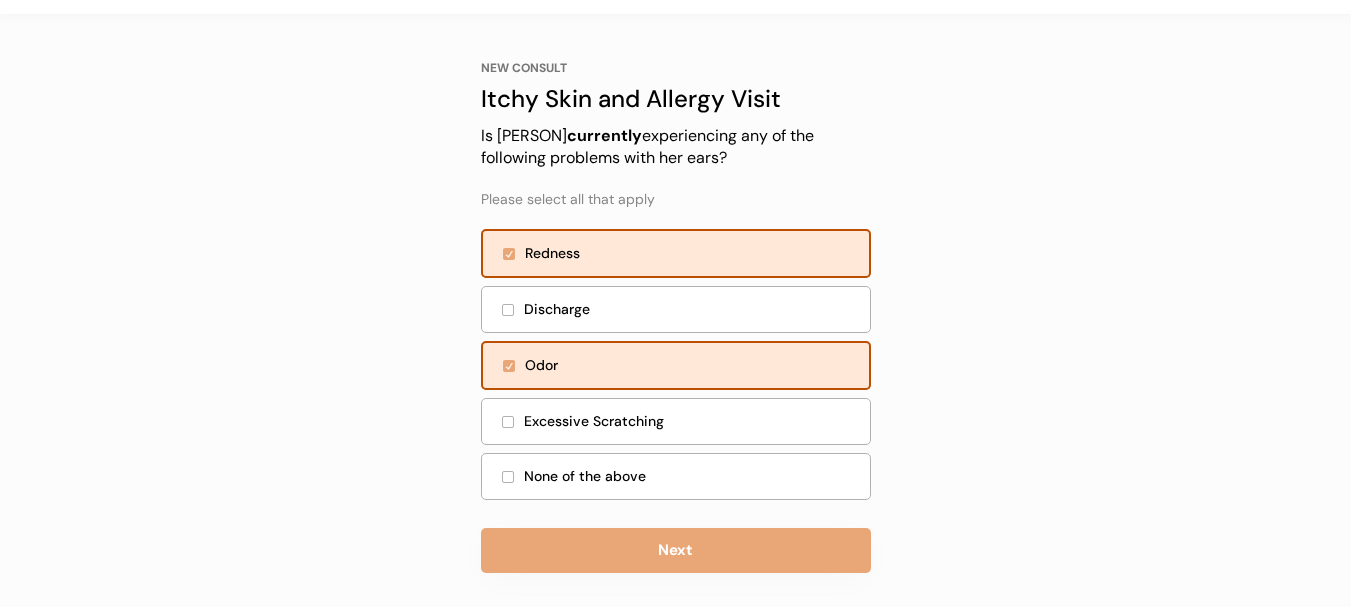 scroll, scrollTop: 74, scrollLeft: 0, axis: vertical 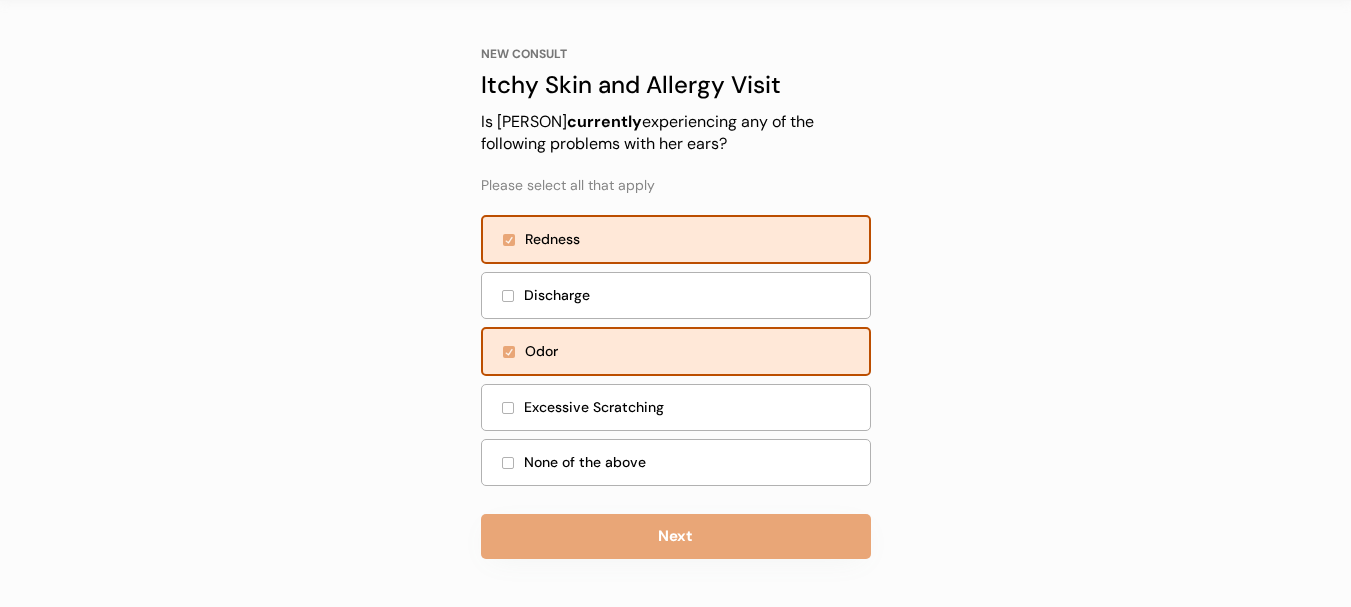 click on "Excessive Scratching" at bounding box center (691, 407) 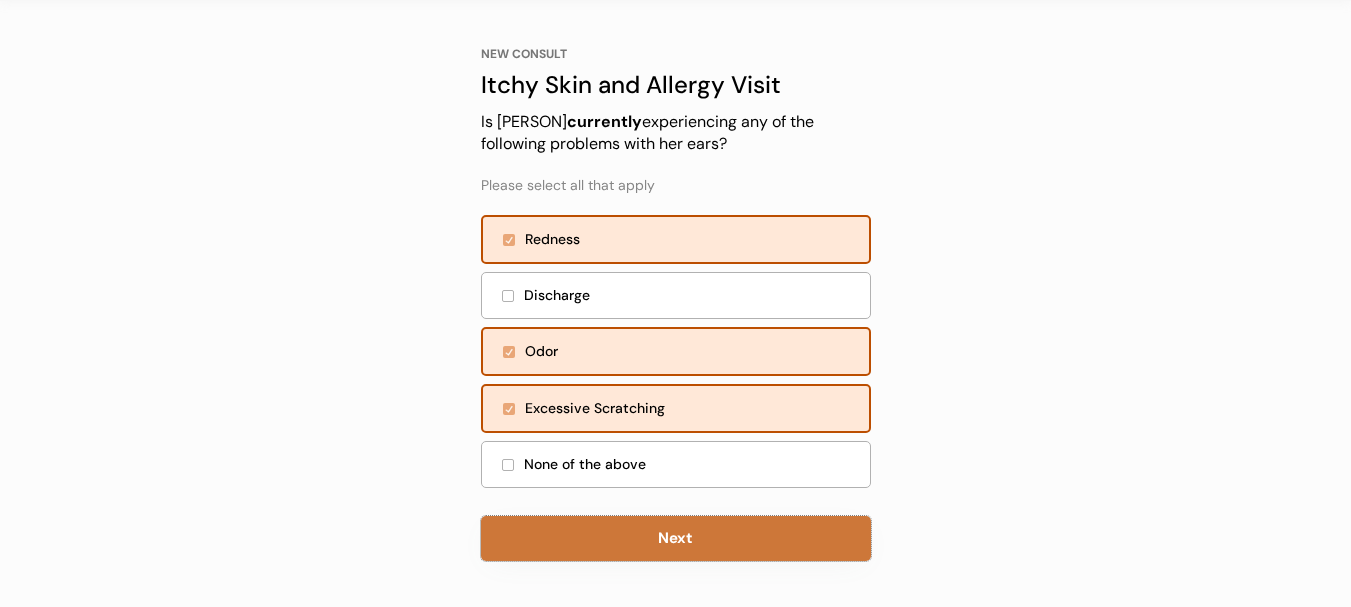 drag, startPoint x: 783, startPoint y: 521, endPoint x: 815, endPoint y: 517, distance: 32.24903 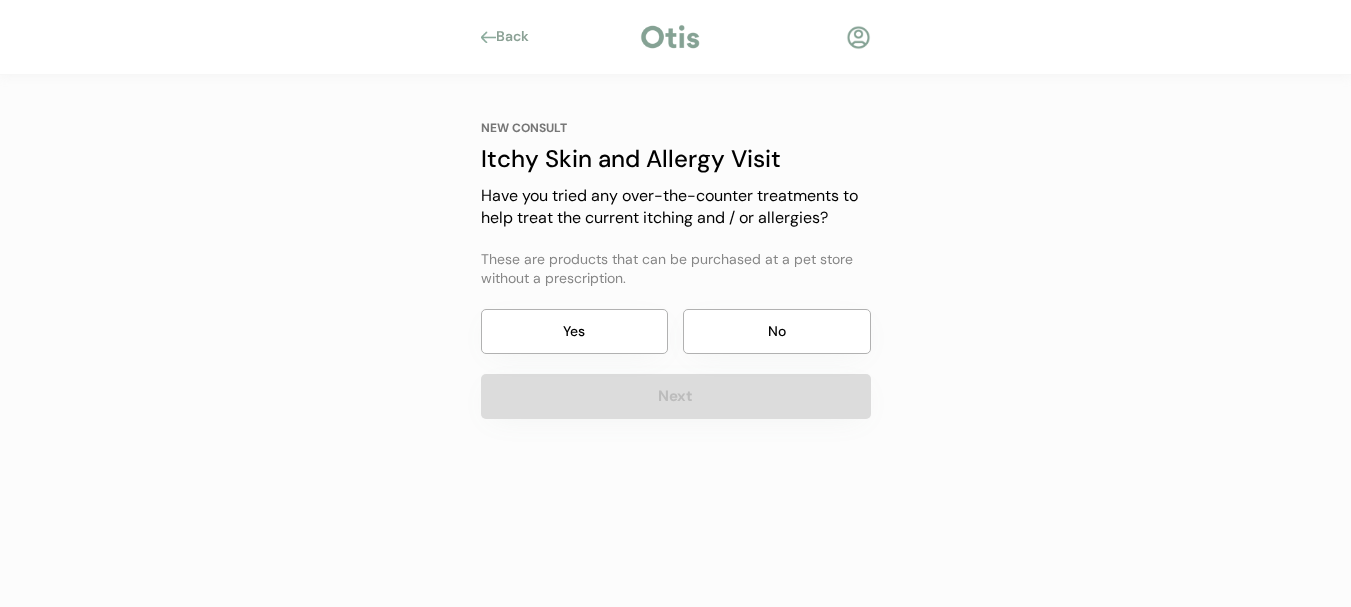 scroll, scrollTop: 0, scrollLeft: 0, axis: both 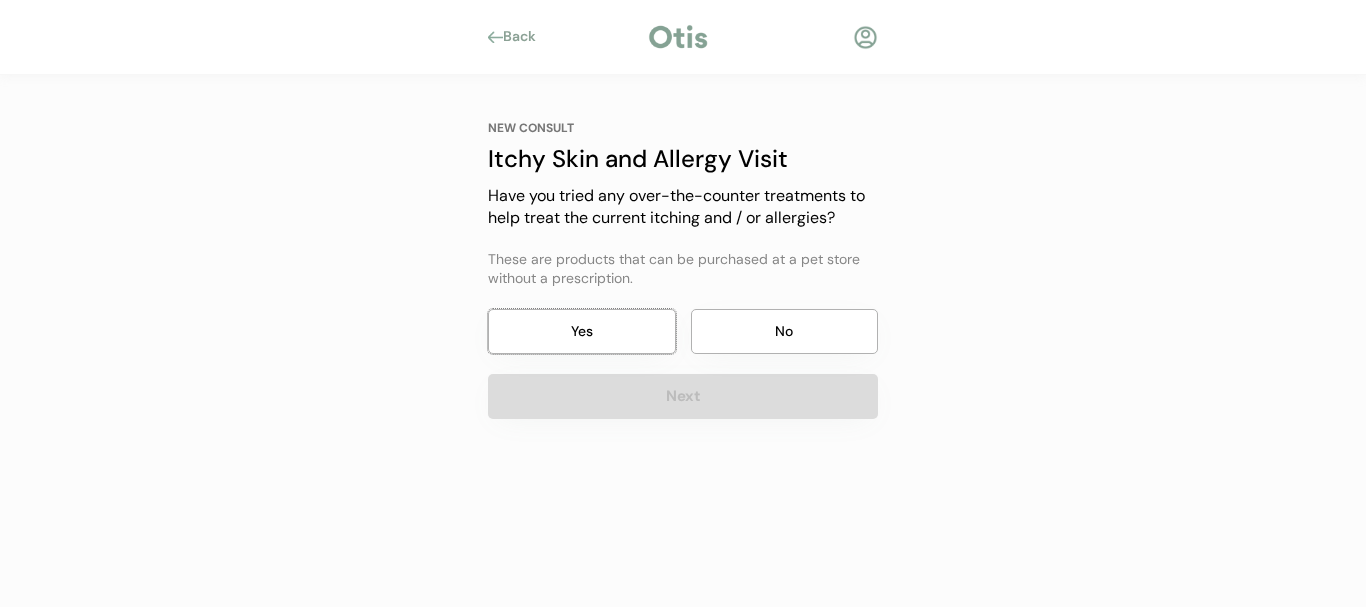 click on "Yes" at bounding box center [582, 331] 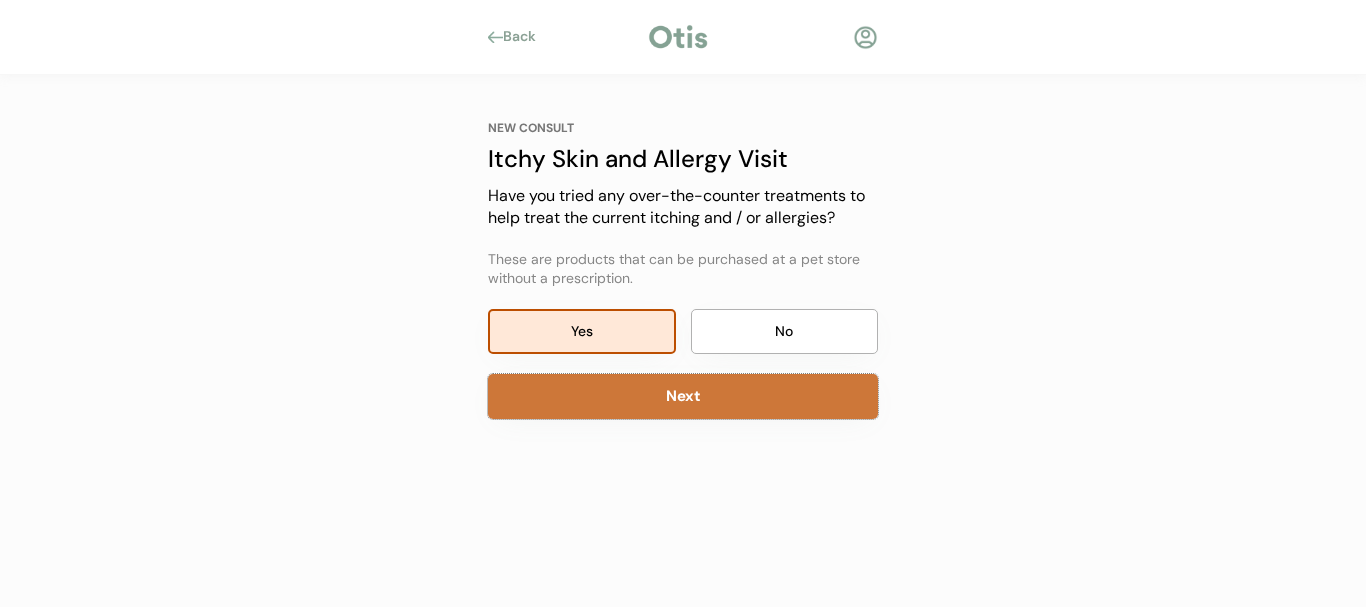 click on "Next" at bounding box center [683, 396] 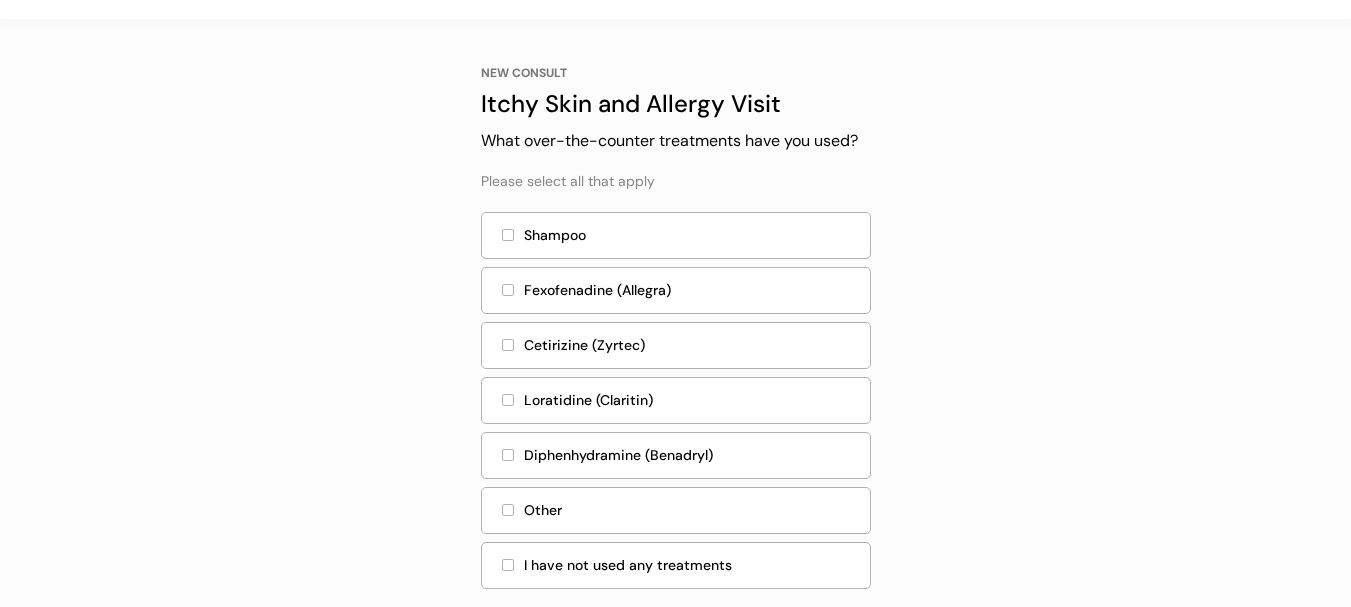 scroll, scrollTop: 63, scrollLeft: 0, axis: vertical 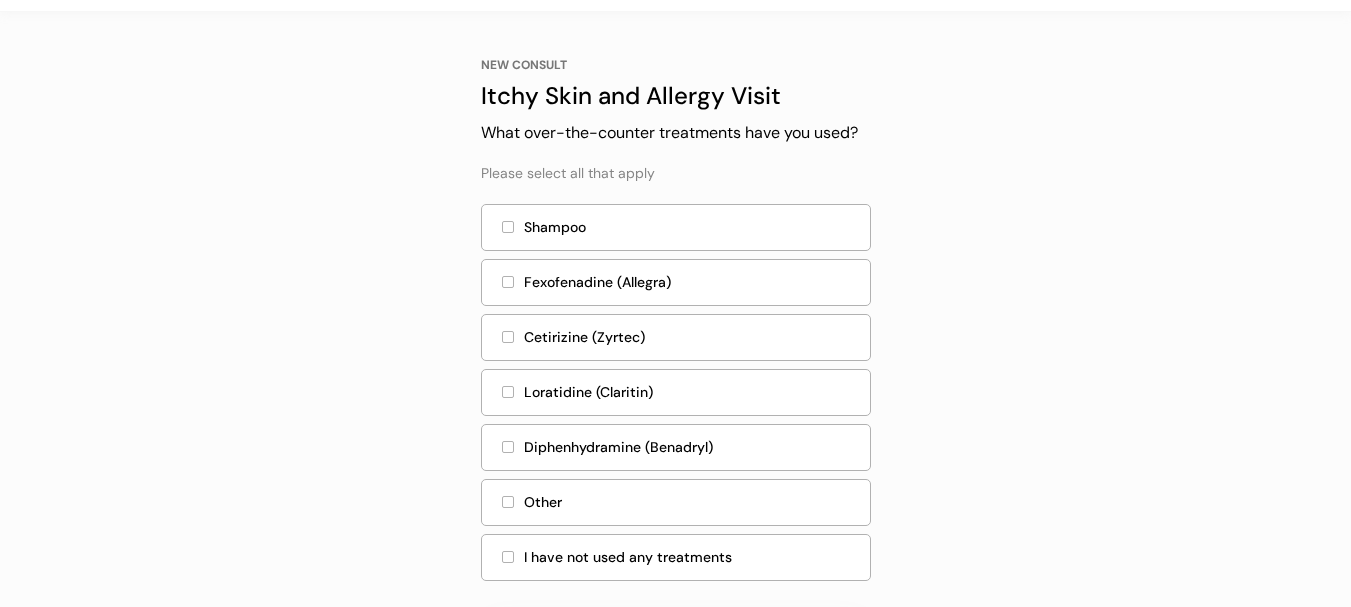 click on "Shampoo" at bounding box center (676, 231) 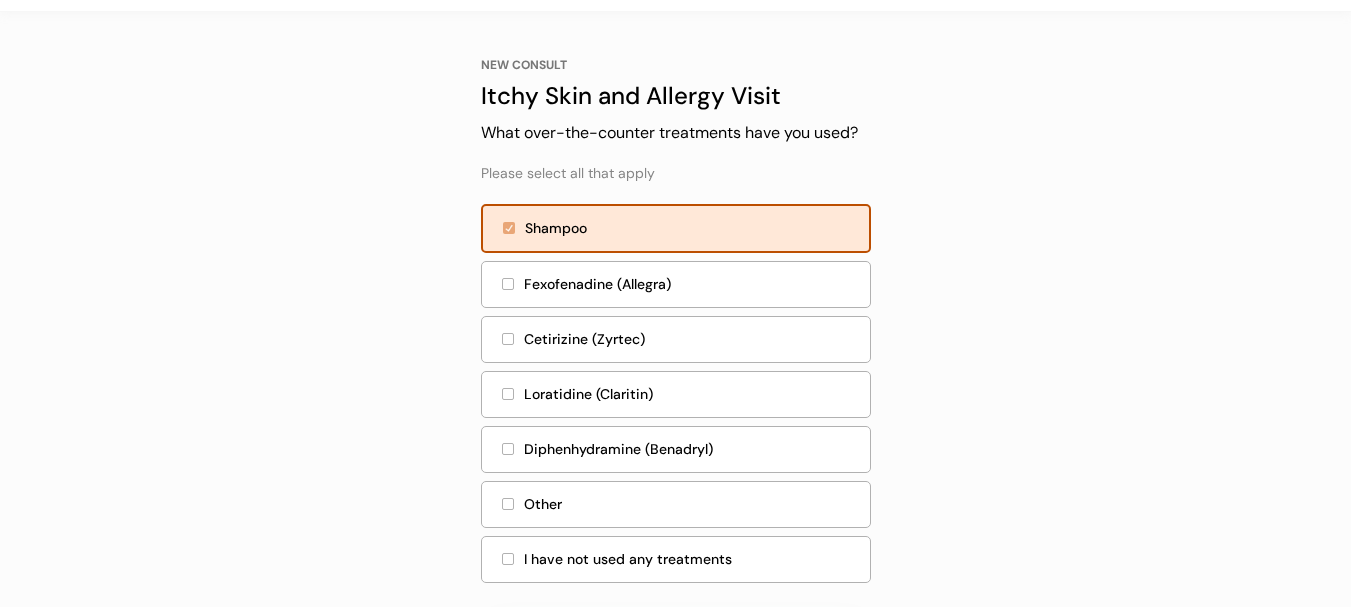 click on "Cetirizine (Zyrtec)" at bounding box center (676, 339) 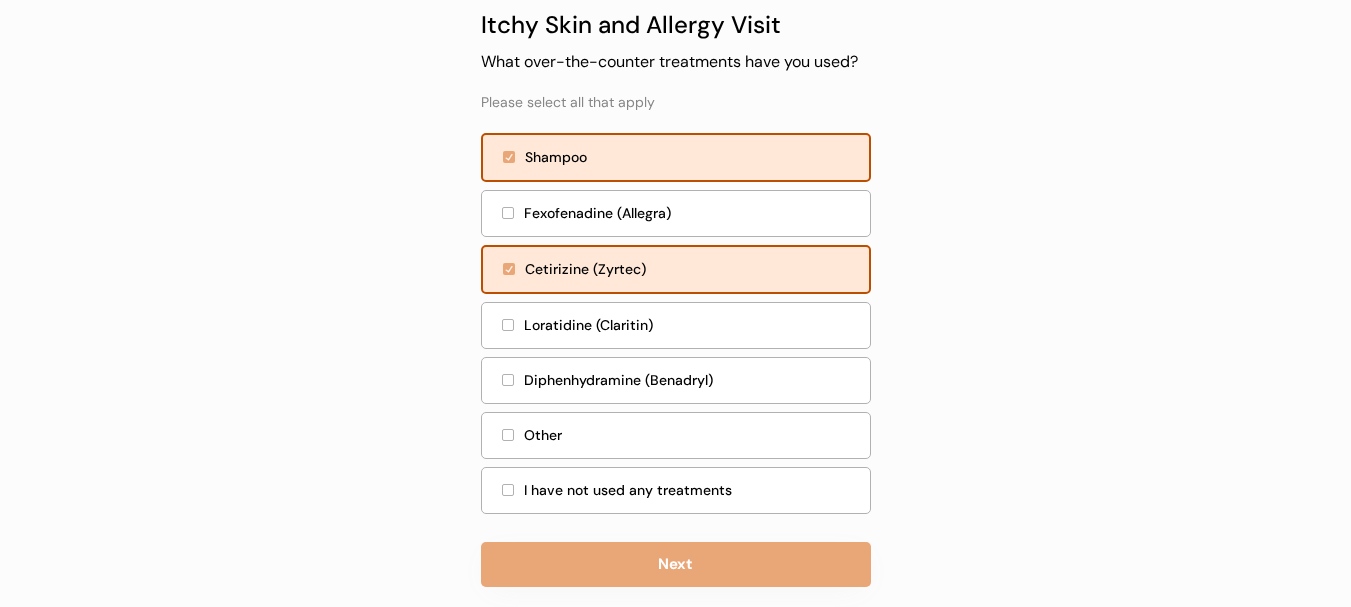 scroll, scrollTop: 139, scrollLeft: 0, axis: vertical 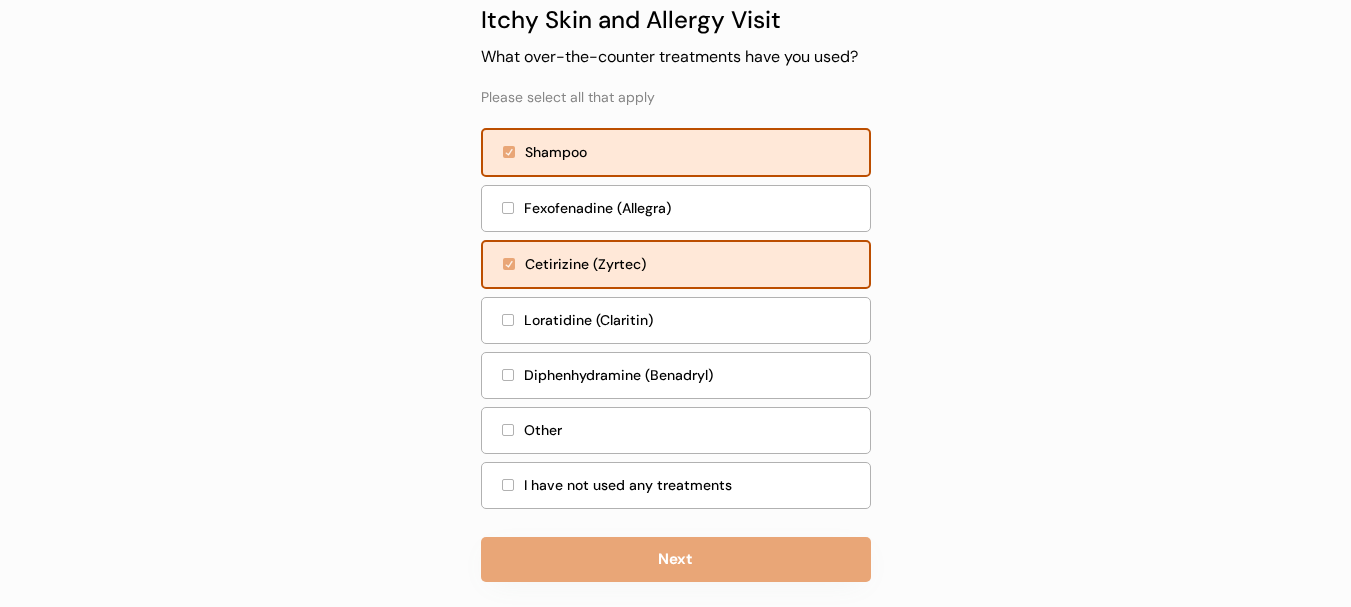 click at bounding box center (509, 264) 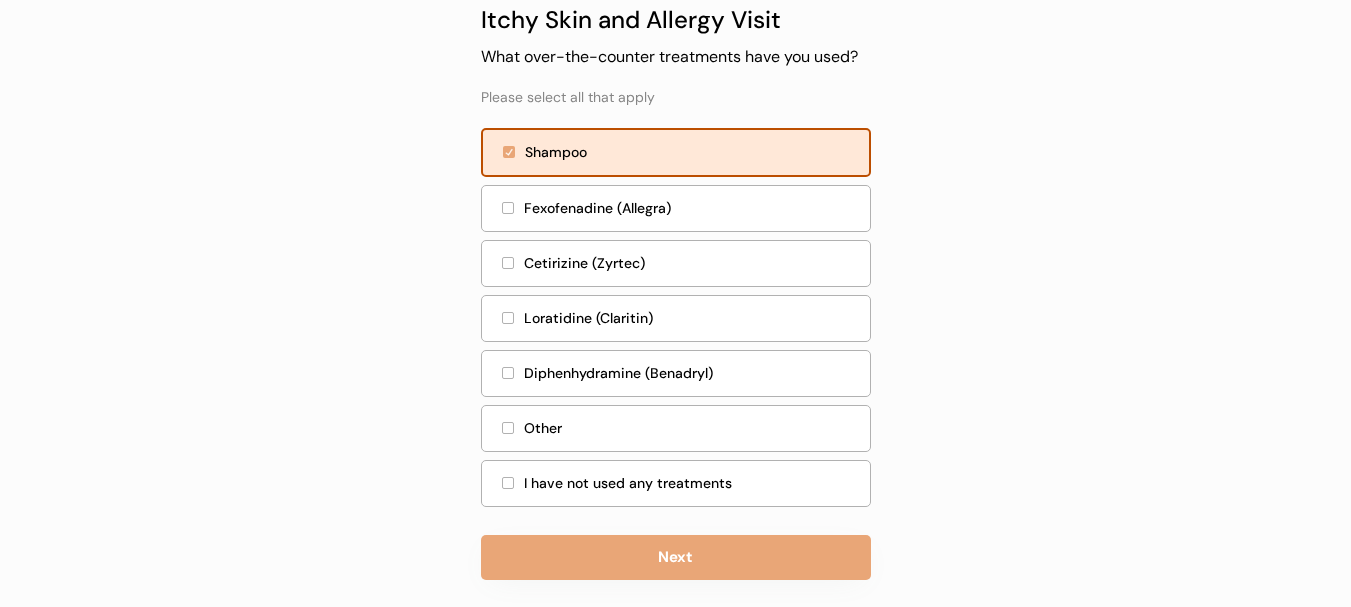 click at bounding box center (508, 318) 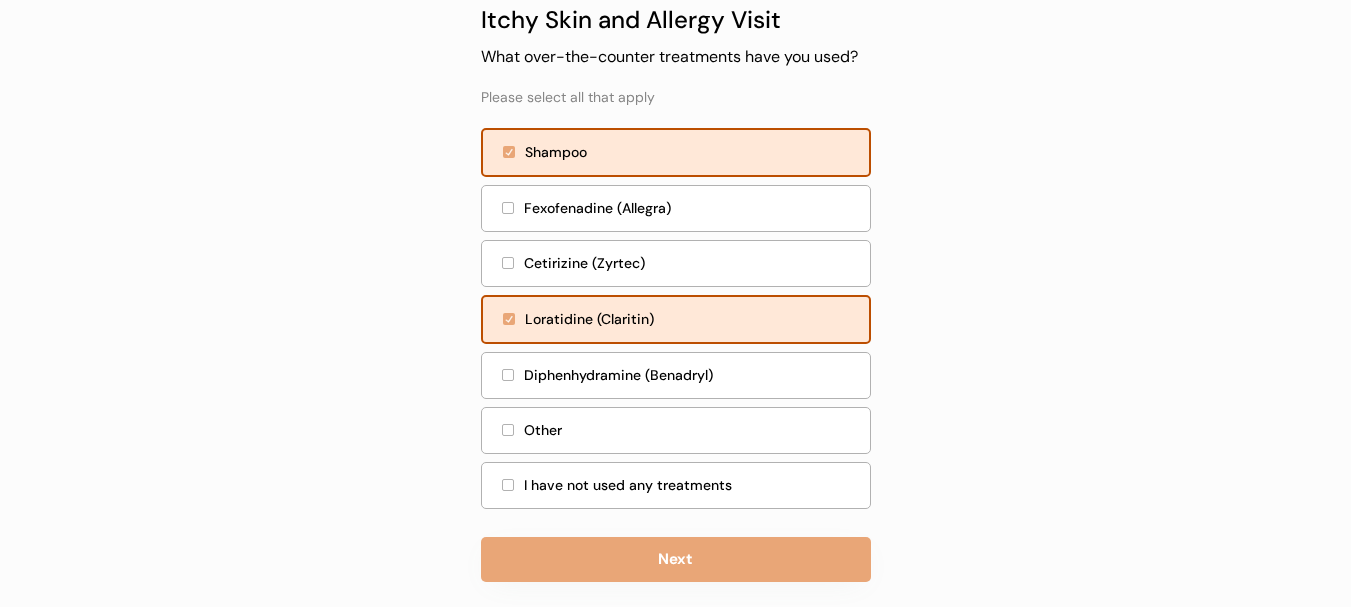 click on "Diphenhydramine (Benadryl)" at bounding box center (676, 375) 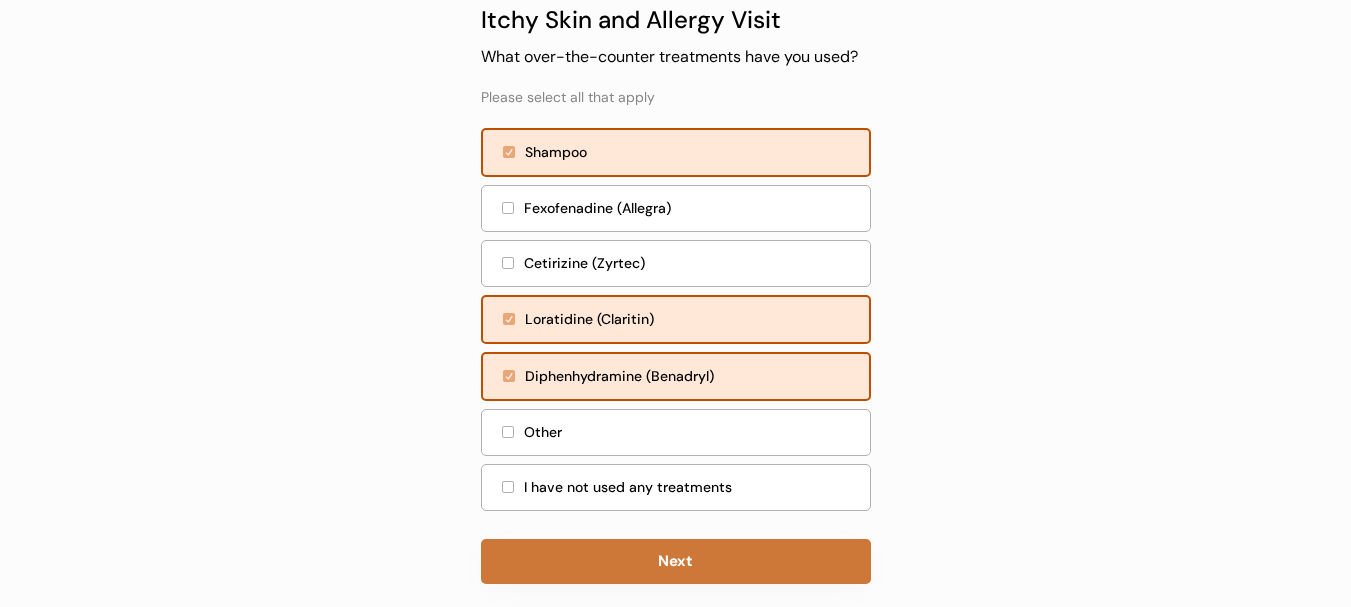 click on "Next" at bounding box center [676, 561] 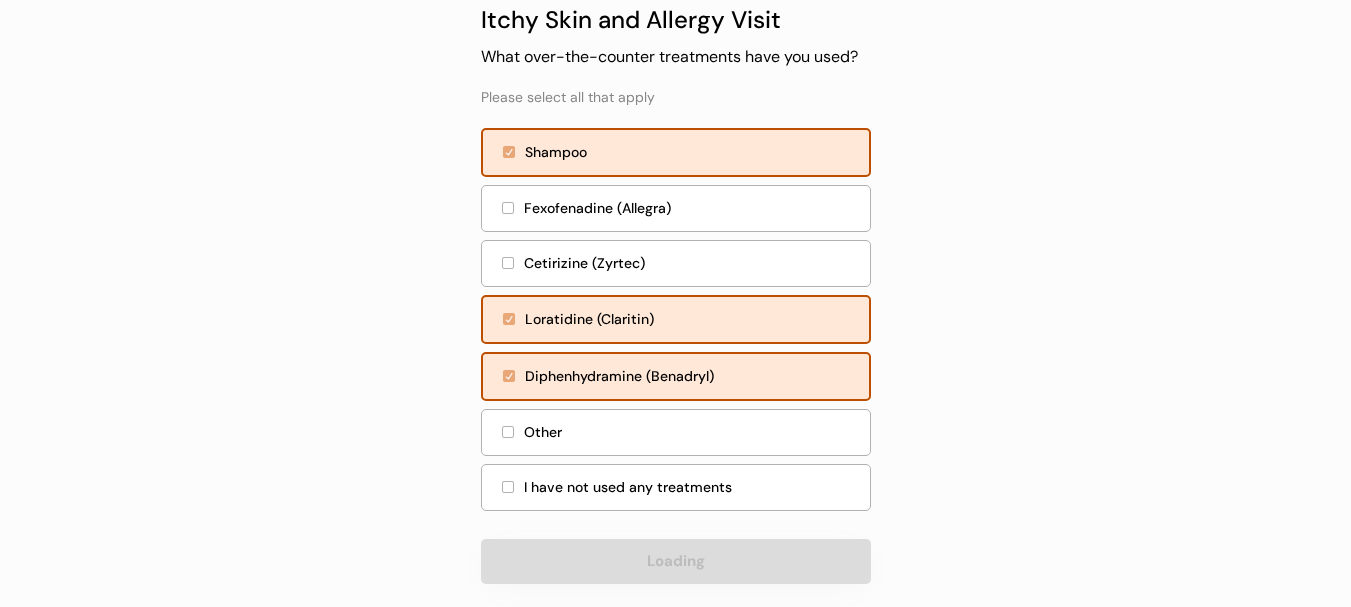 type 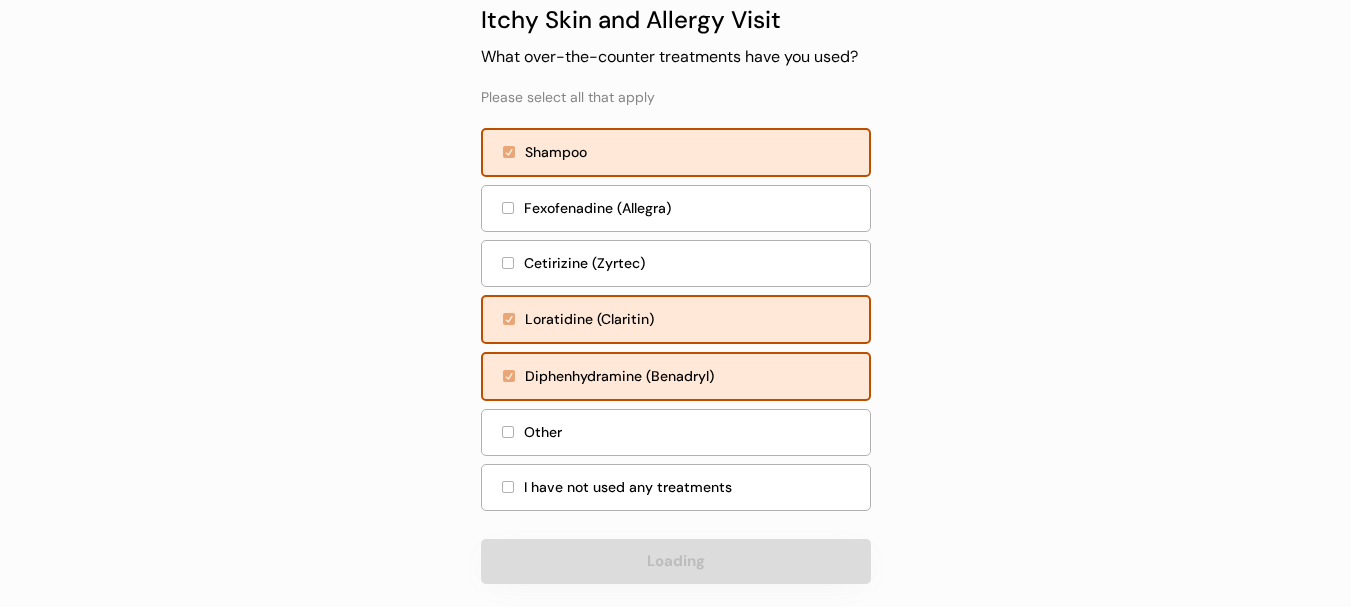 scroll, scrollTop: 0, scrollLeft: 0, axis: both 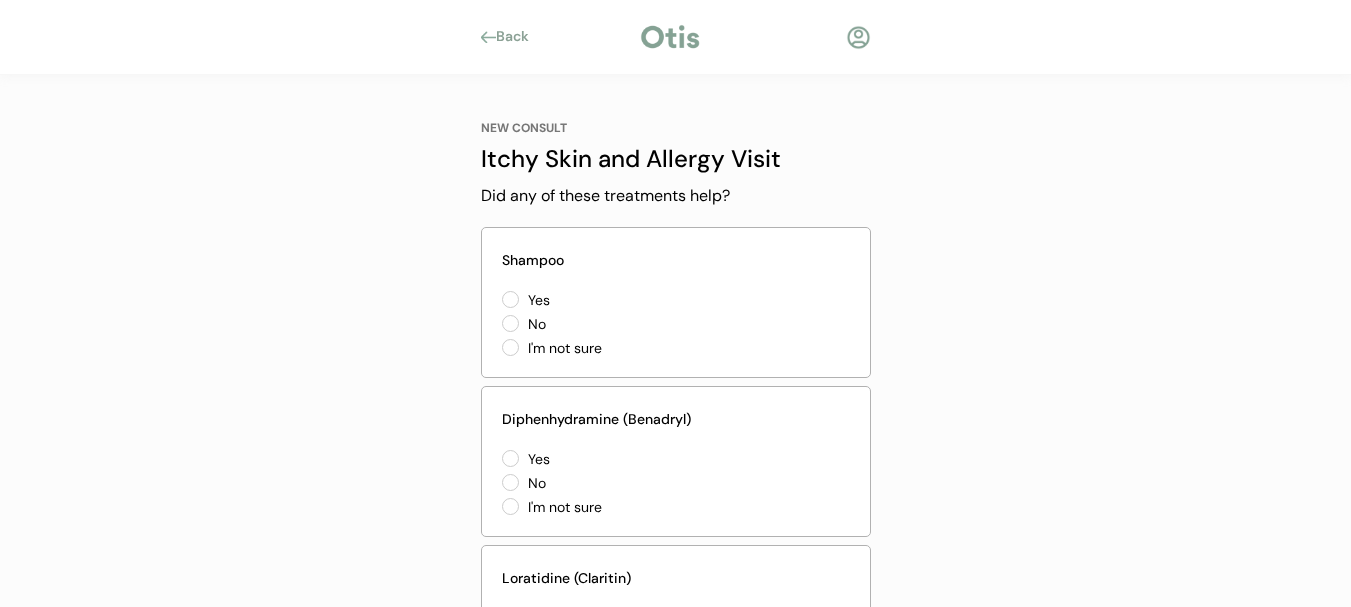 click on "No" at bounding box center [612, 324] 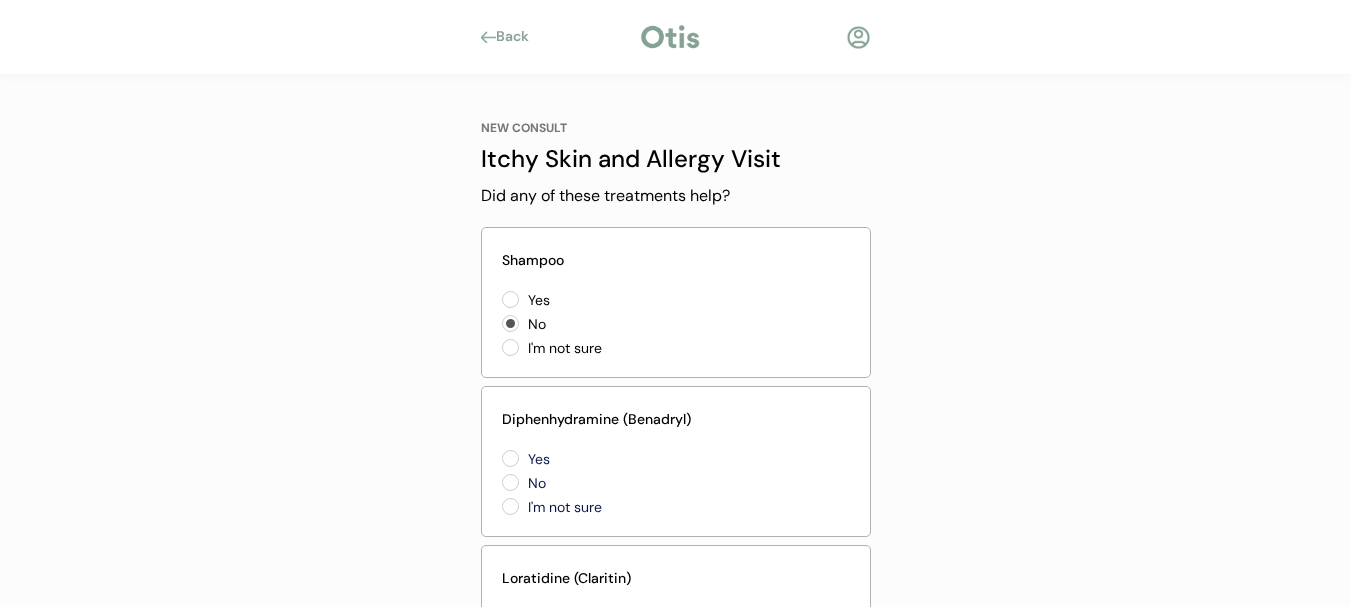 click on "No" at bounding box center (612, 483) 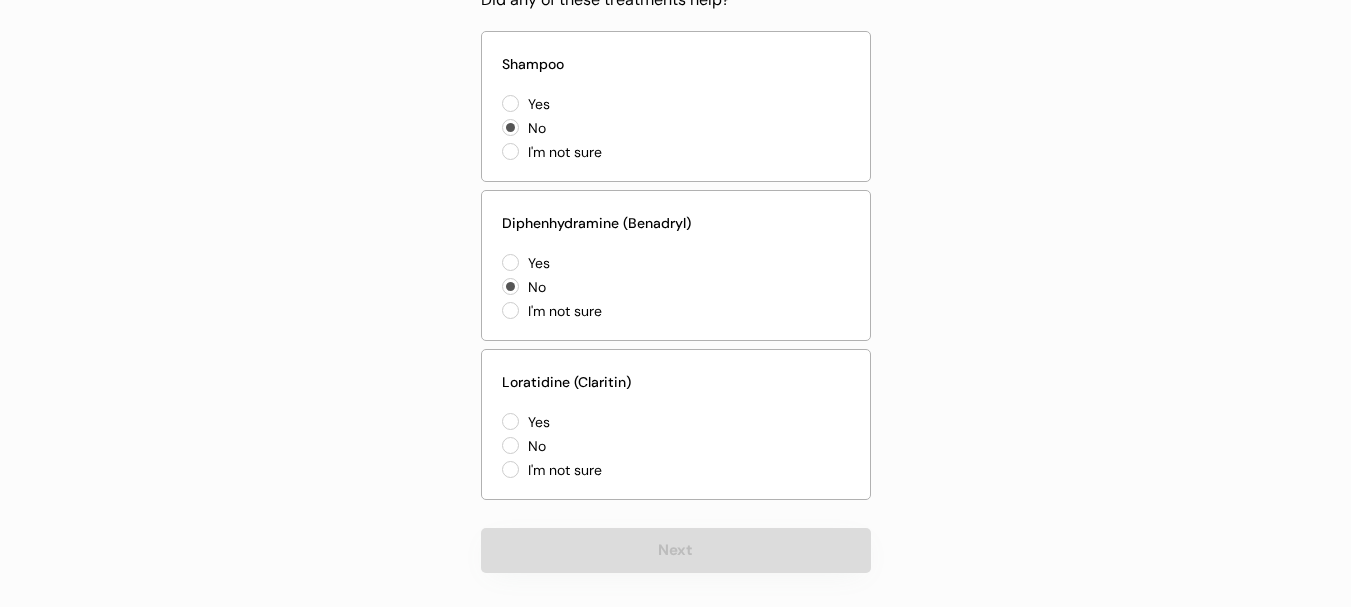 scroll, scrollTop: 210, scrollLeft: 0, axis: vertical 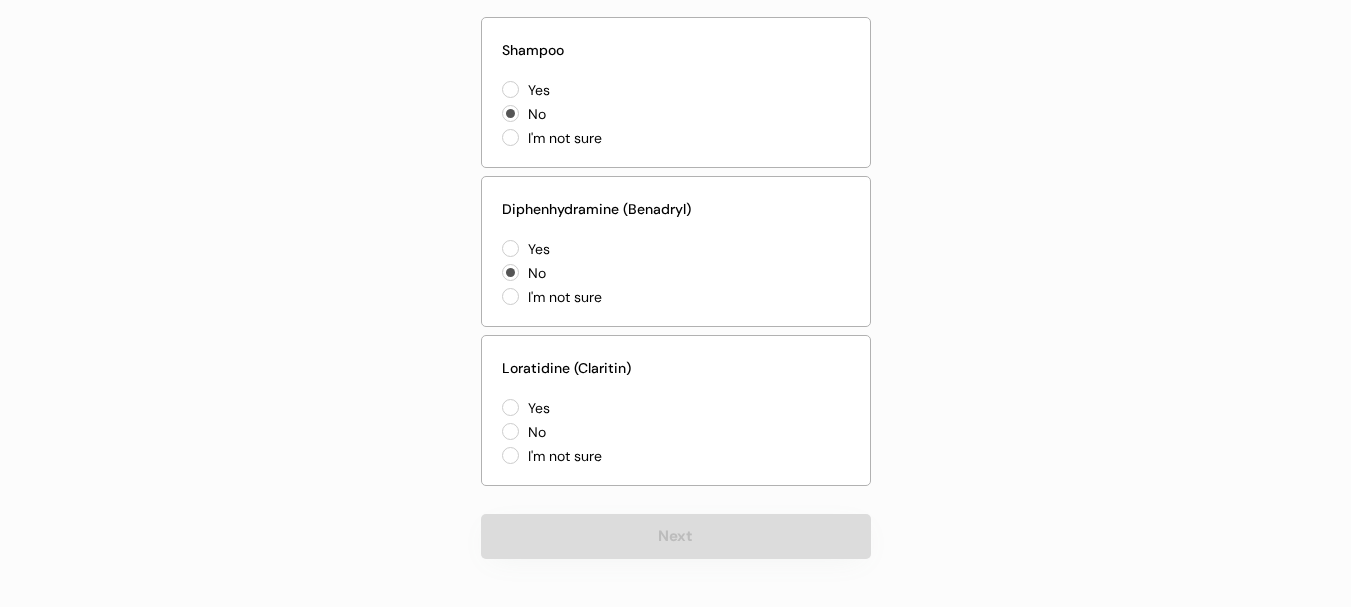 click on "No" at bounding box center [612, 432] 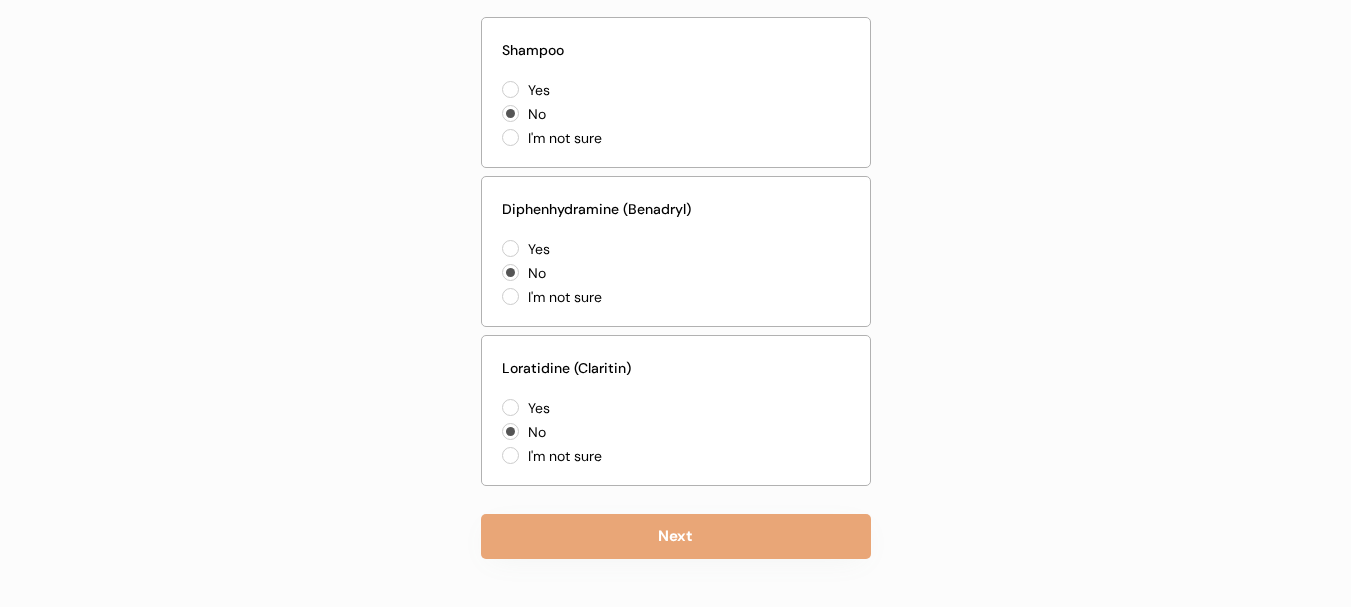 click on "NEW CONSULT Itchy Skin and Allergy Visit Did any of these treatments help? Shampoo Yes No I'm not sure Diphenhydramine (Benadryl) Yes No I'm not sure Loratidine (Claritin) Yes No I'm not sure Next" at bounding box center (676, 234) 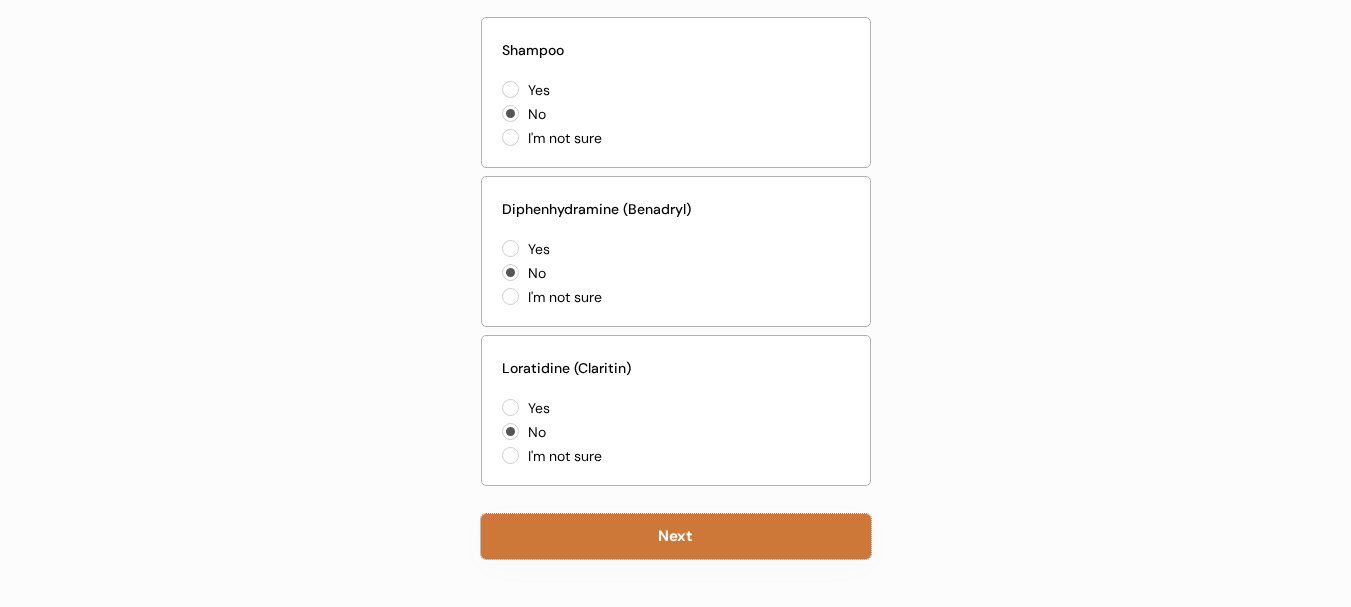 click on "Next" at bounding box center [676, 536] 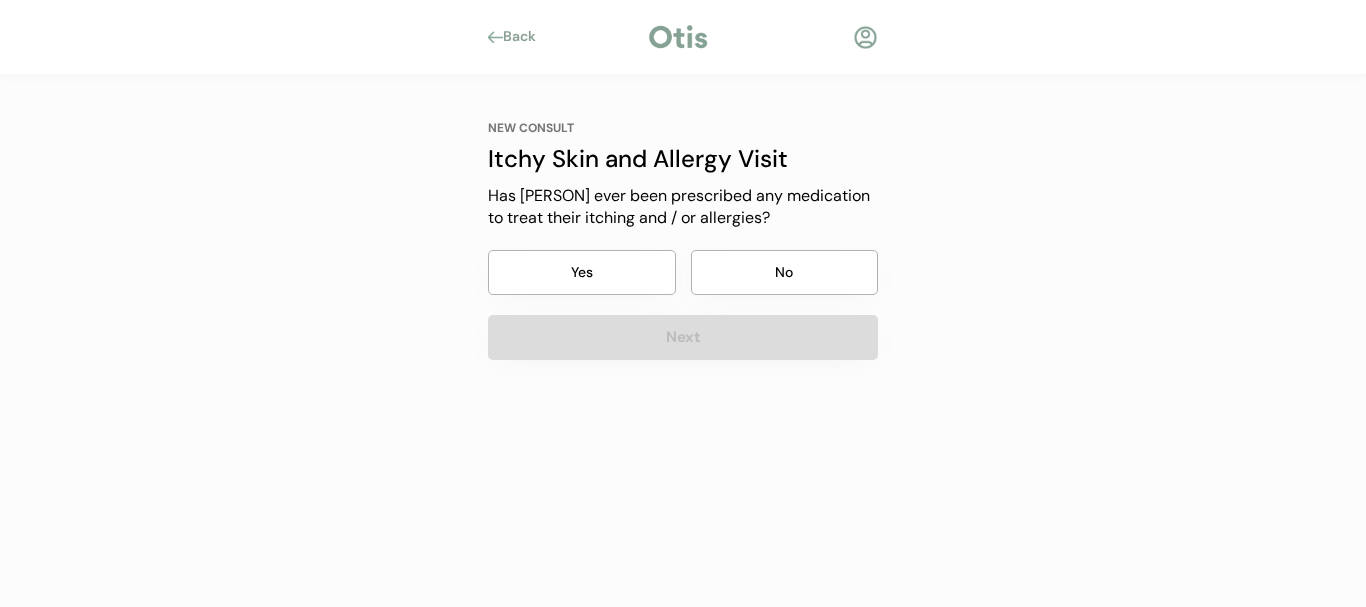 click on "No" at bounding box center (785, 272) 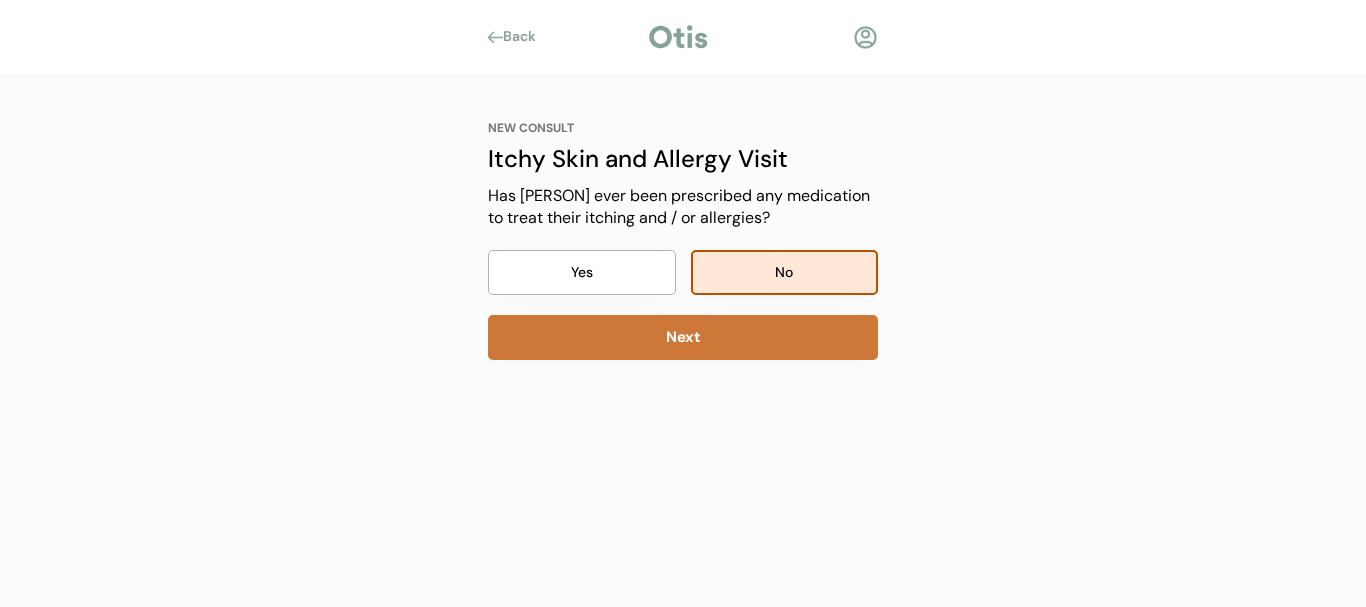 click on "Next" at bounding box center (683, 337) 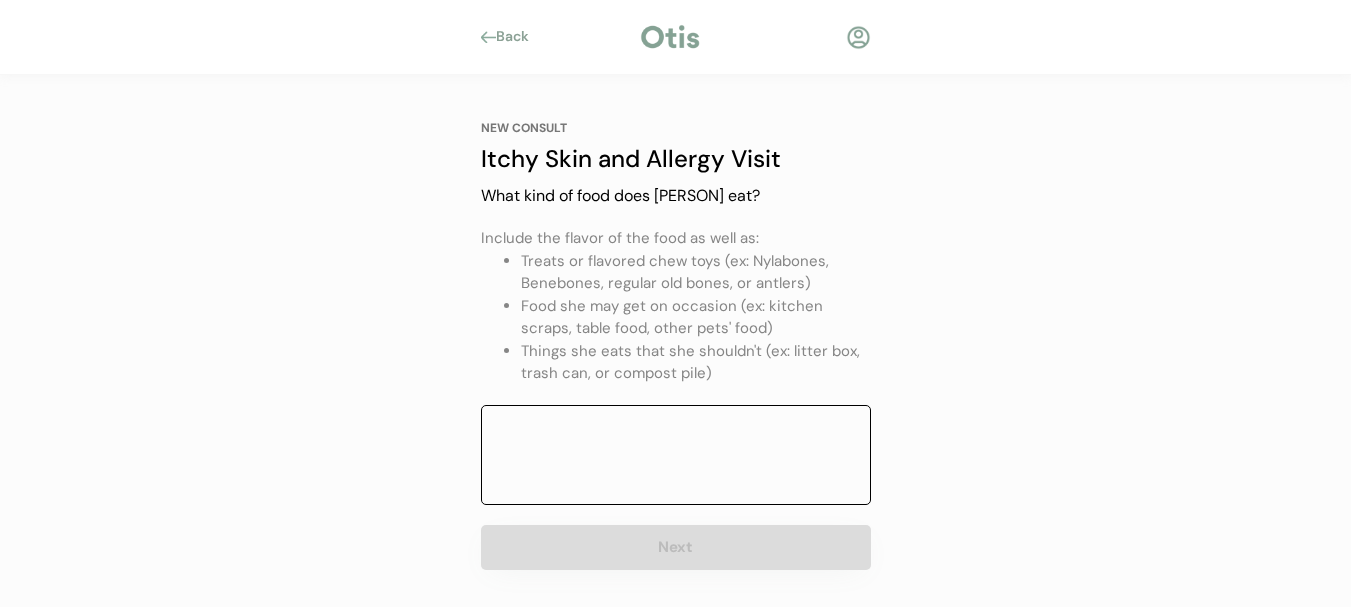 click at bounding box center (676, 455) 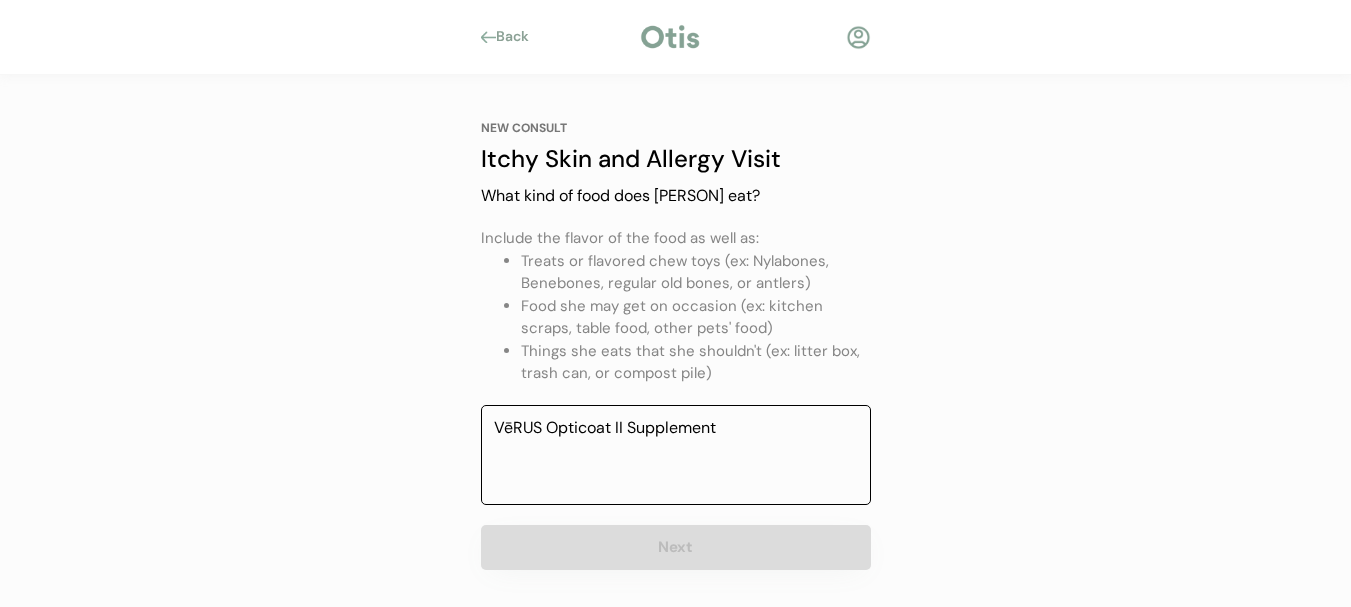 click on "VēRUS Opticoat II Supplement" at bounding box center (676, 455) 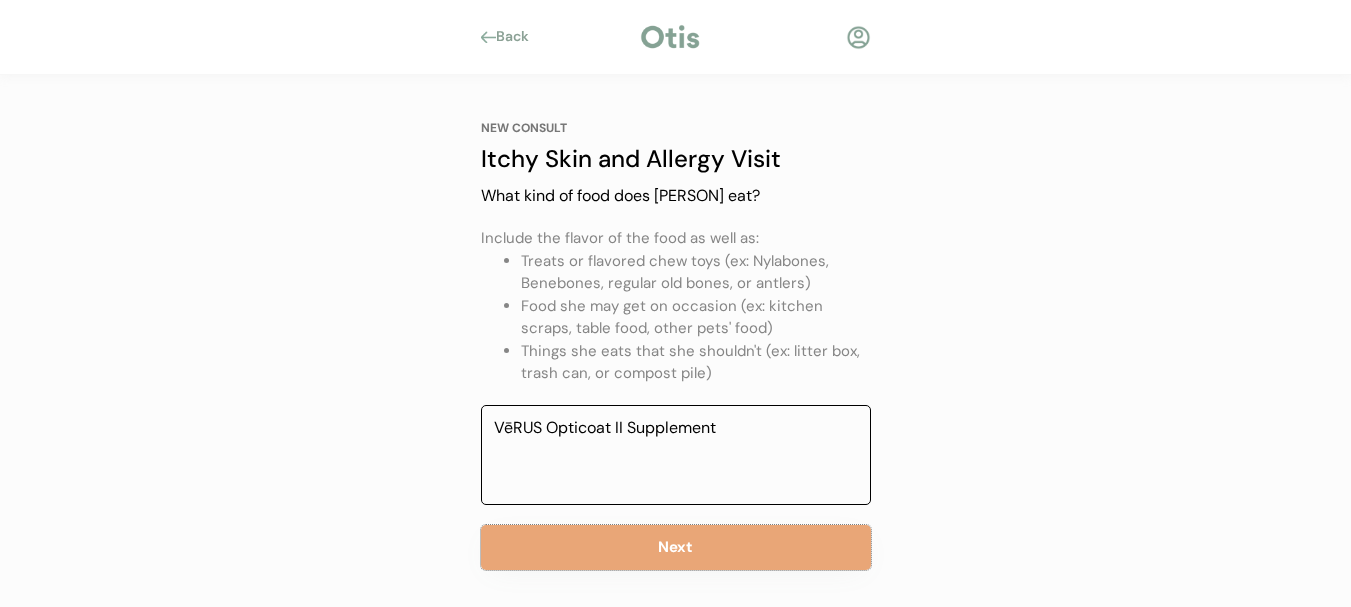 type 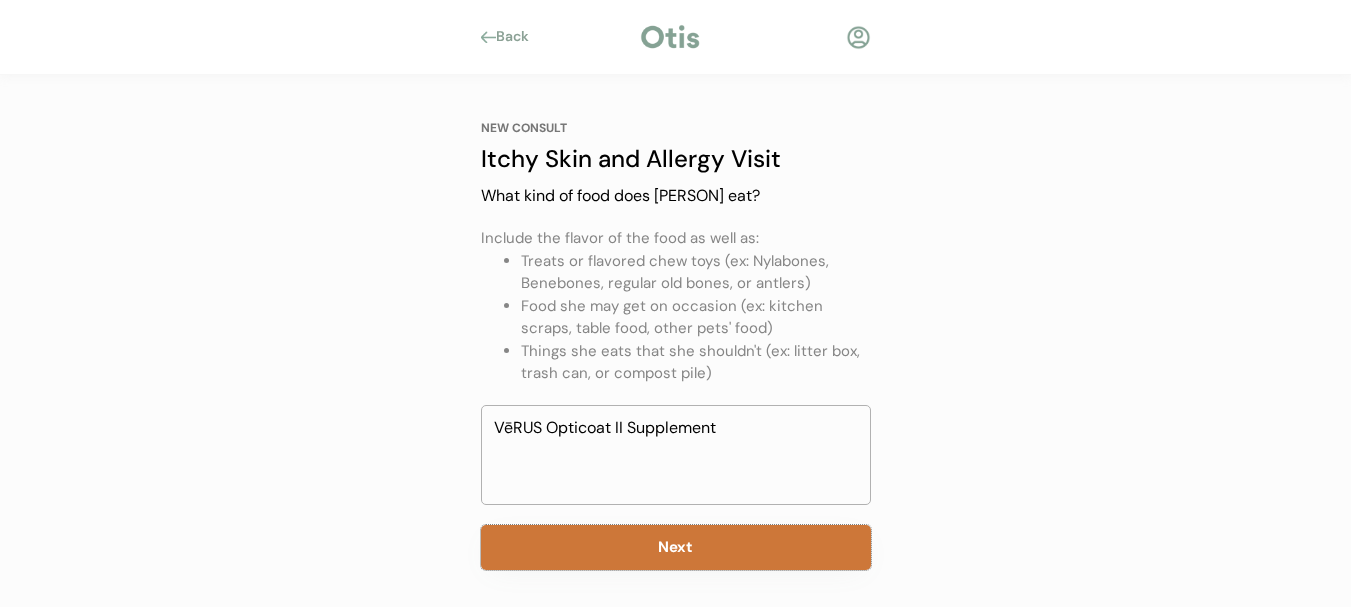 click on "Next" at bounding box center (676, 547) 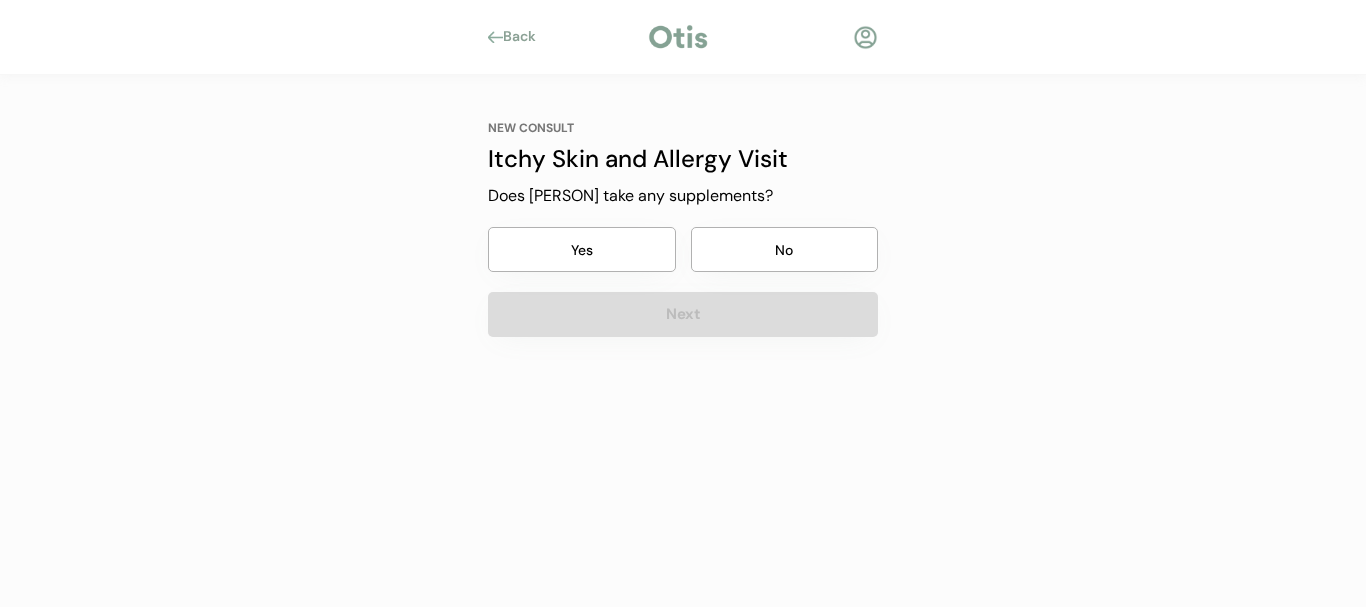 click on "No" at bounding box center (785, 249) 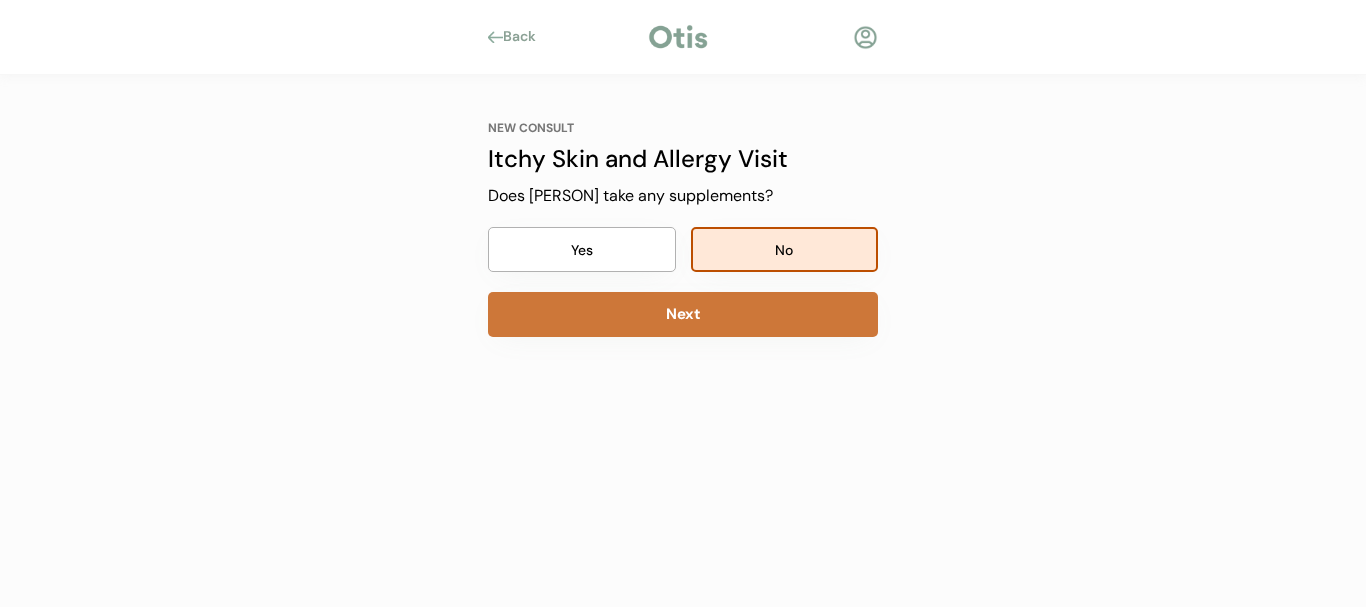 click on "Next" at bounding box center (683, 314) 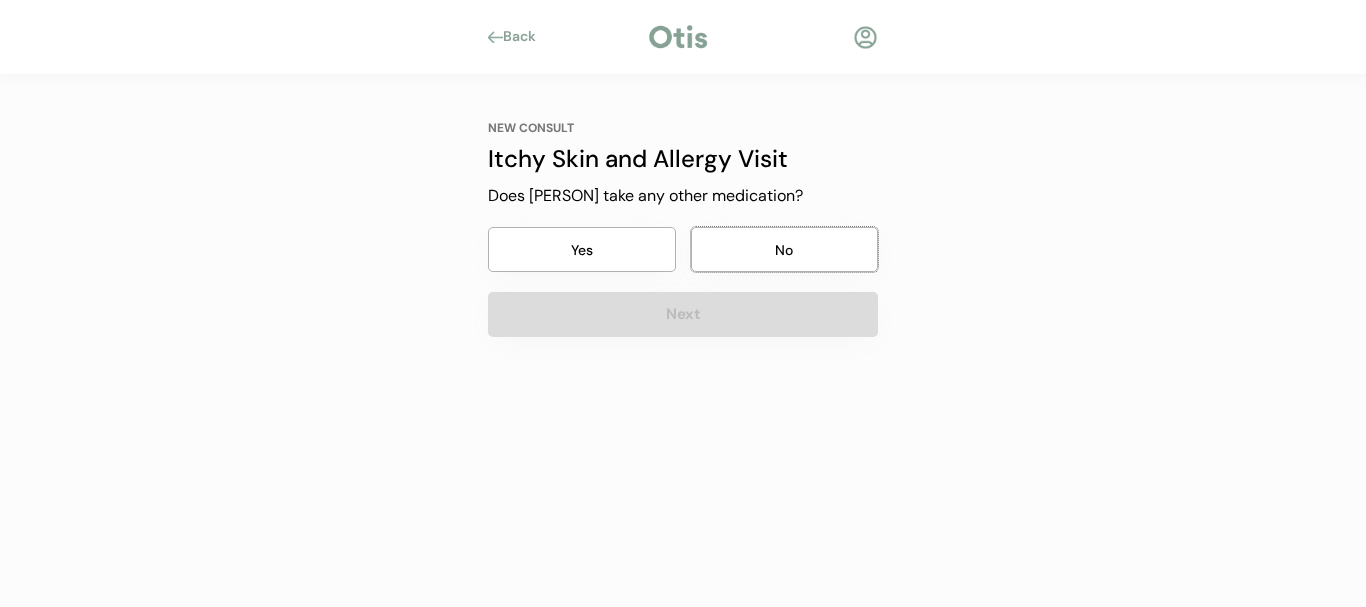 drag, startPoint x: 764, startPoint y: 248, endPoint x: 758, endPoint y: 259, distance: 12.529964 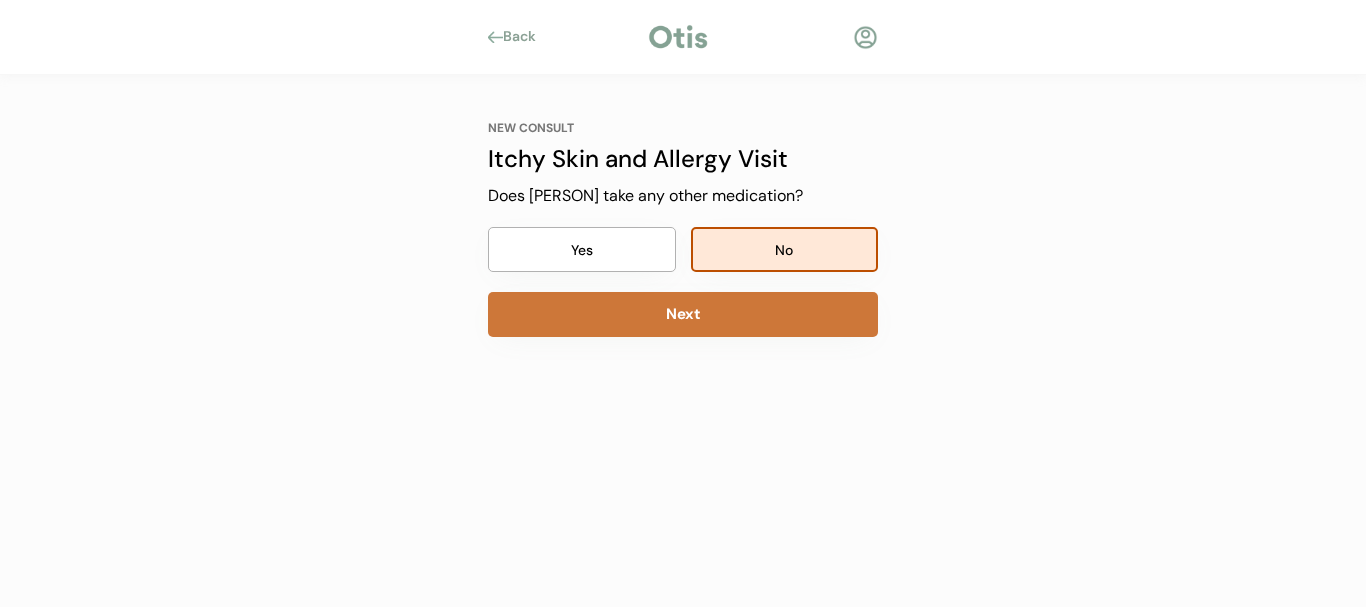 click on "Next" at bounding box center (683, 314) 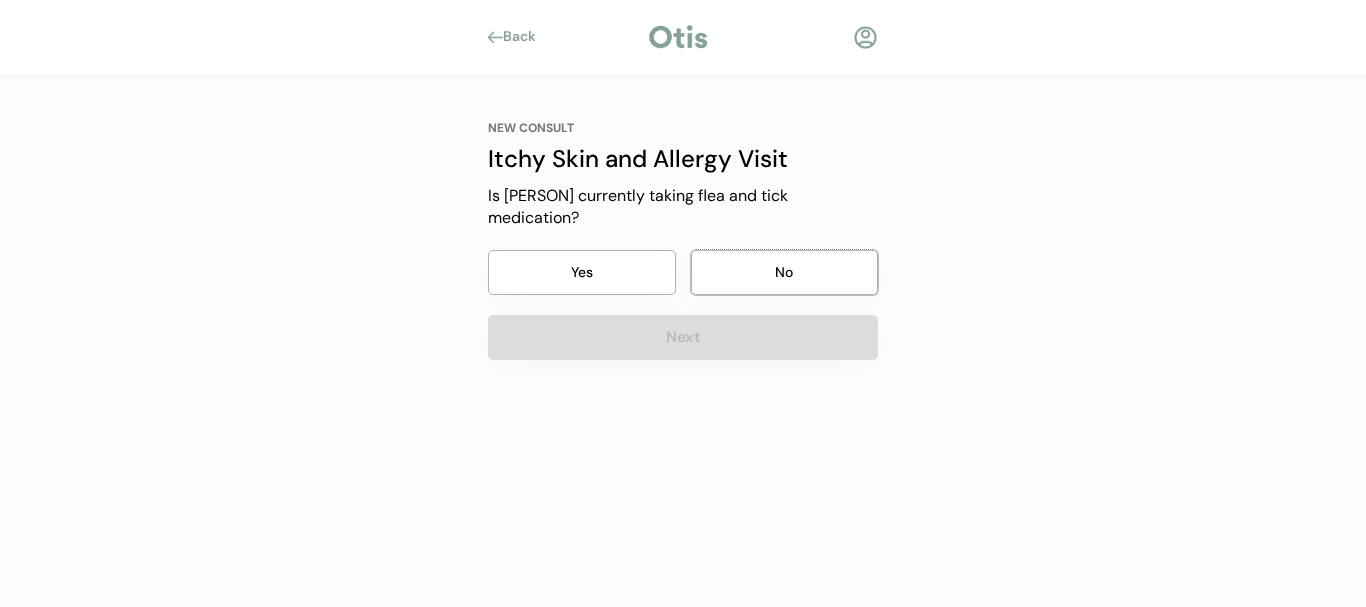 click on "No" at bounding box center (785, 272) 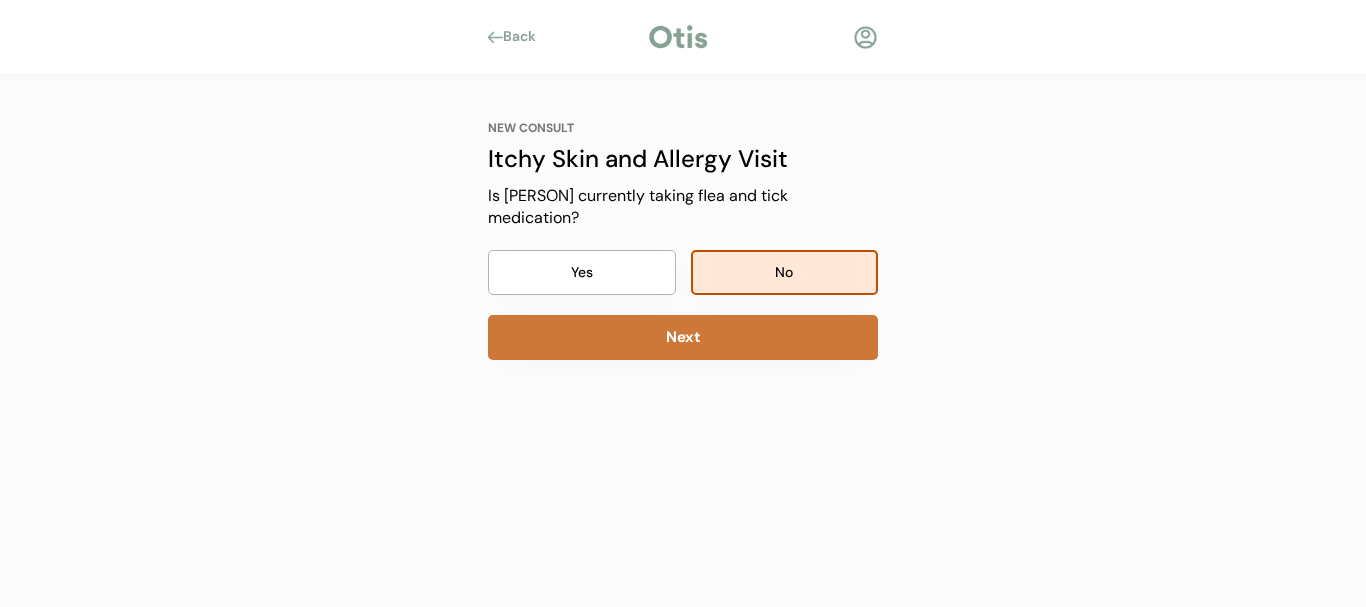 click on "Next" at bounding box center [683, 337] 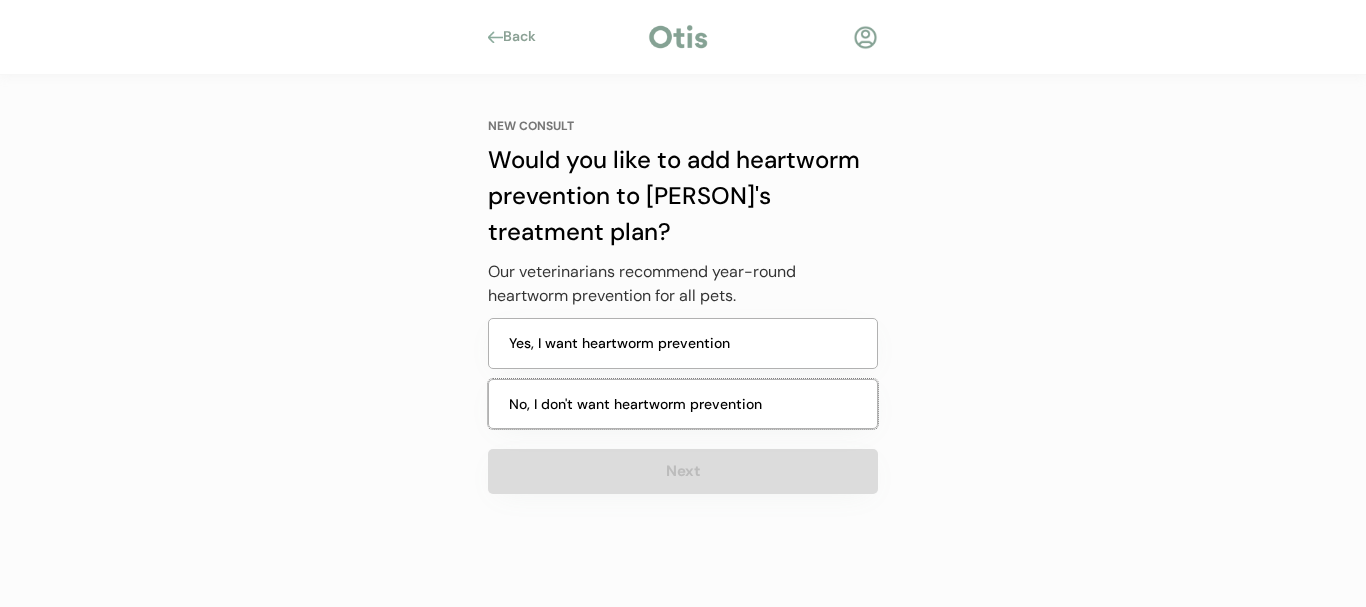 click on "No, I don't want heartworm prevention" at bounding box center (683, 404) 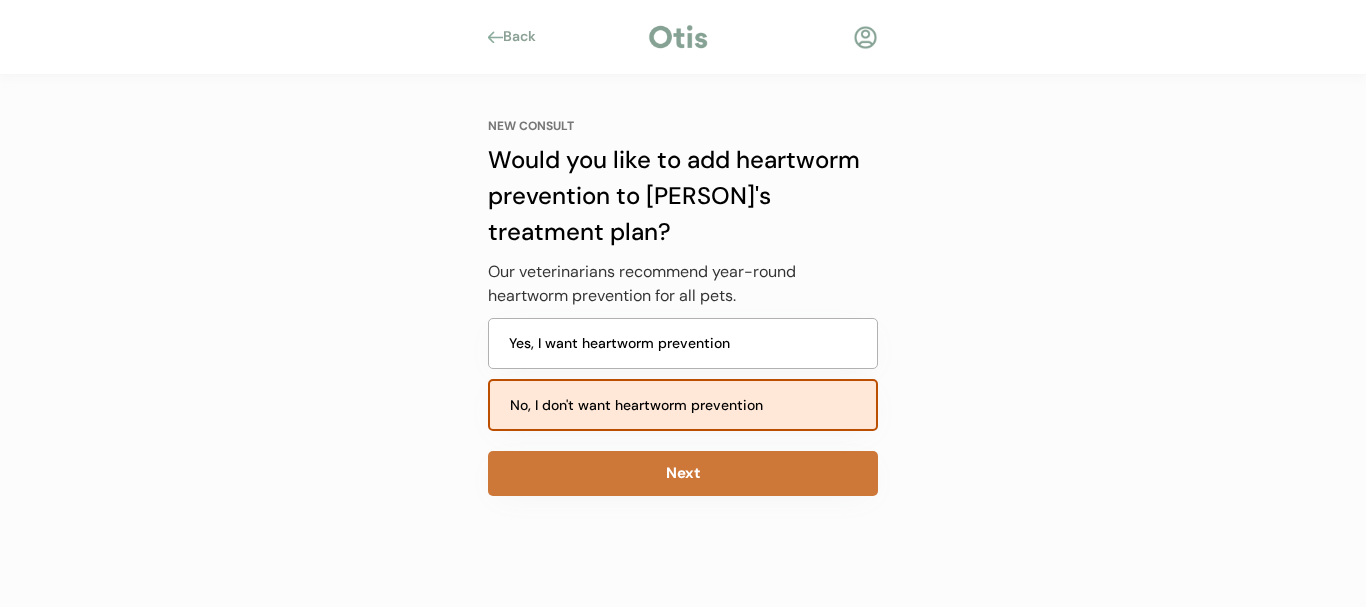 click on "Next" at bounding box center [683, 473] 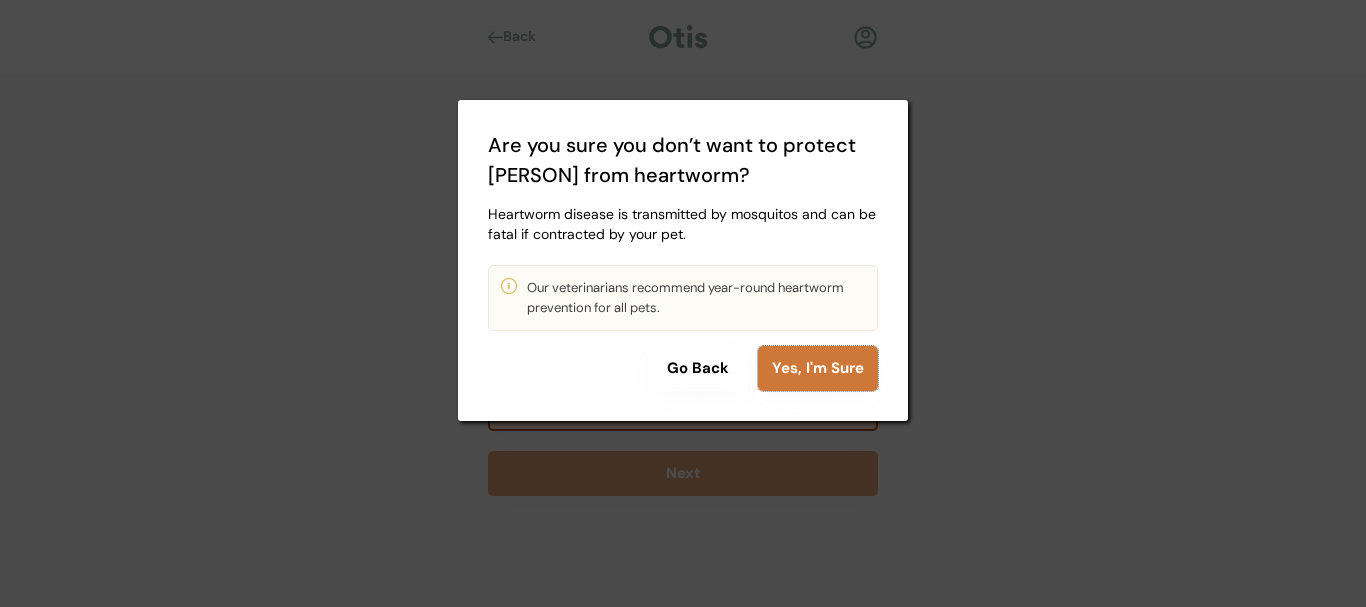 click on "Yes, I'm Sure" at bounding box center [818, 368] 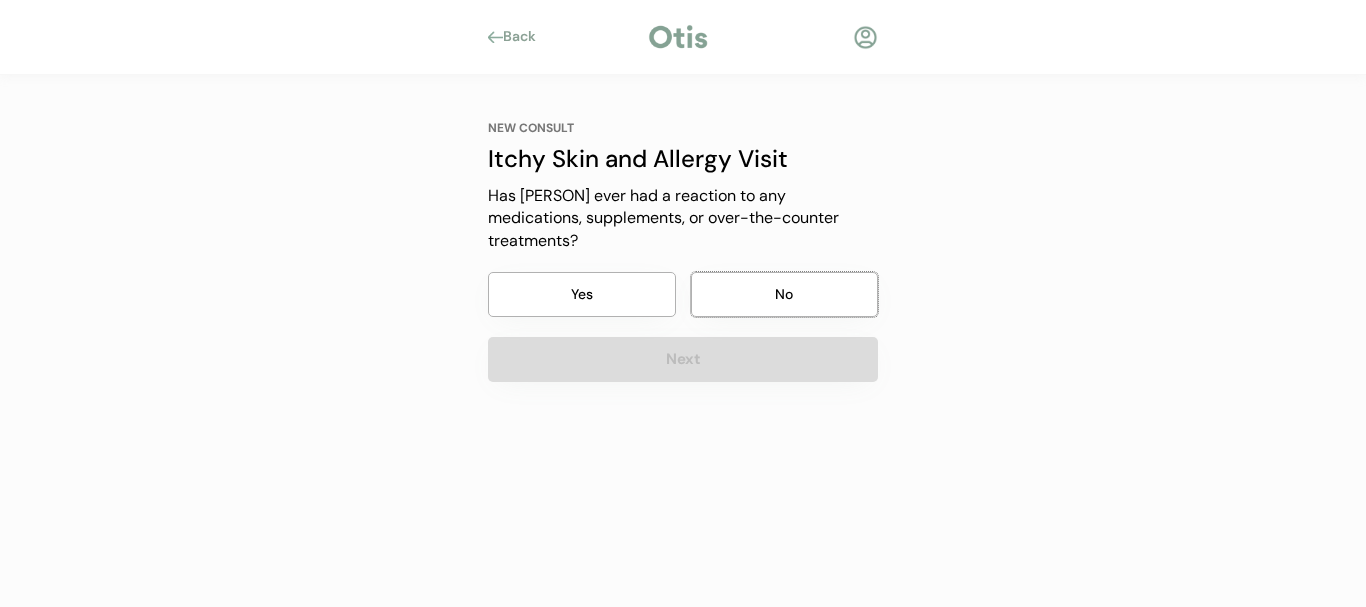 click on "No" at bounding box center [785, 294] 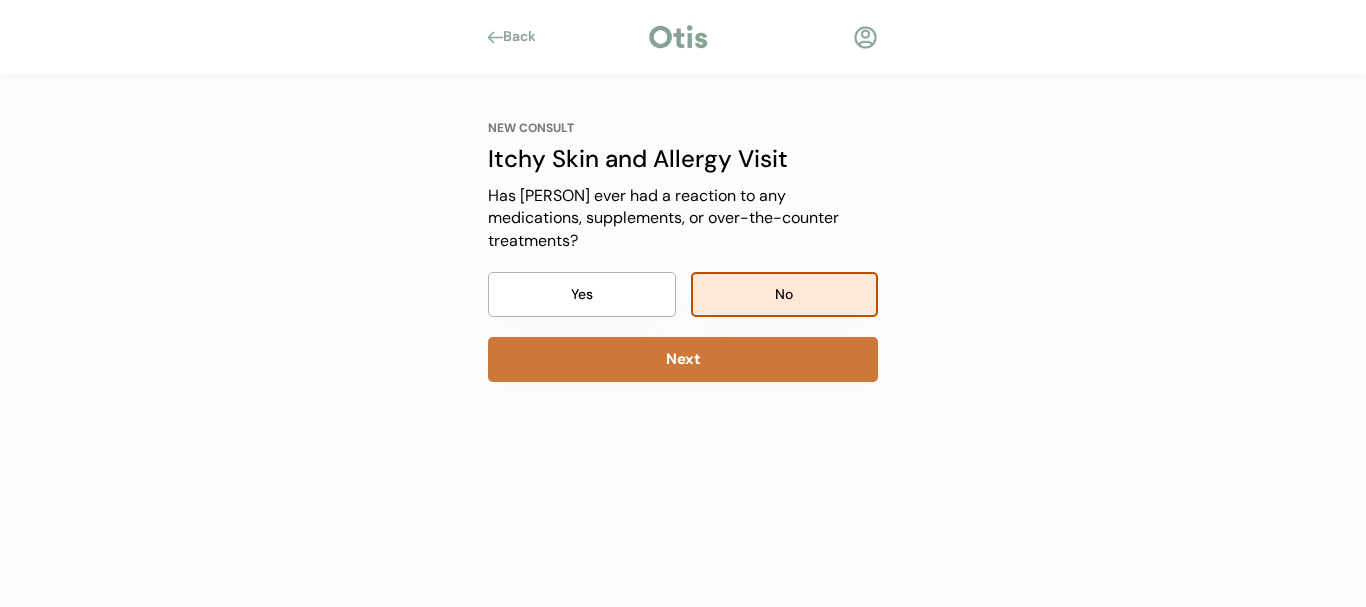 click on "Next" at bounding box center (683, 359) 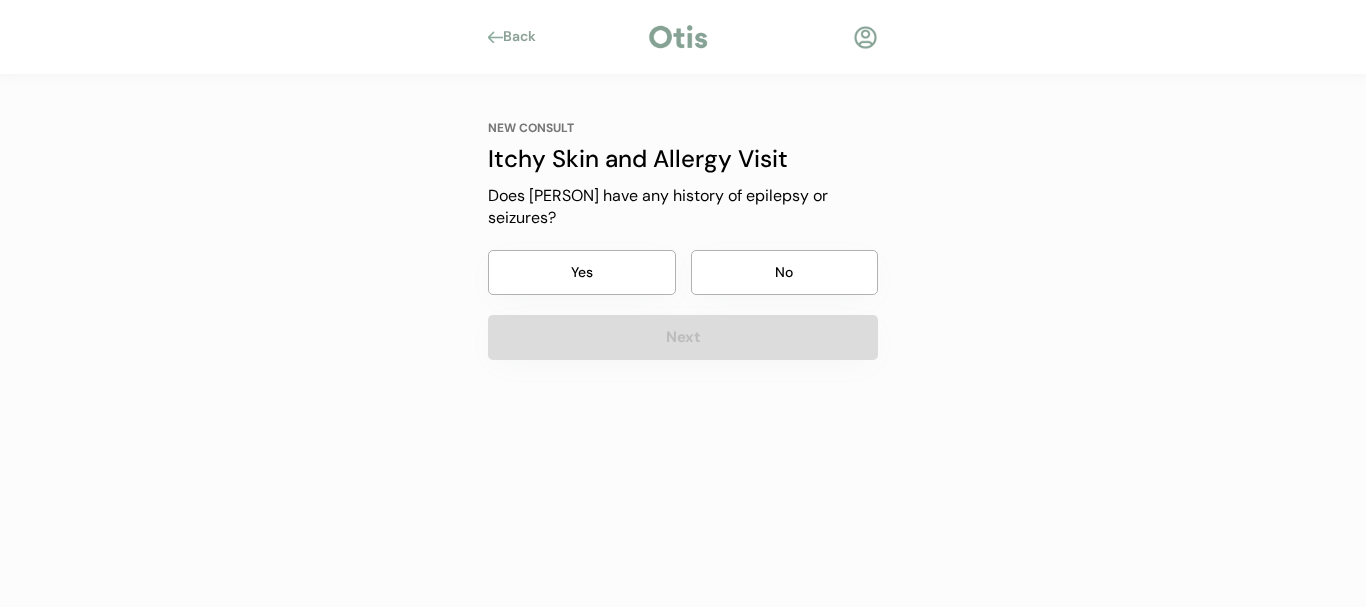 click on "No" at bounding box center [785, 272] 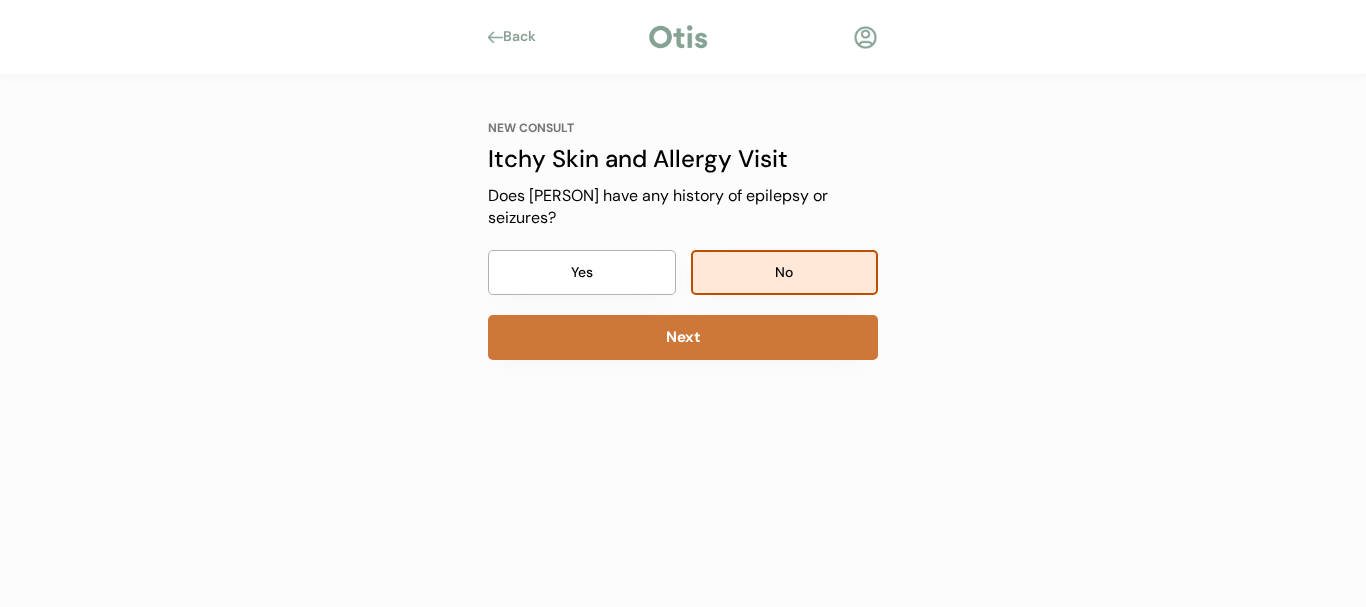 click on "Next" at bounding box center [683, 337] 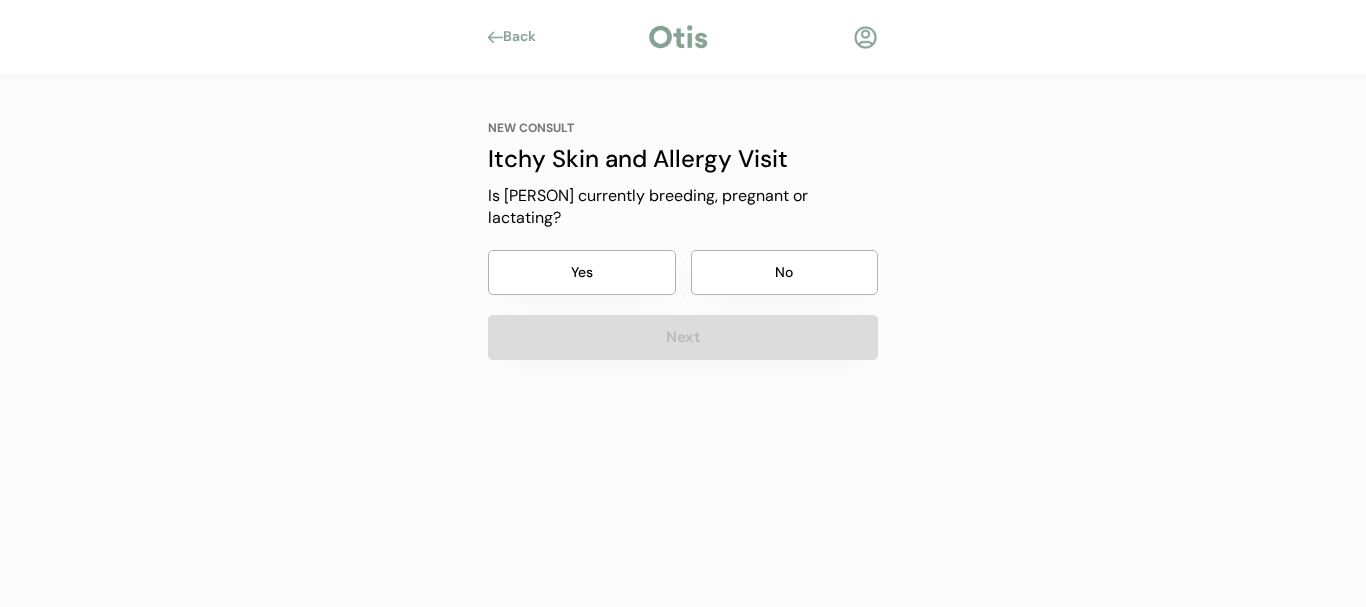 click on "No" at bounding box center [785, 272] 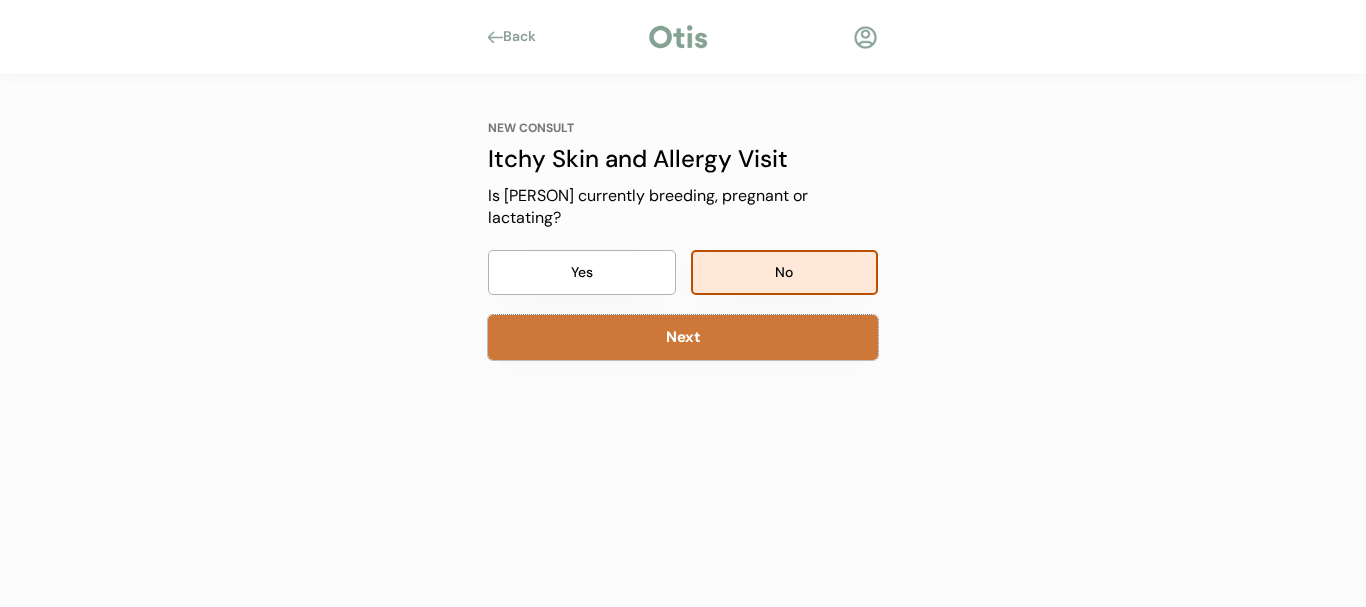 click on "Next" at bounding box center [683, 337] 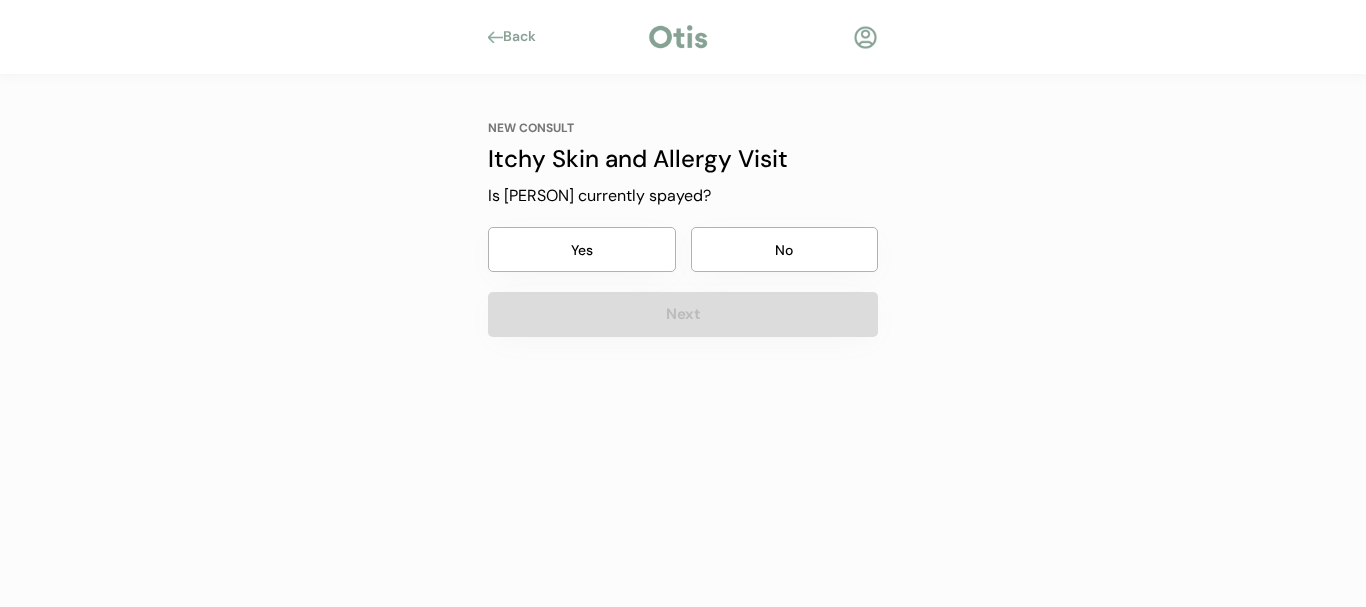 drag, startPoint x: 756, startPoint y: 238, endPoint x: 737, endPoint y: 250, distance: 22.472204 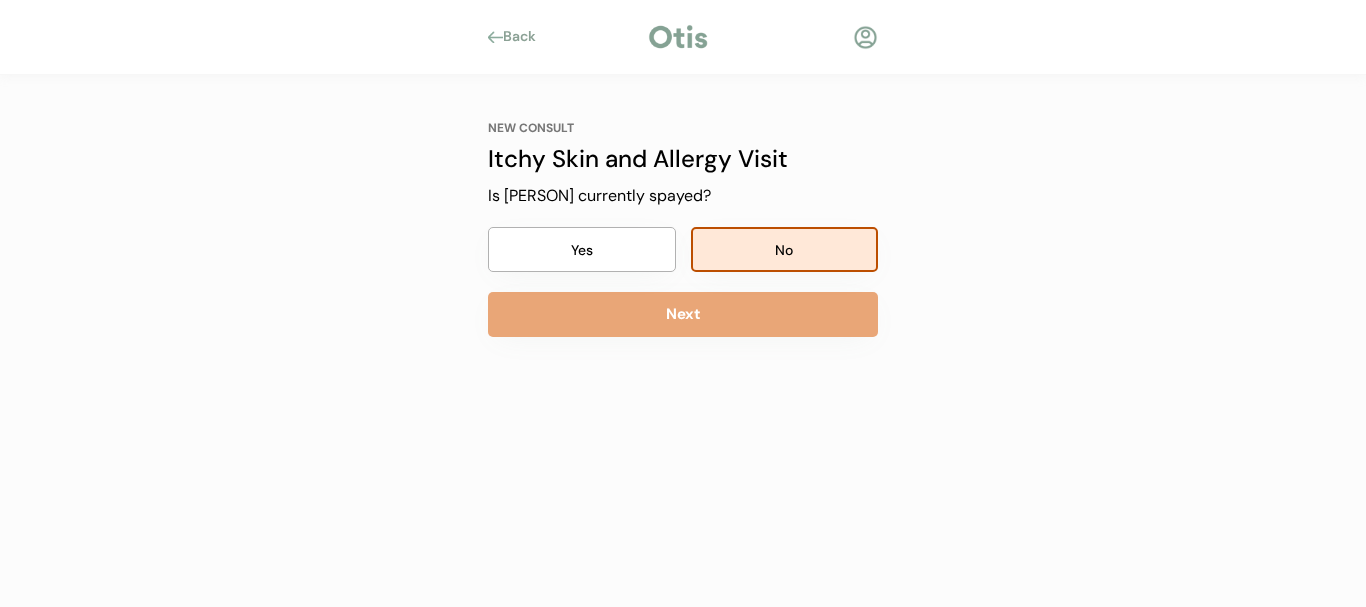 click on "Next" at bounding box center (683, 314) 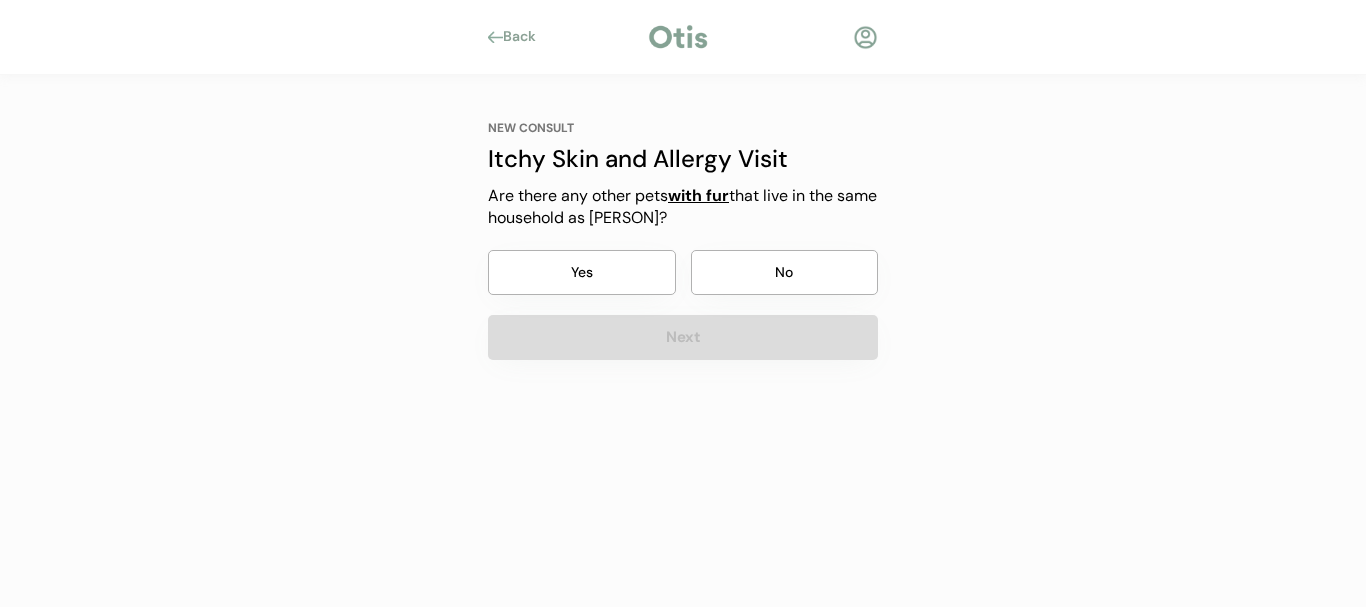 click on "No" at bounding box center [785, 272] 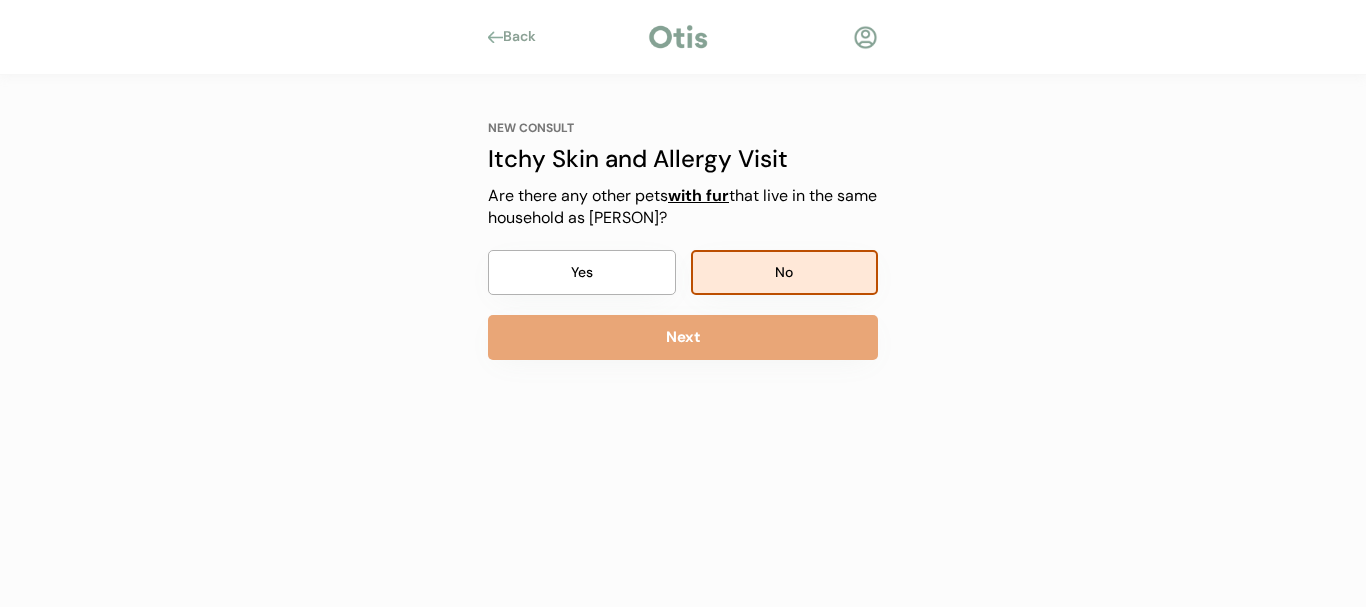 click on "Next" at bounding box center [683, 337] 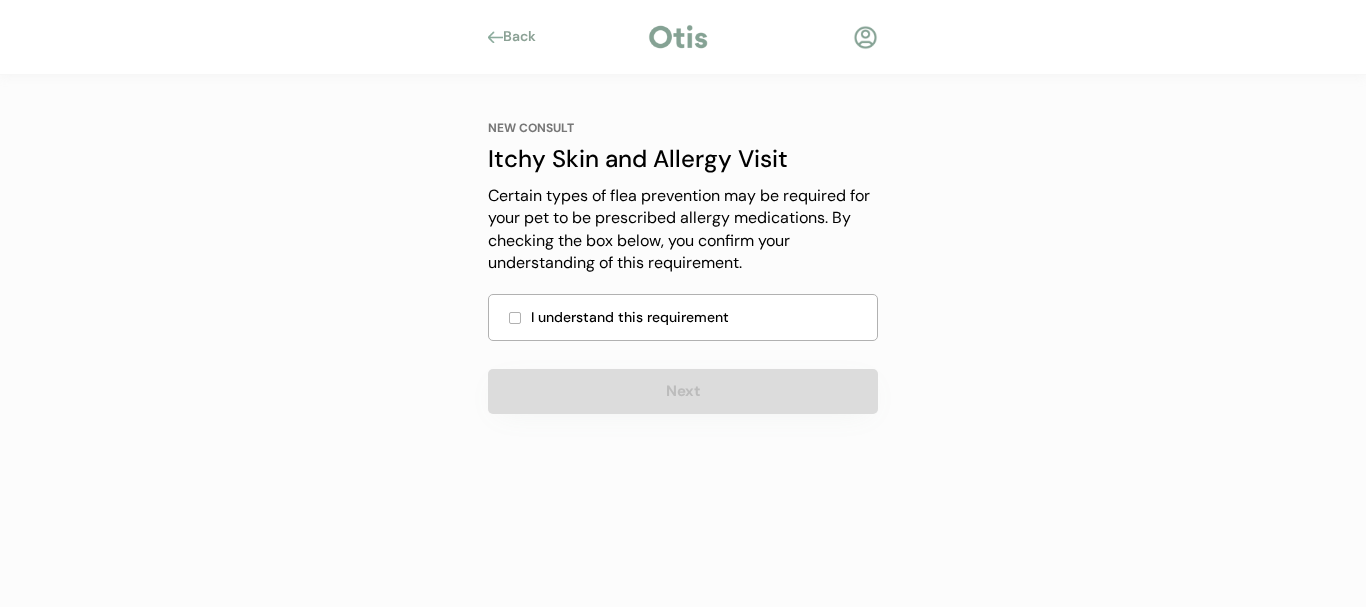 click on "I understand this requirement" at bounding box center [698, 317] 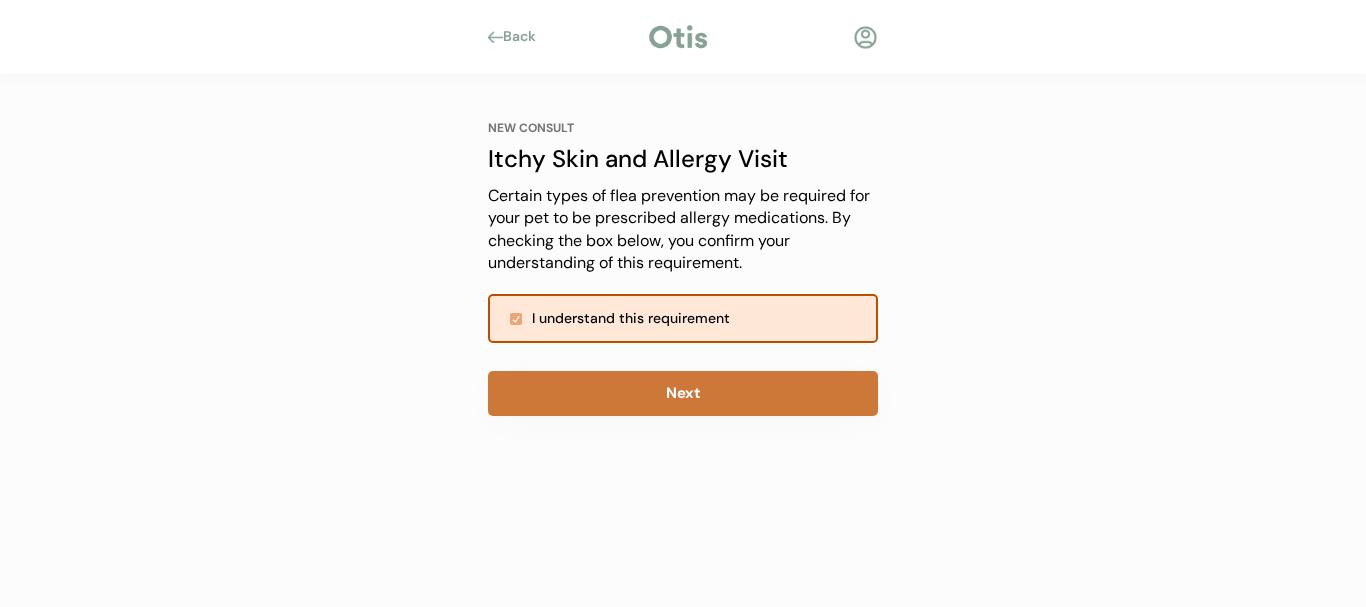 click on "Next" at bounding box center (683, 393) 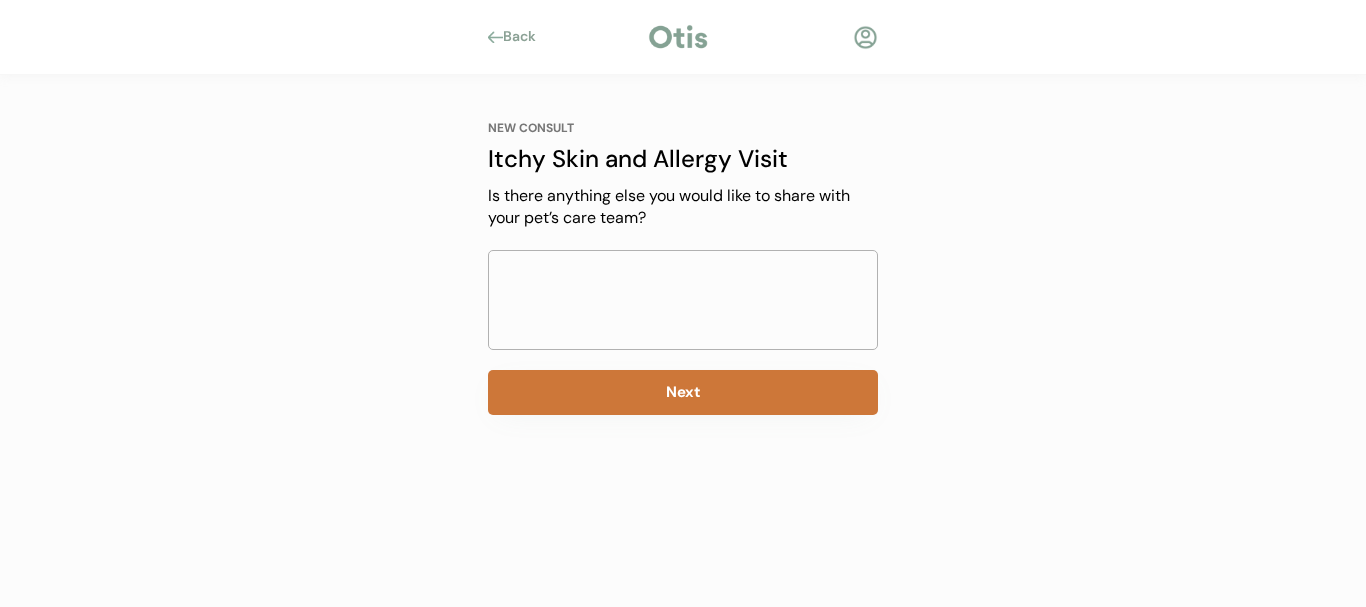 click on "Next" at bounding box center (683, 392) 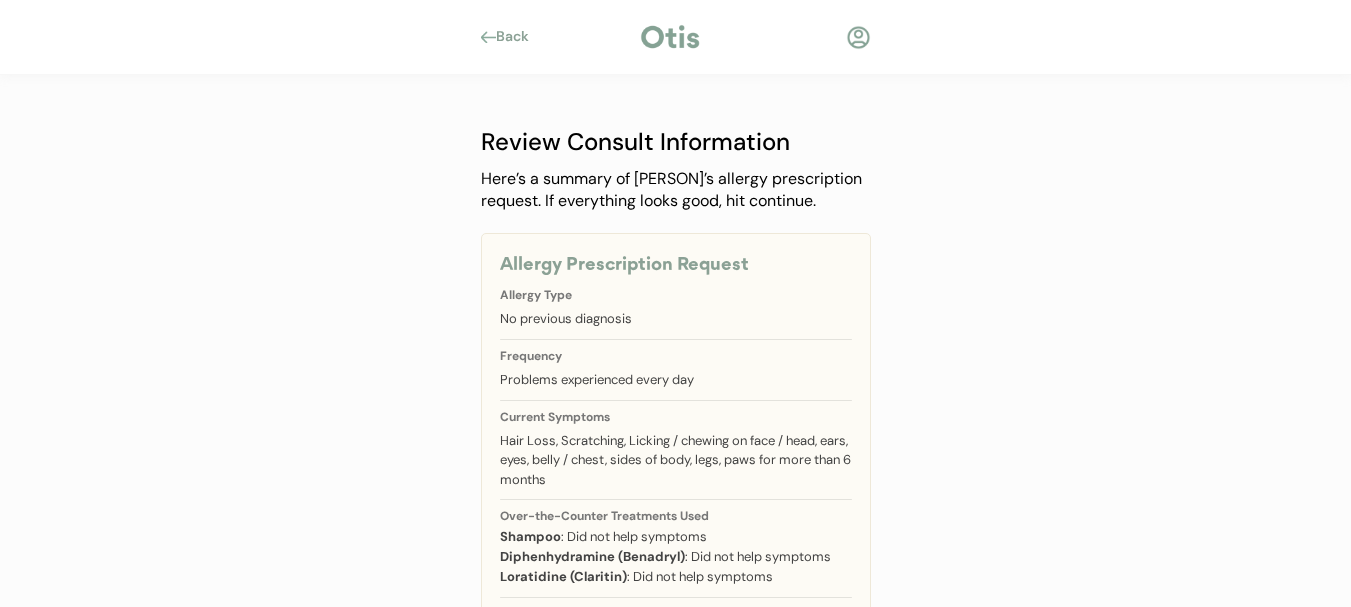 scroll, scrollTop: 180, scrollLeft: 0, axis: vertical 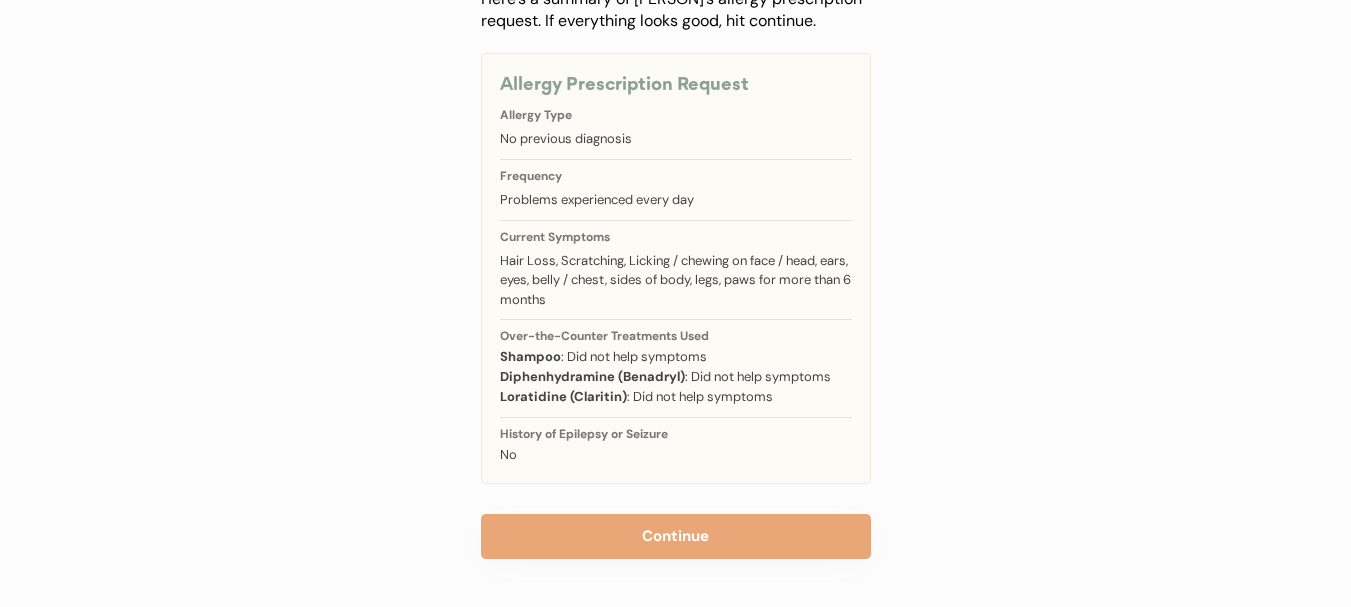 click on "Review Consult Information Here’s a summary of Sophia’s allergy prescription request. If everything looks good, hit continue. Allergy Prescription Request Allergy Type No previous diagnosis Frequency Problems experienced every day Current Symptoms Hair Loss, Scratching, Licking / chewing on face / head, ears, eyes, belly / chest, sides of body, legs, paws for more than 6 months Over-the-Counter Treatments Used Shampoo : Did not help symptoms Diphenhydramine (Benadryl) : Did not help symptoms Loratidine (Claritin) : Did not help symptoms Prescribed Medications History of Epilepsy or Seizure No Continue" at bounding box center [676, 249] 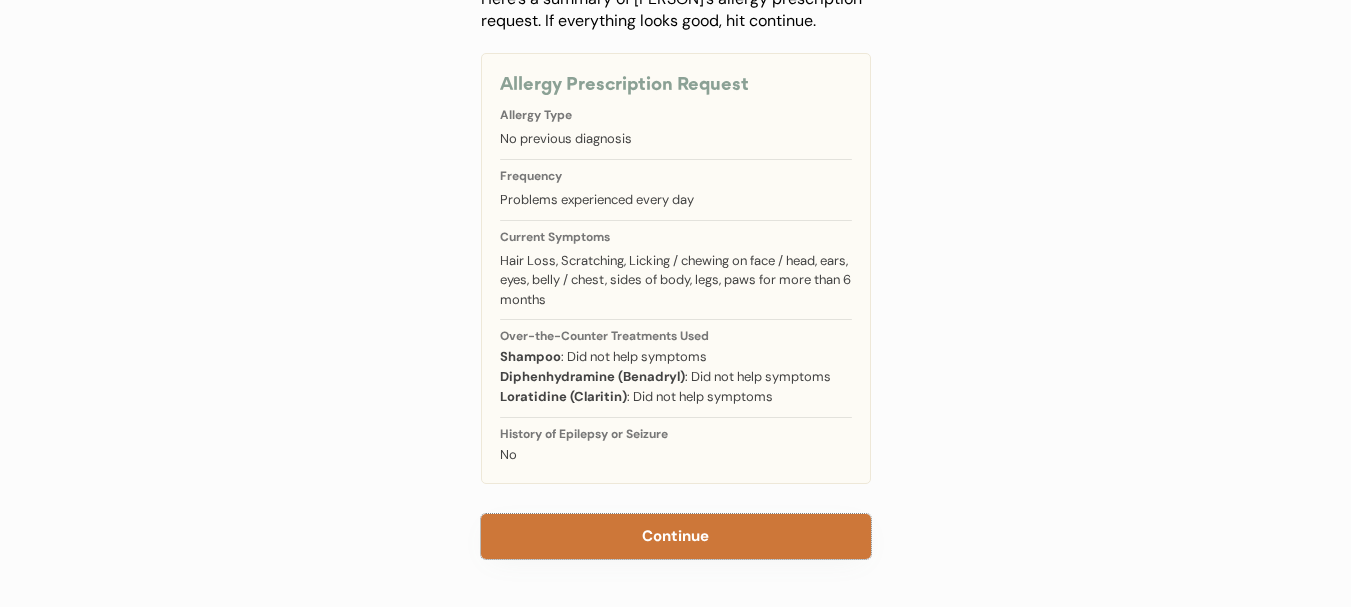 click on "Continue" at bounding box center (676, 536) 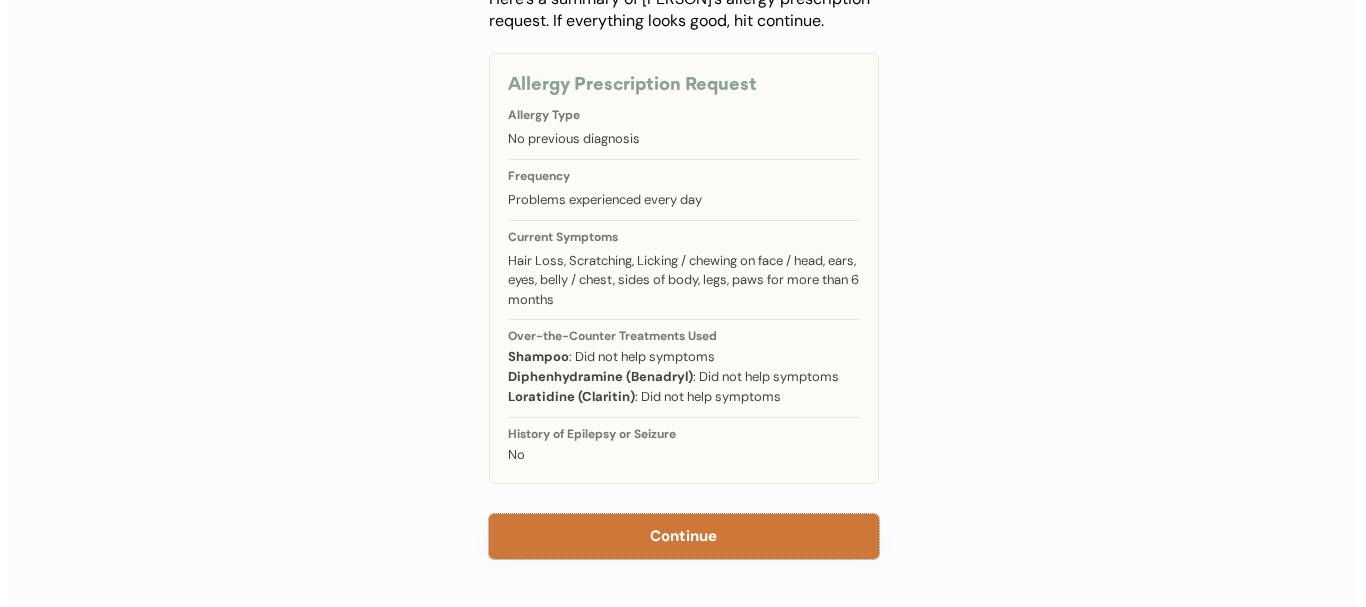 scroll, scrollTop: 0, scrollLeft: 0, axis: both 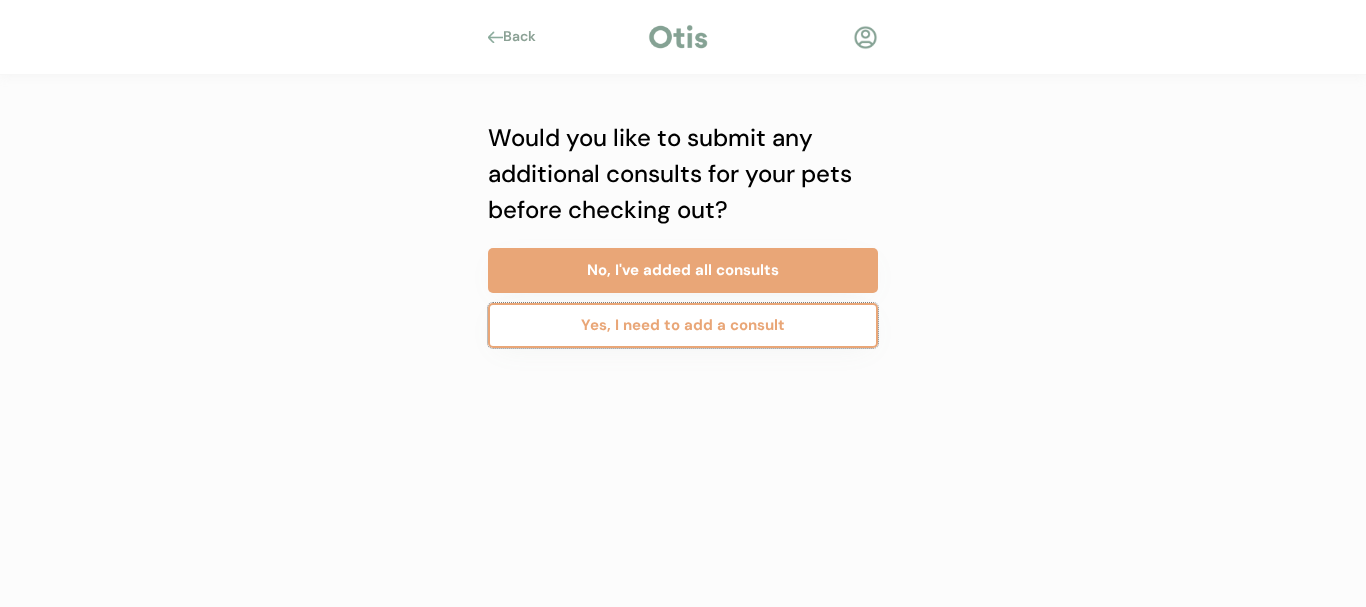 click on "Yes, I need to add a consult" at bounding box center [683, 325] 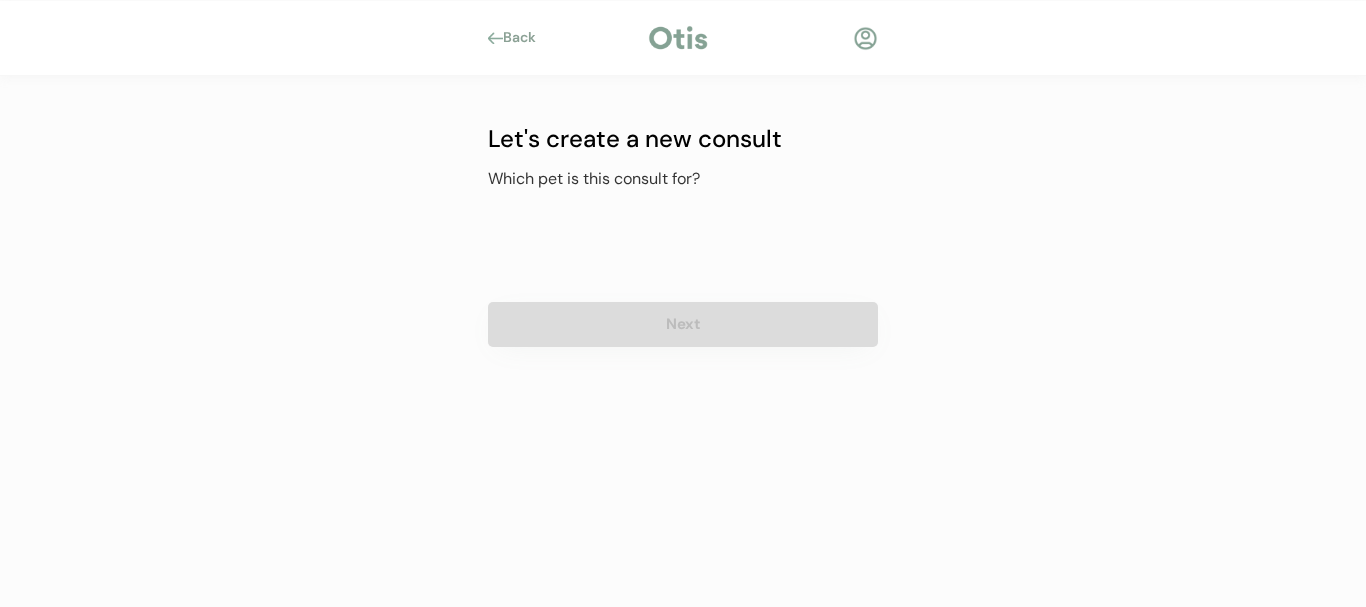 scroll, scrollTop: 0, scrollLeft: 0, axis: both 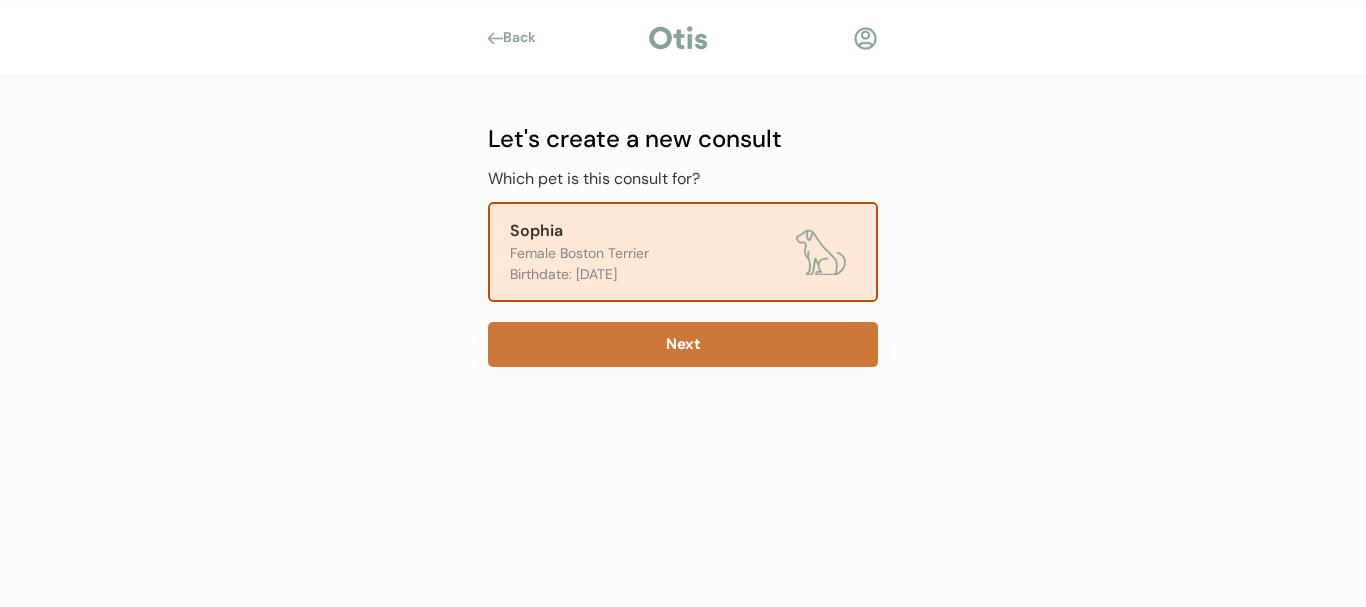 click on "Next" at bounding box center (683, 344) 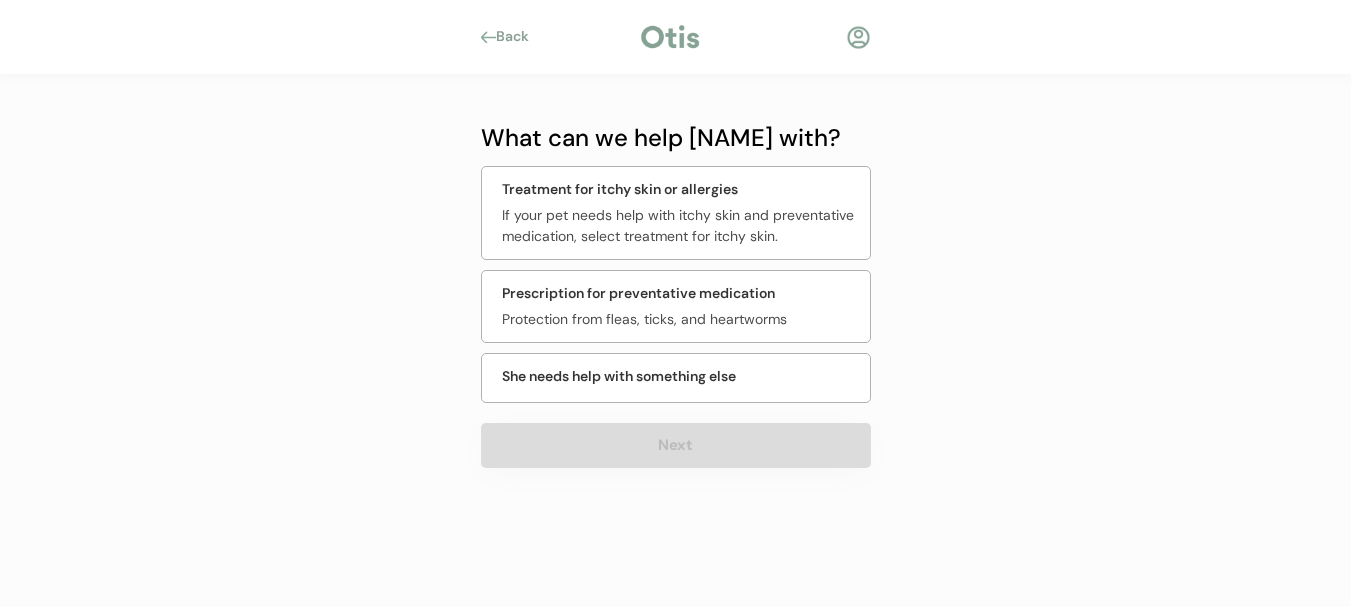 scroll, scrollTop: 0, scrollLeft: 0, axis: both 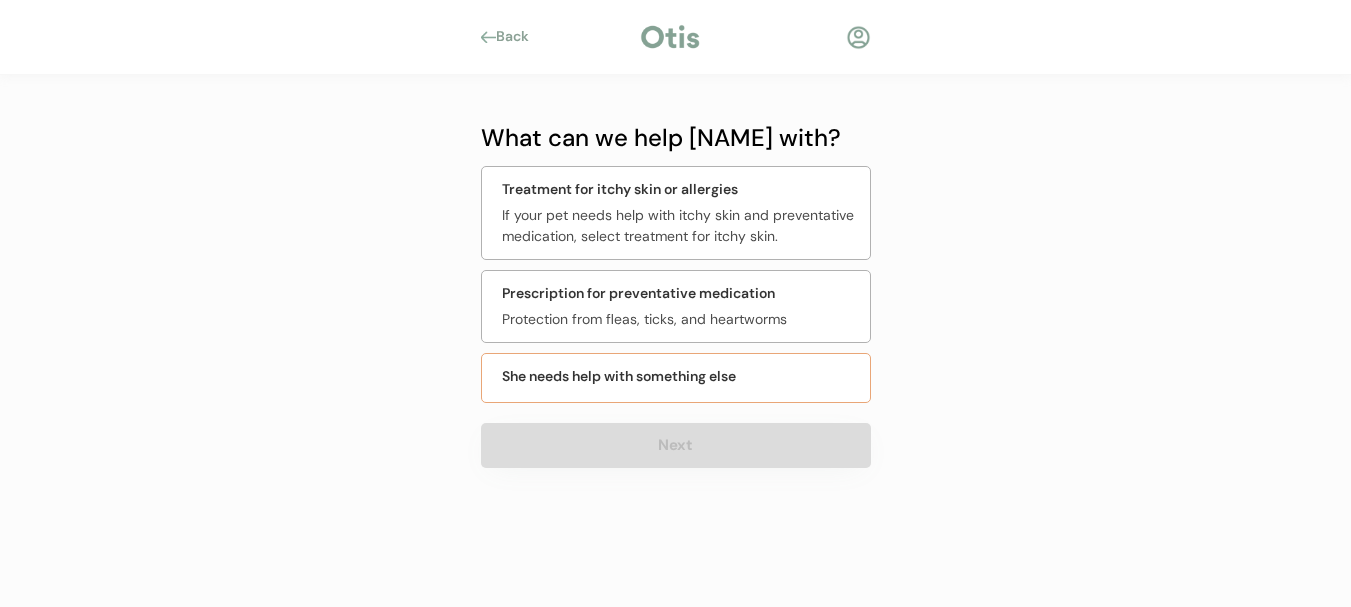 click on "She needs help with something else" at bounding box center [676, 378] 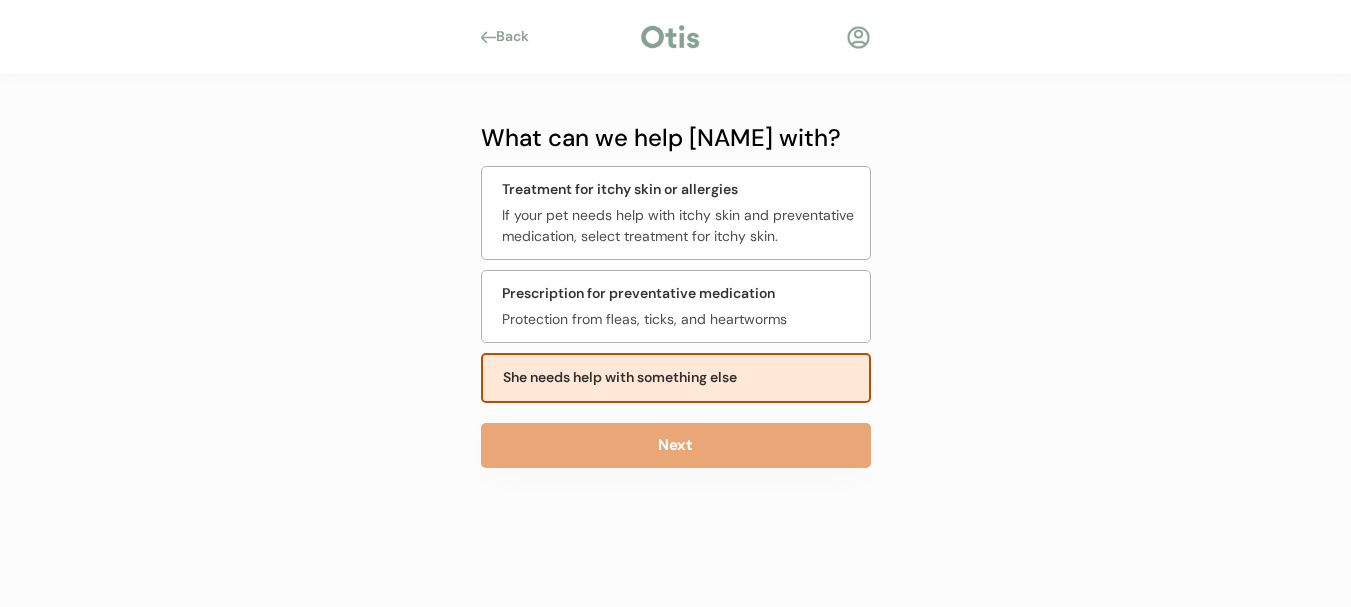 click on "Back" at bounding box center [518, 37] 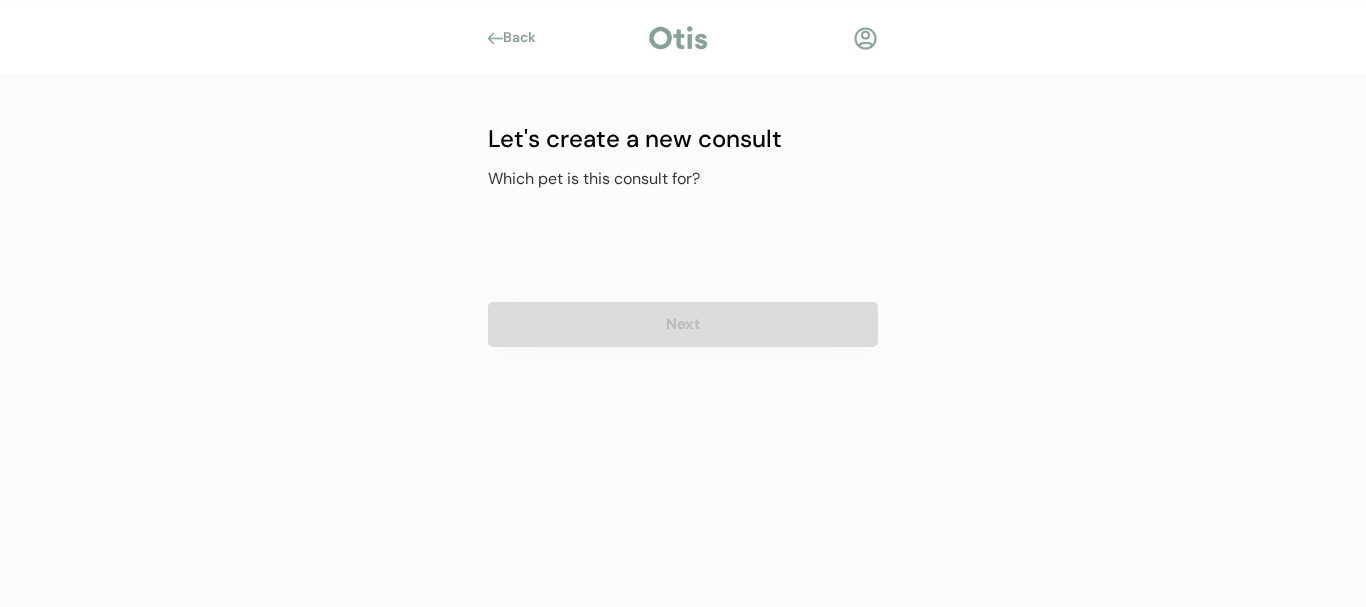 scroll, scrollTop: 0, scrollLeft: 0, axis: both 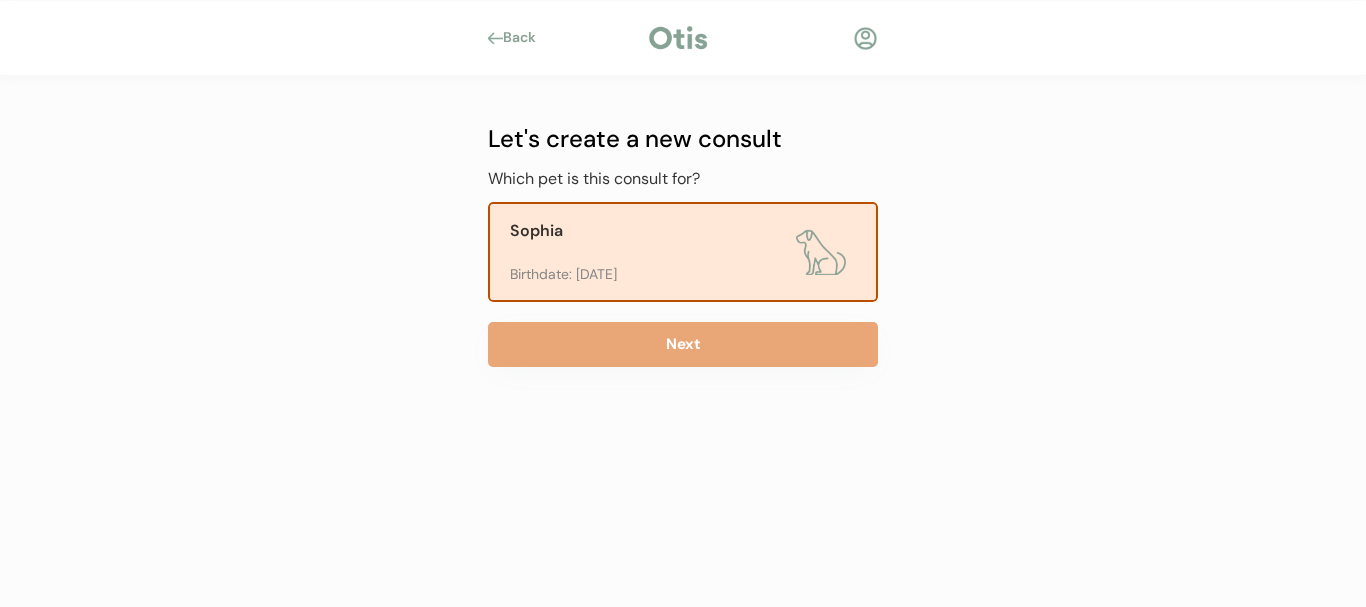 click on "Back" at bounding box center [525, 38] 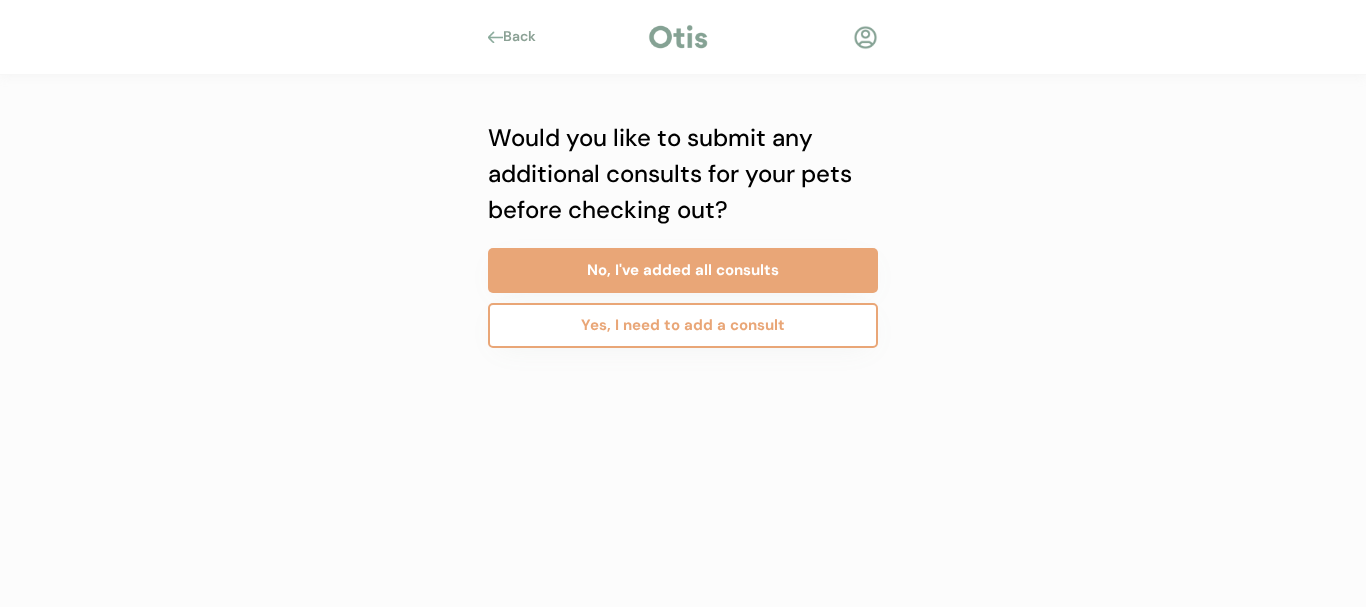 scroll, scrollTop: 0, scrollLeft: 0, axis: both 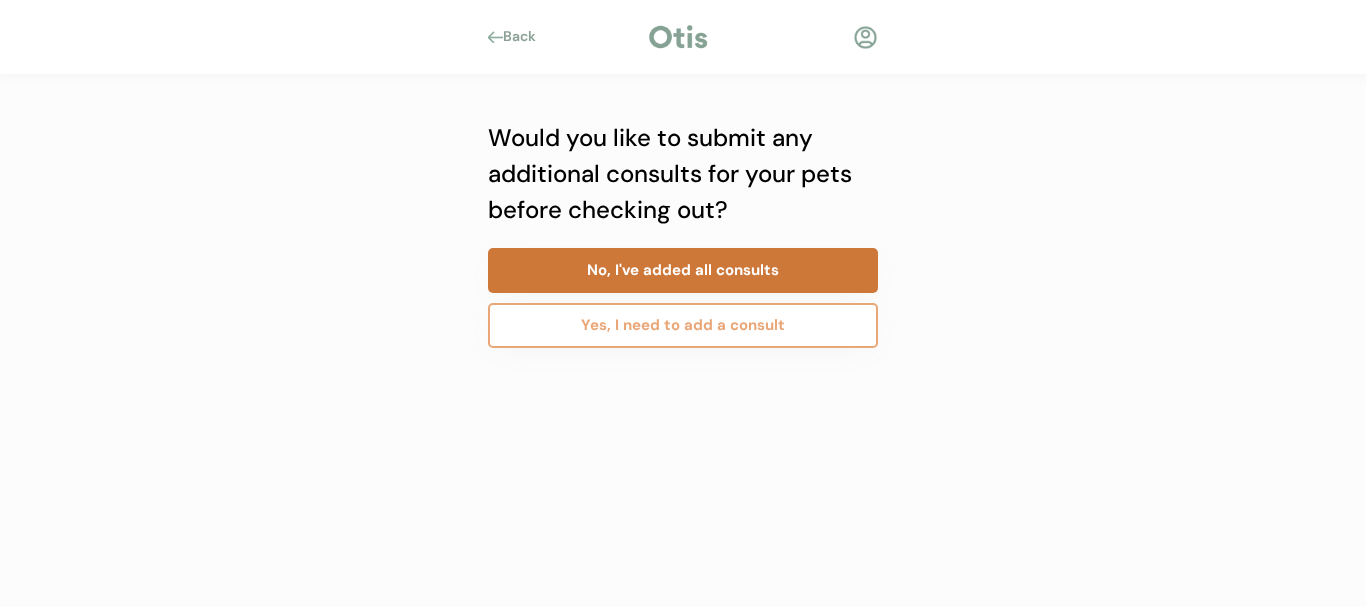 click on "No, I've added all consults" at bounding box center [683, 270] 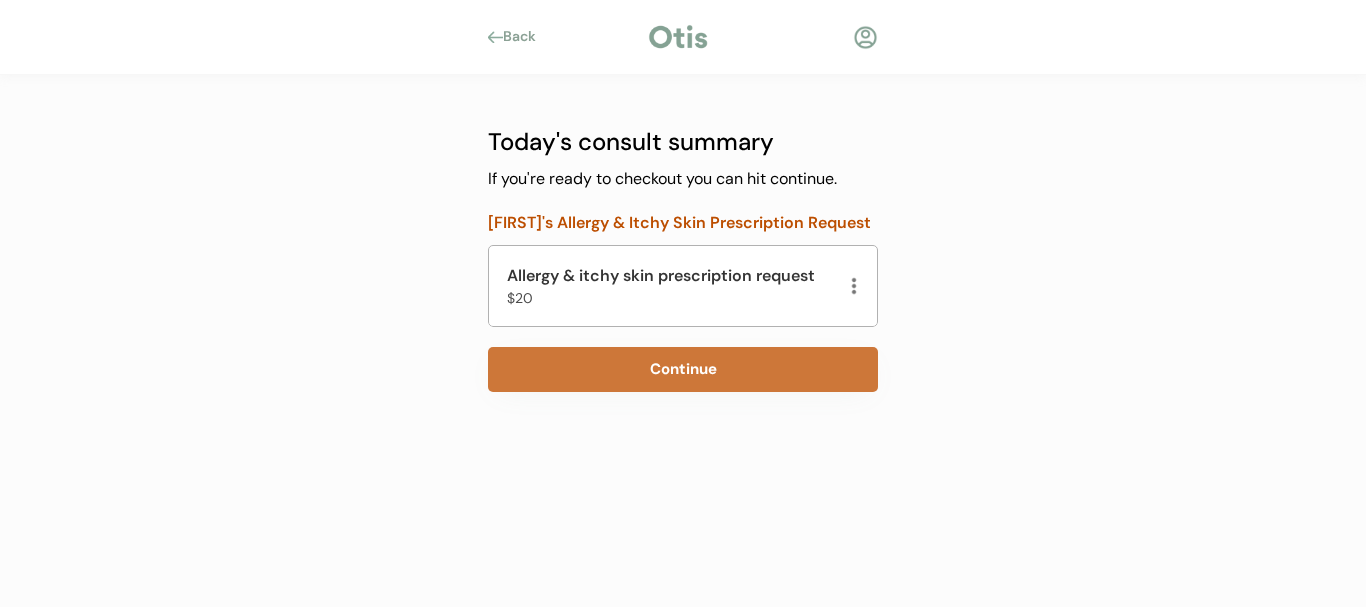 click on "Continue" at bounding box center (683, 369) 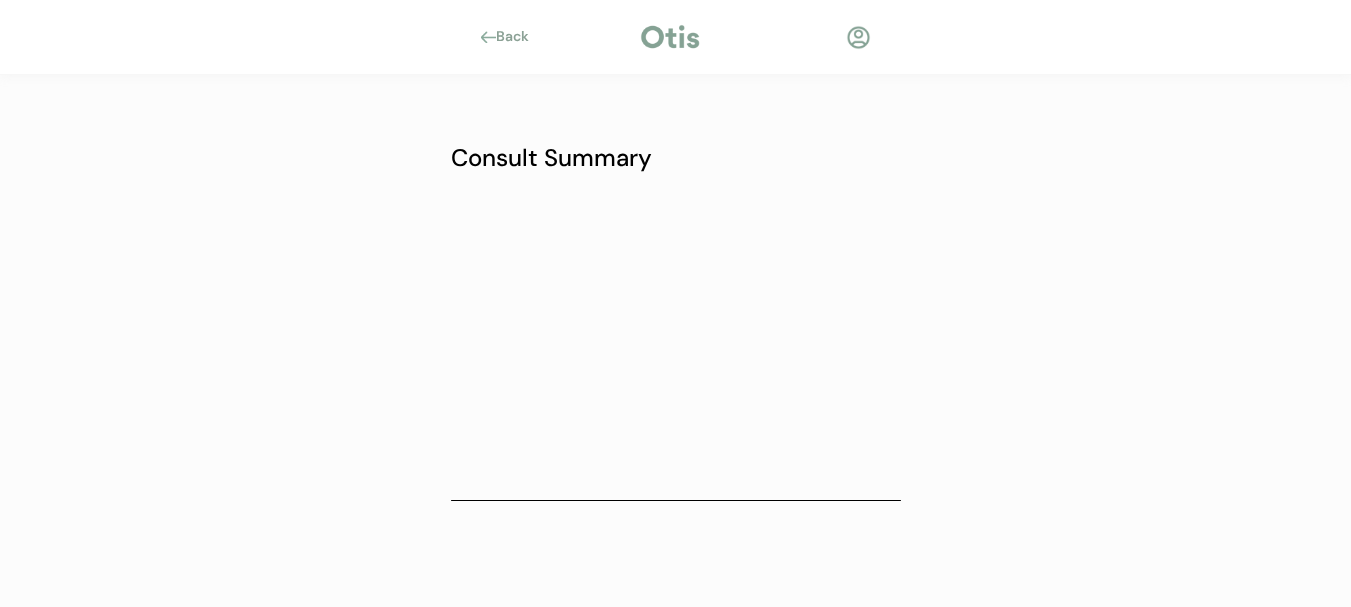 scroll, scrollTop: 0, scrollLeft: 0, axis: both 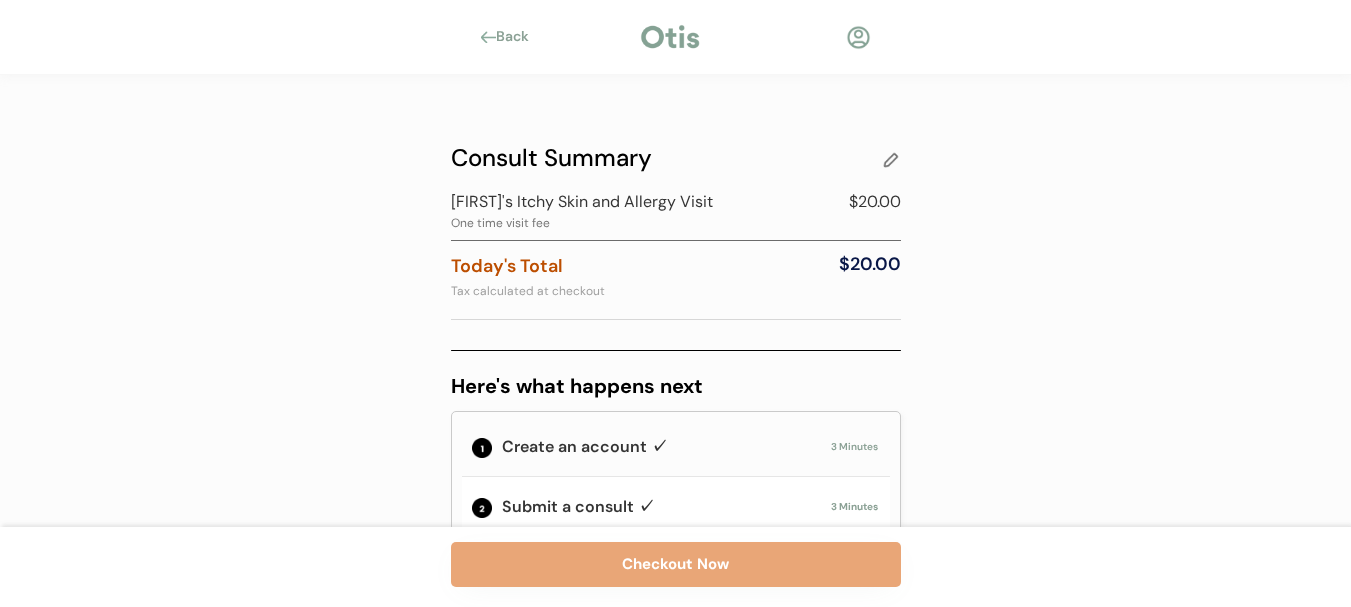 drag, startPoint x: 710, startPoint y: 37, endPoint x: 647, endPoint y: 40, distance: 63.07139 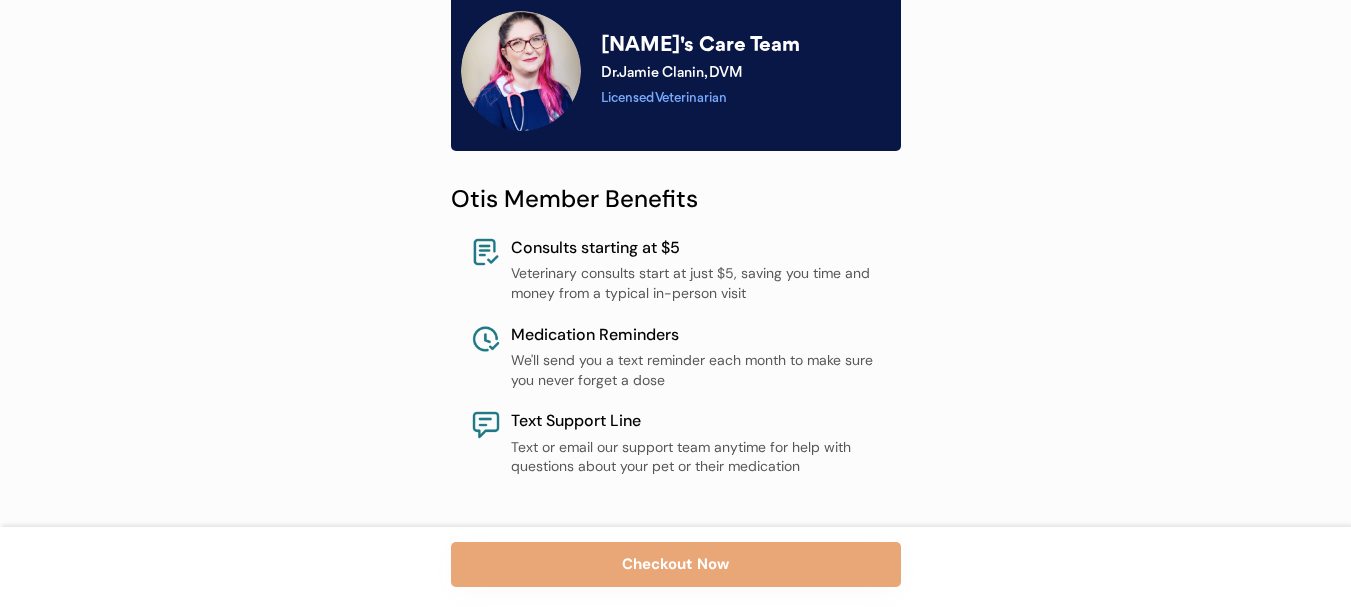 scroll, scrollTop: 816, scrollLeft: 0, axis: vertical 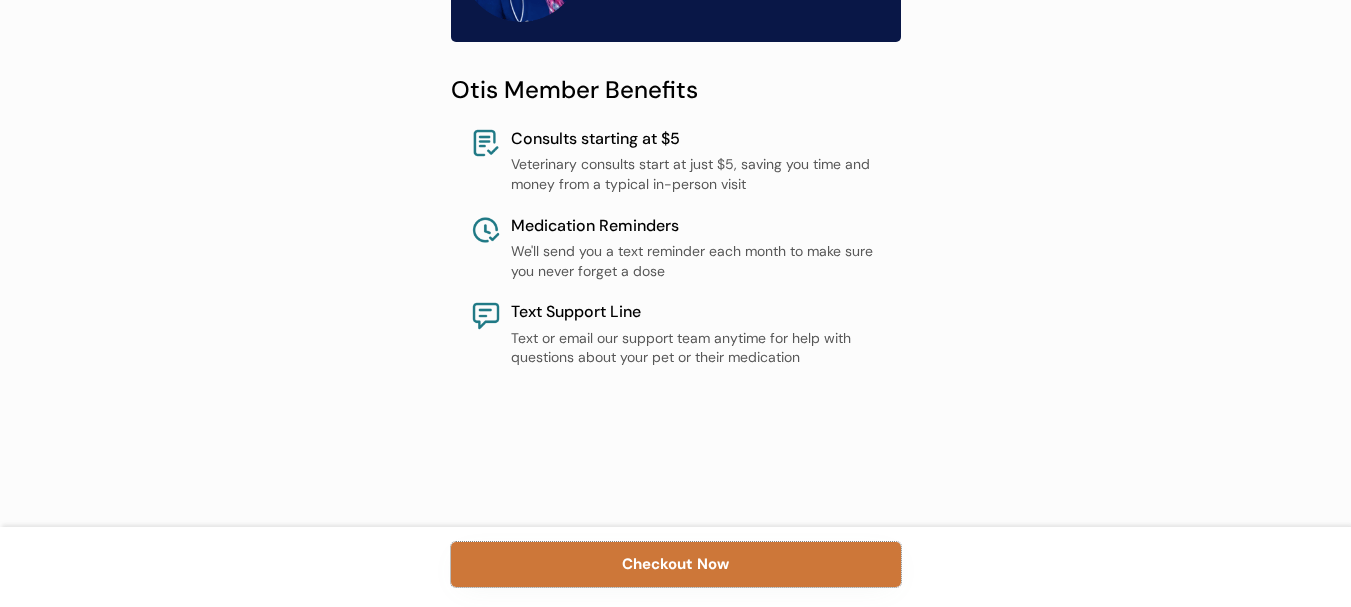 click on "Checkout Now" at bounding box center (676, 564) 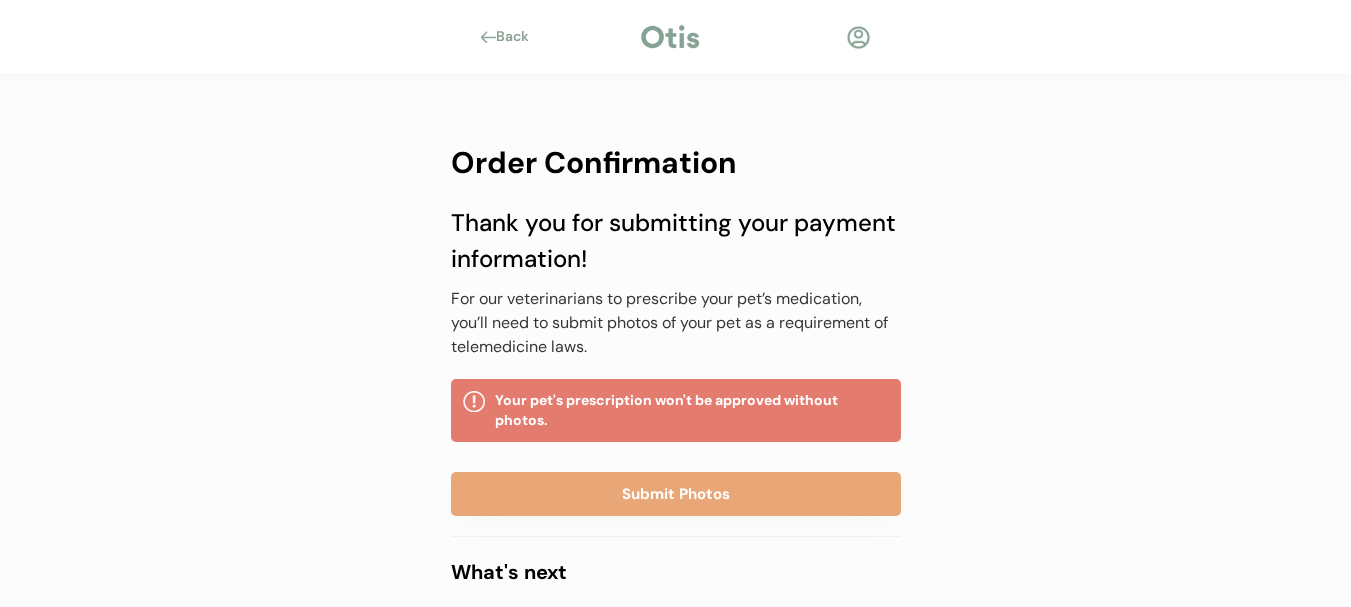 scroll, scrollTop: 0, scrollLeft: 0, axis: both 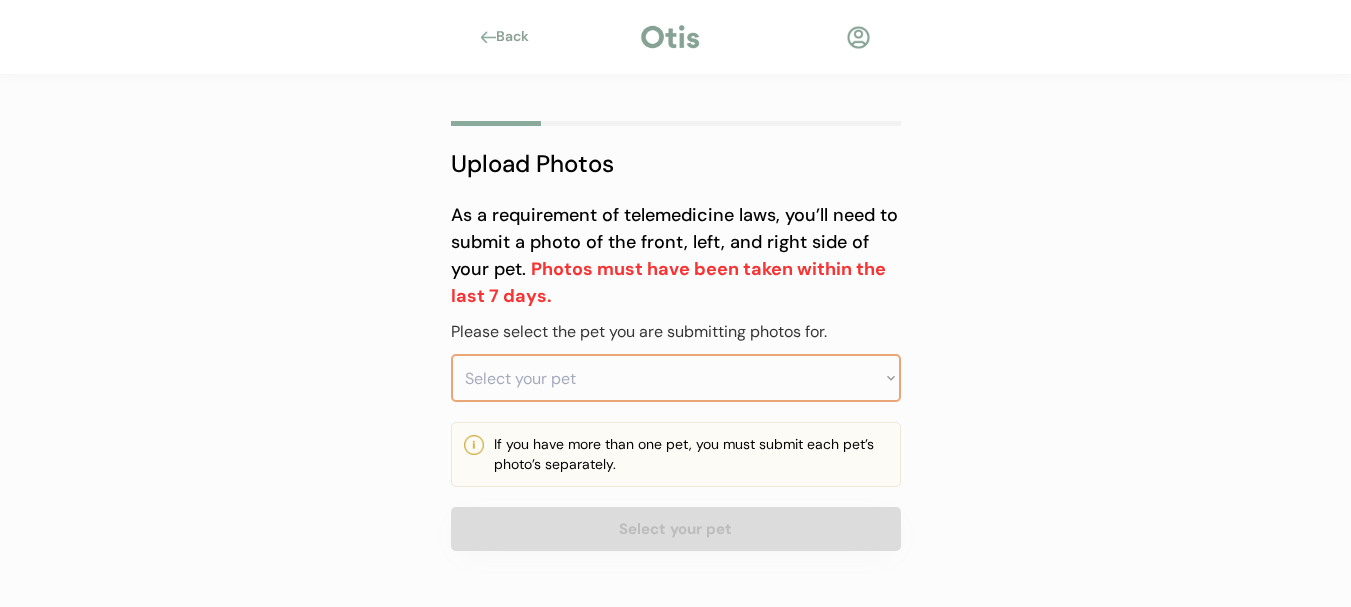 click on "Select your pet [PERSON]" at bounding box center [676, 378] 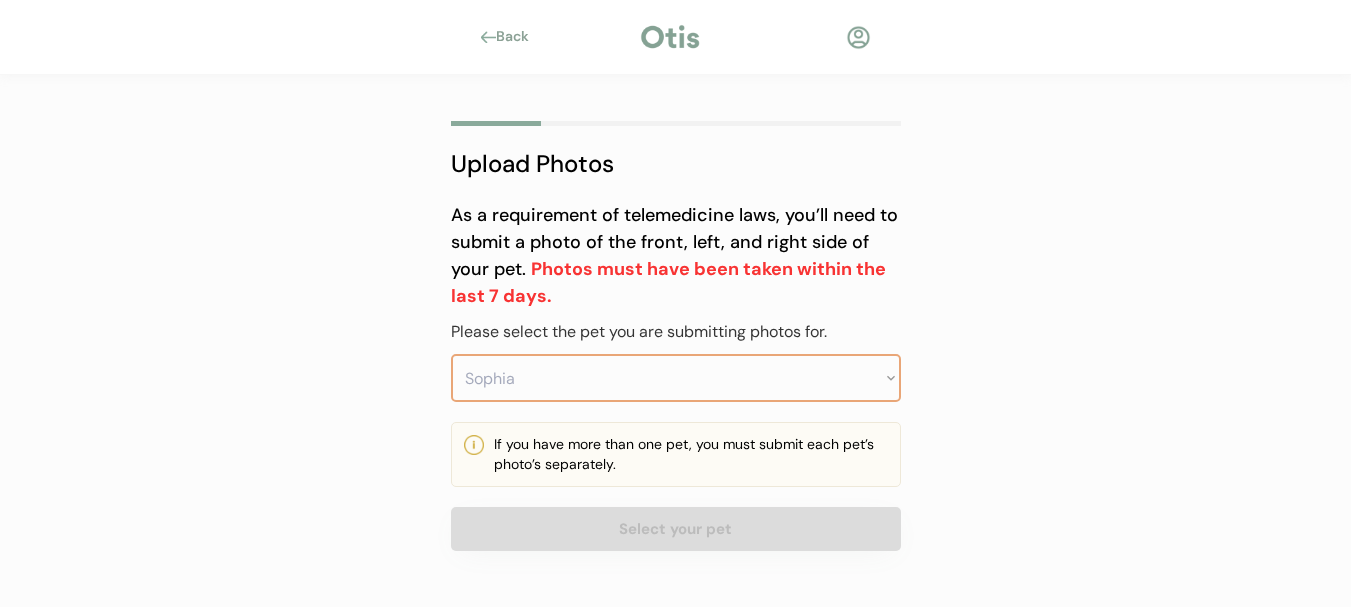 click on "Select your pet [PERSON]" at bounding box center (676, 378) 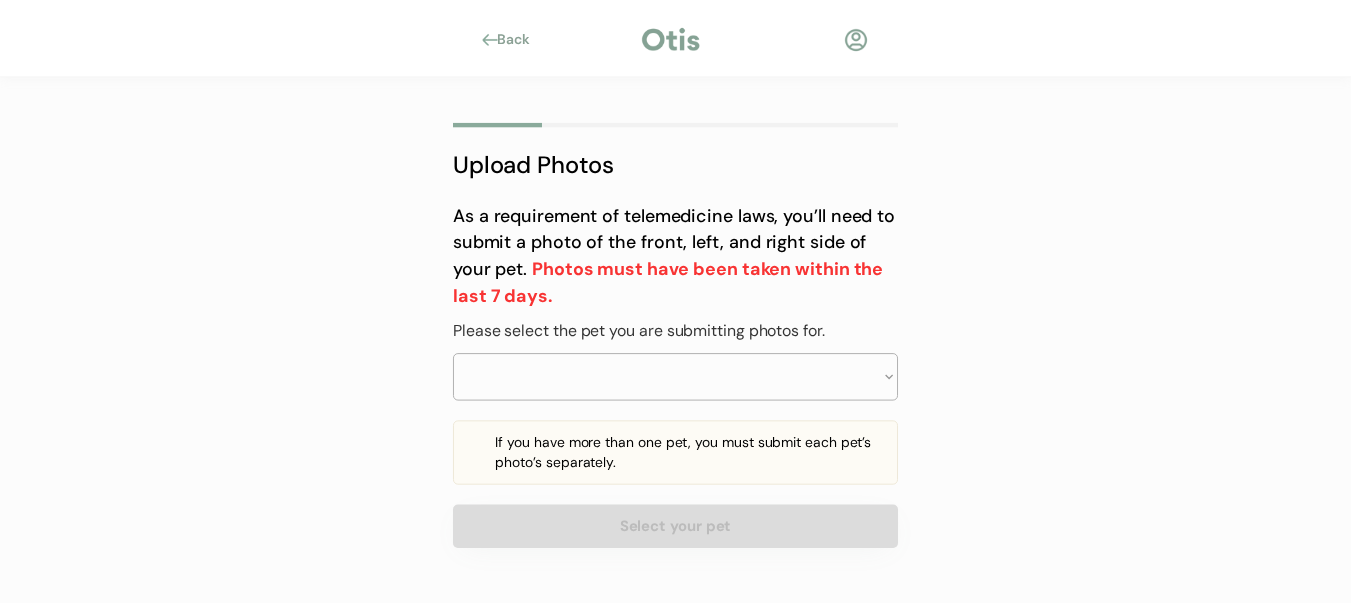 scroll, scrollTop: 0, scrollLeft: 0, axis: both 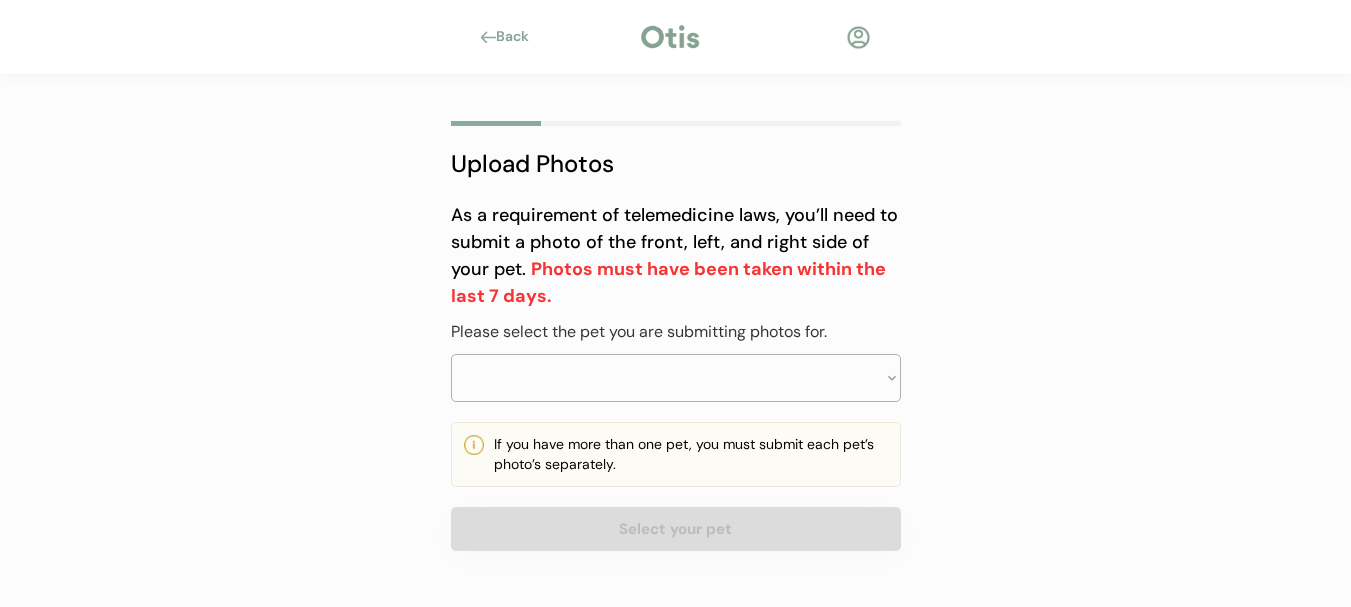 select on ""PLACEHOLDER_1427118222253"" 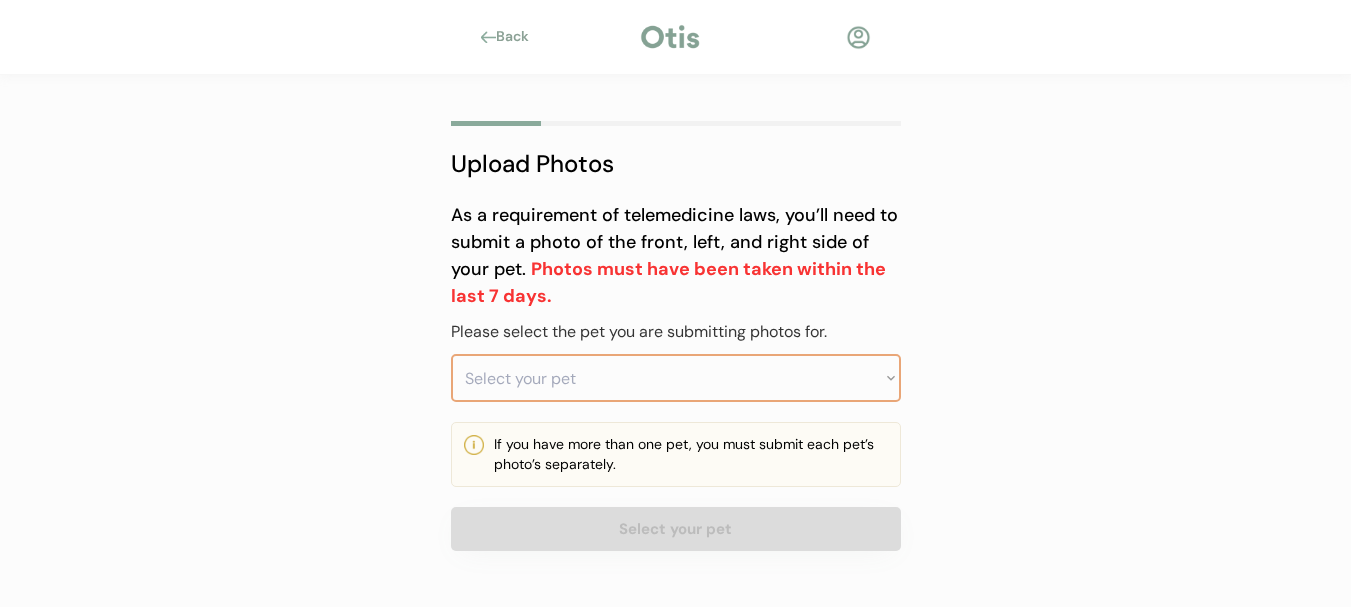 click on "Select your pet [NAME]" at bounding box center (676, 378) 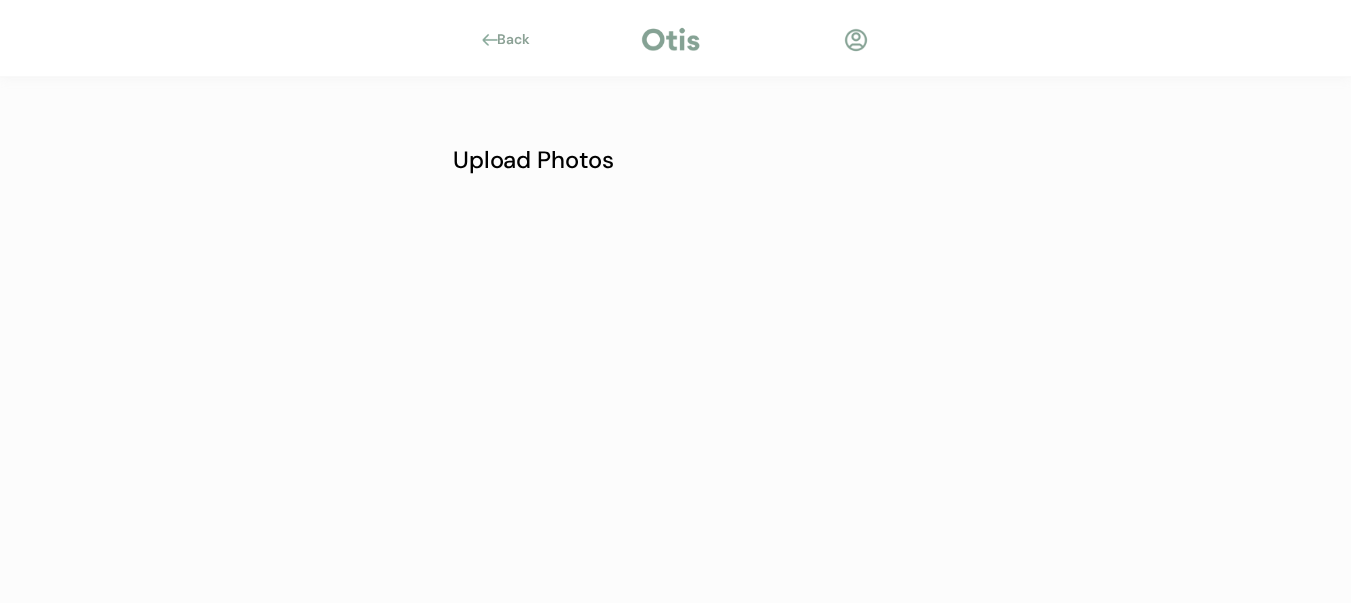 scroll, scrollTop: 0, scrollLeft: 0, axis: both 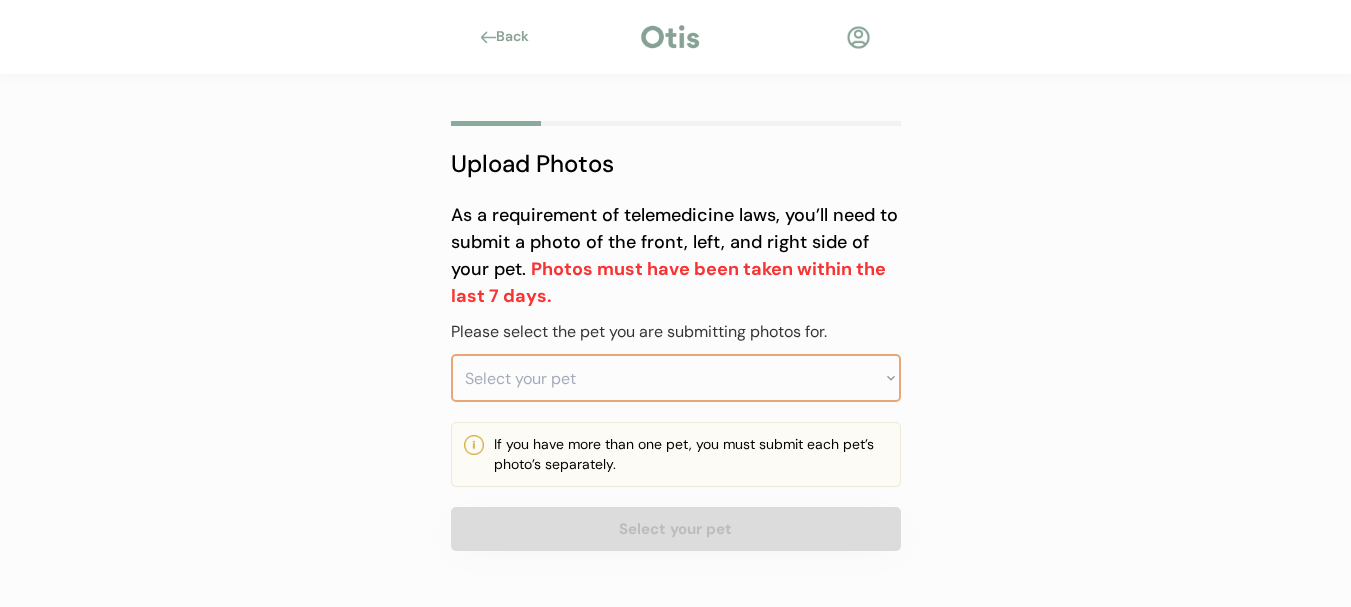 click on "Select your pet [NAME]." at bounding box center (676, 378) 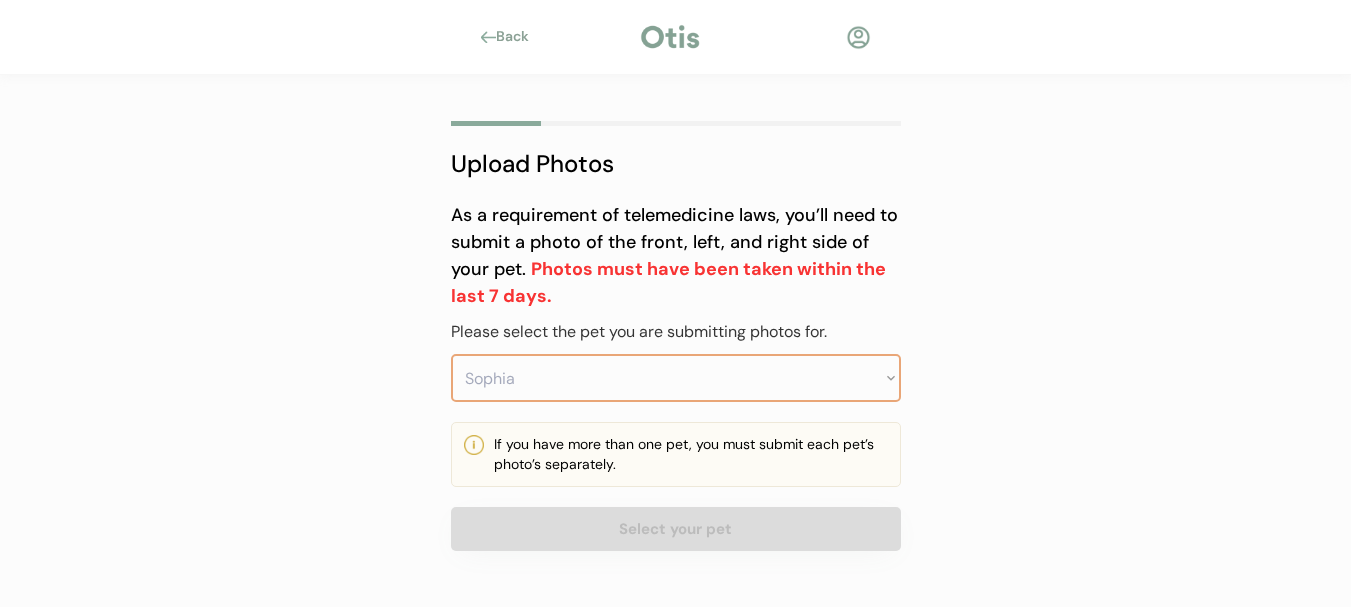 click on "Select your pet [NAME]." at bounding box center (676, 378) 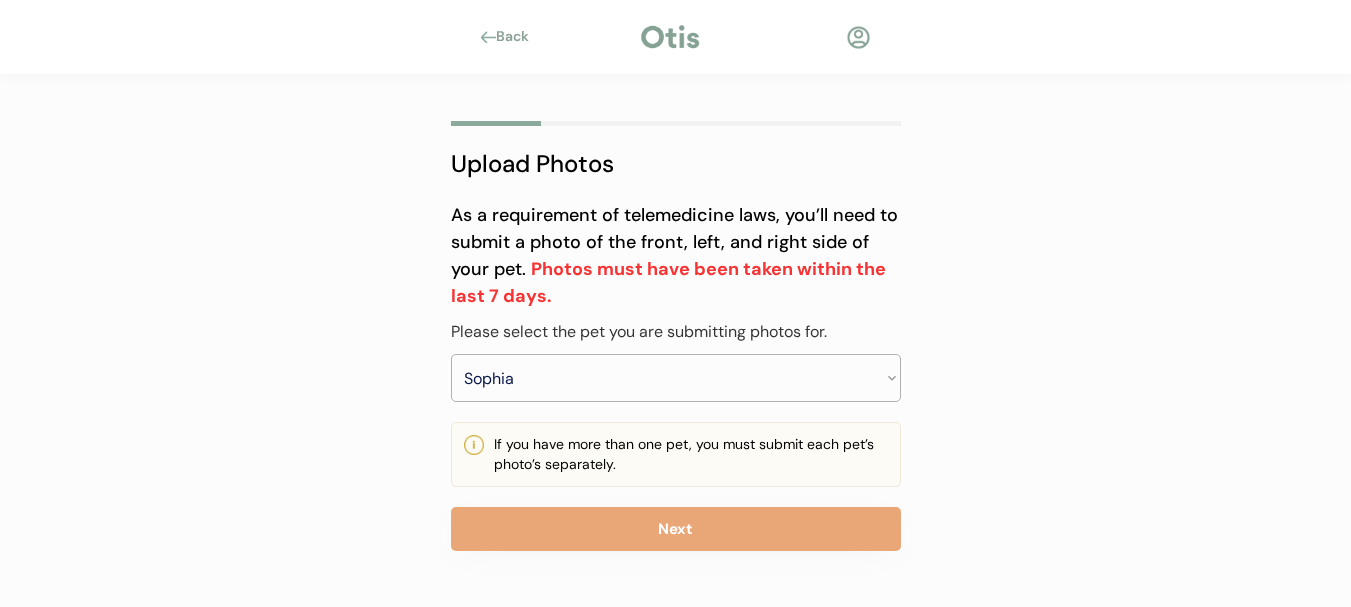click on "As a requirement of telemedicine laws, you’ll need to submit a photo of the front, left, and right side of your pet.   Photos must have been taken within the last 7 days. Please select the pet you are submitting photos for.  Select your pet [NAME]. If you have more than one pet, you must submit each pet’s photo’s separately. Next" at bounding box center (676, 376) 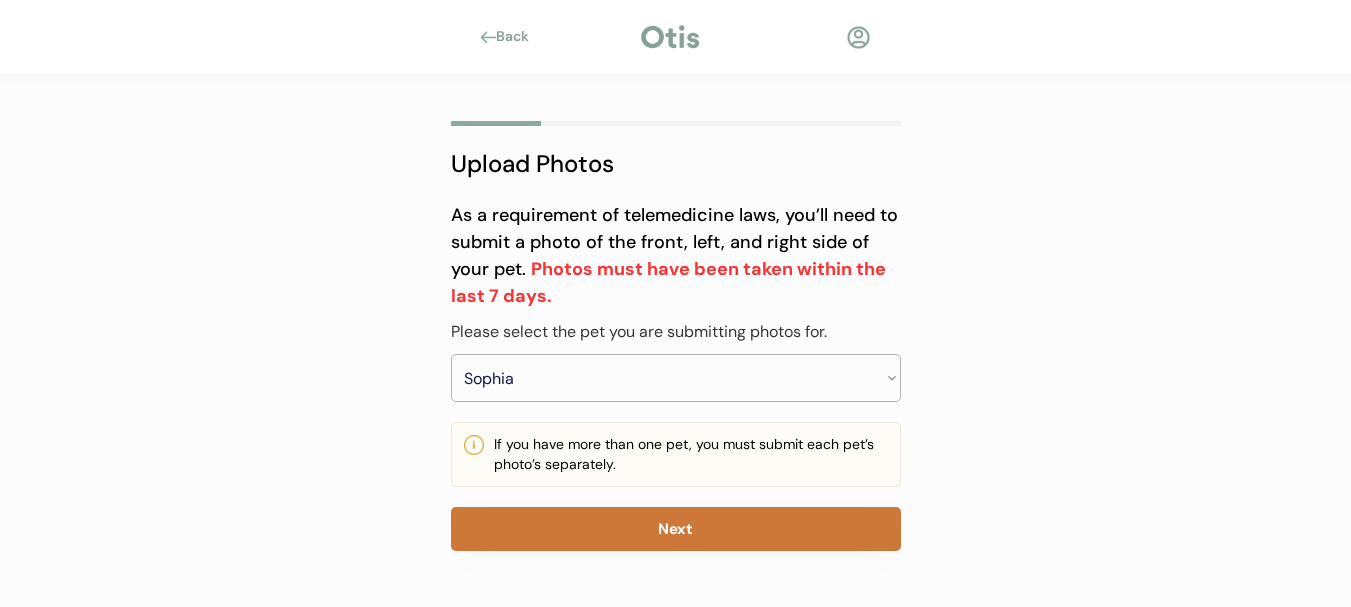 click on "Next" at bounding box center (676, 529) 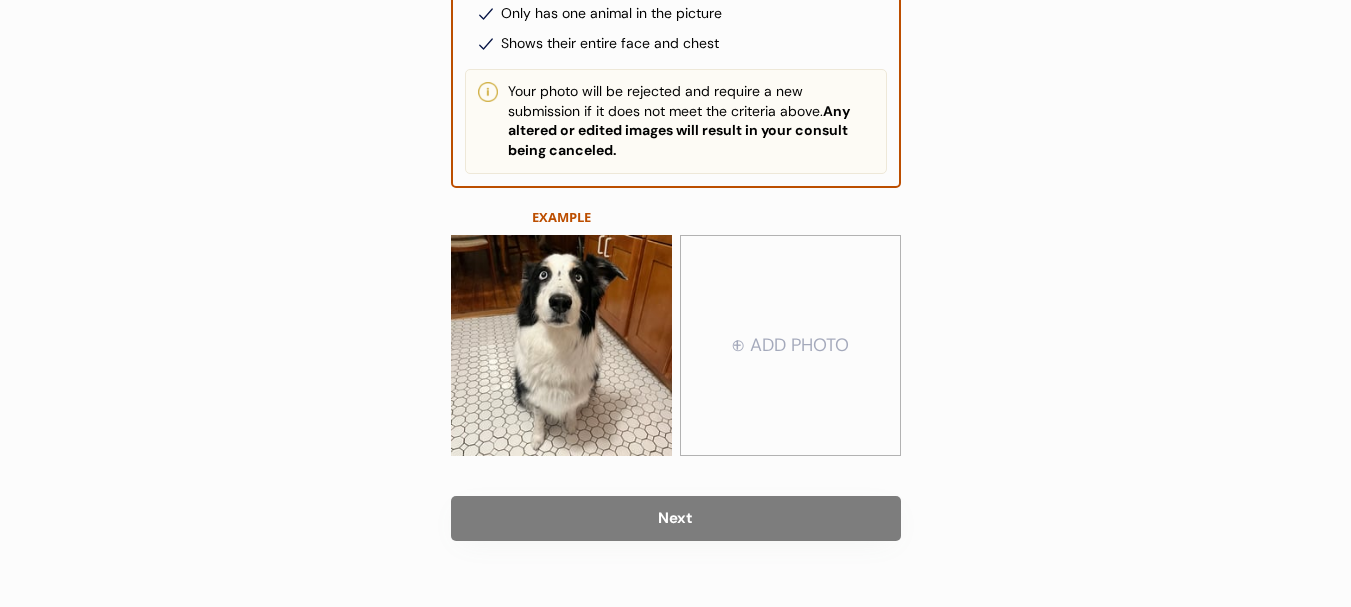 scroll, scrollTop: 481, scrollLeft: 0, axis: vertical 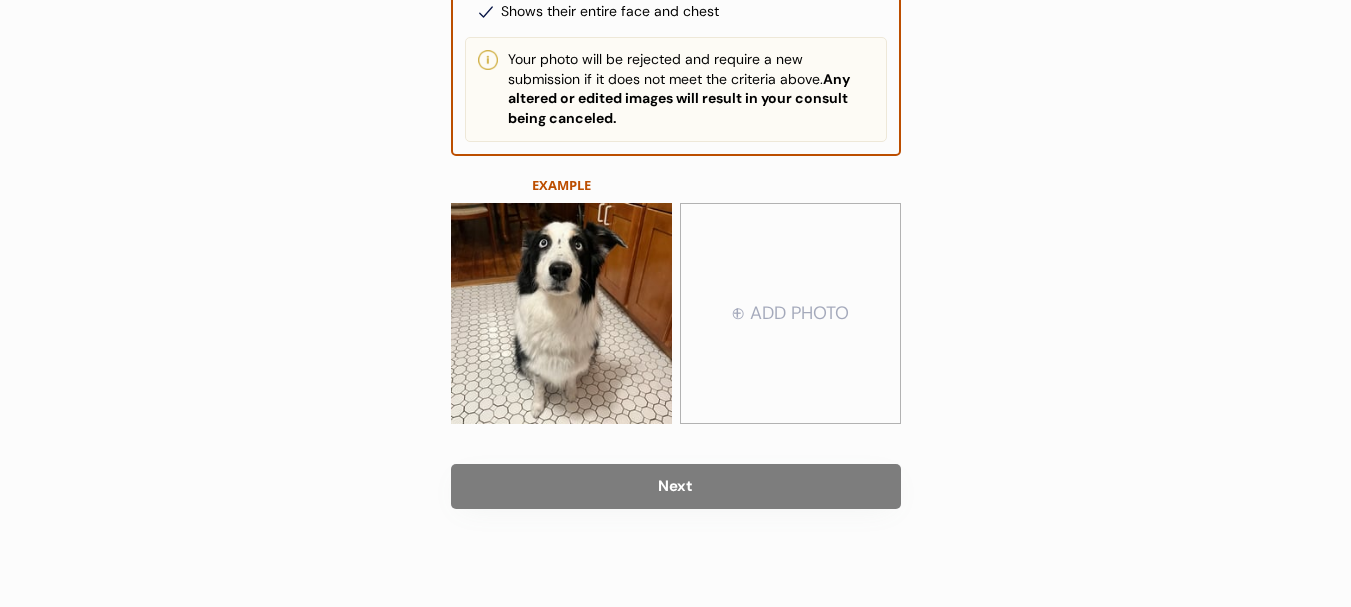 click at bounding box center [790, 314] 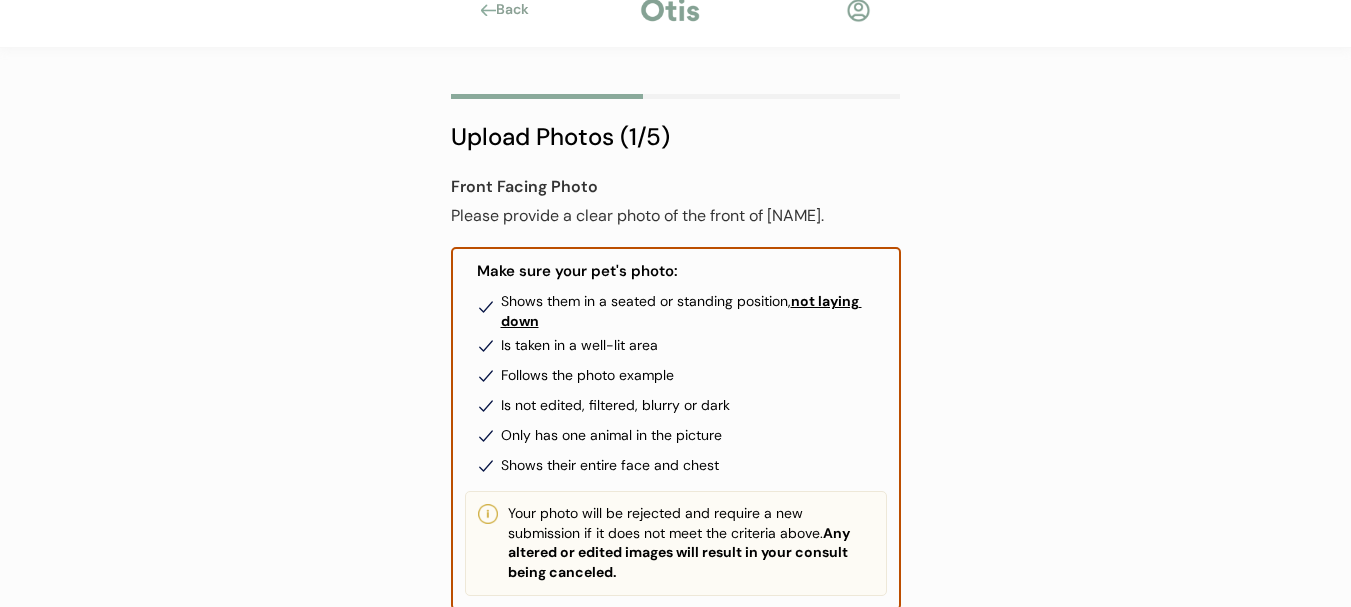 scroll, scrollTop: 0, scrollLeft: 0, axis: both 